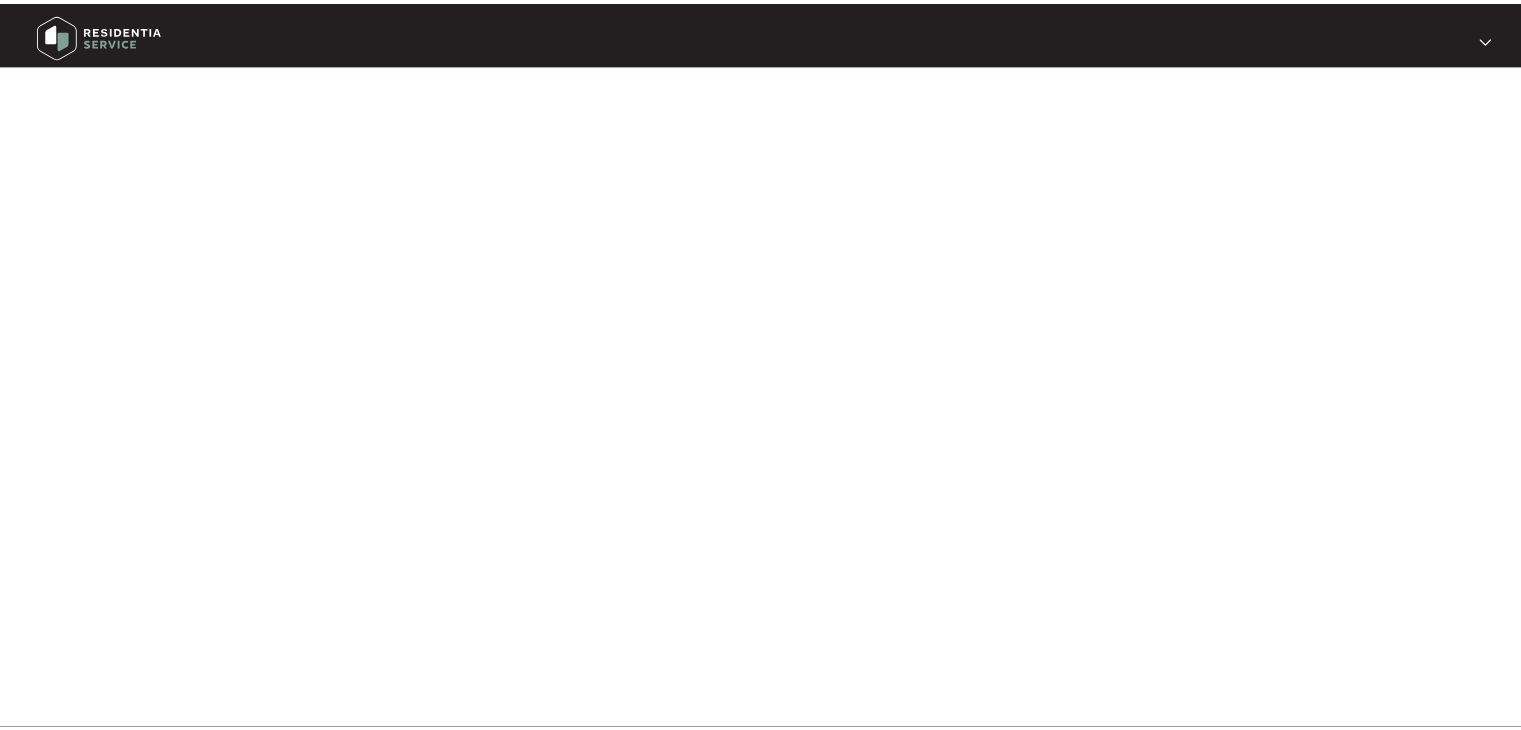 scroll, scrollTop: 0, scrollLeft: 0, axis: both 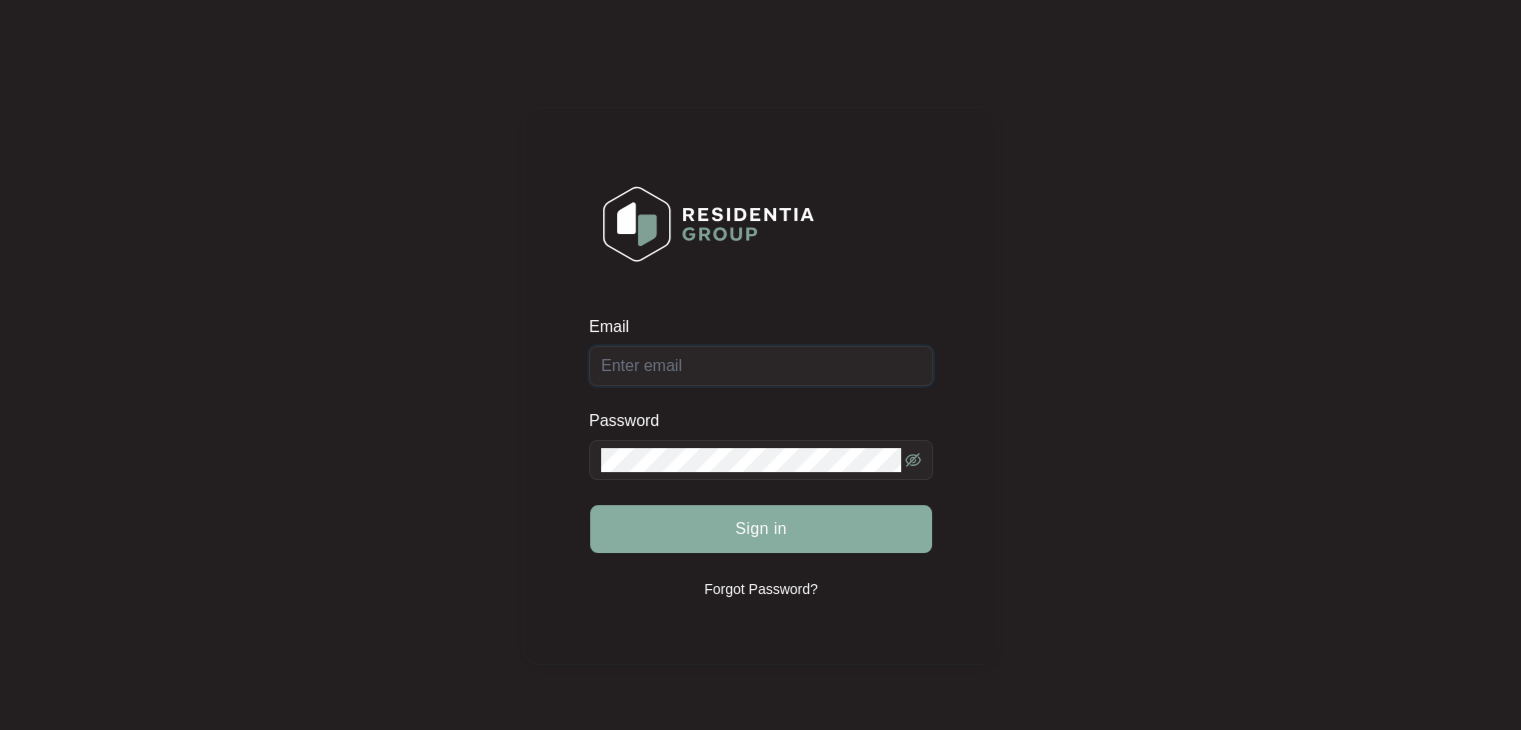 type on "service@qldappliances.com.au" 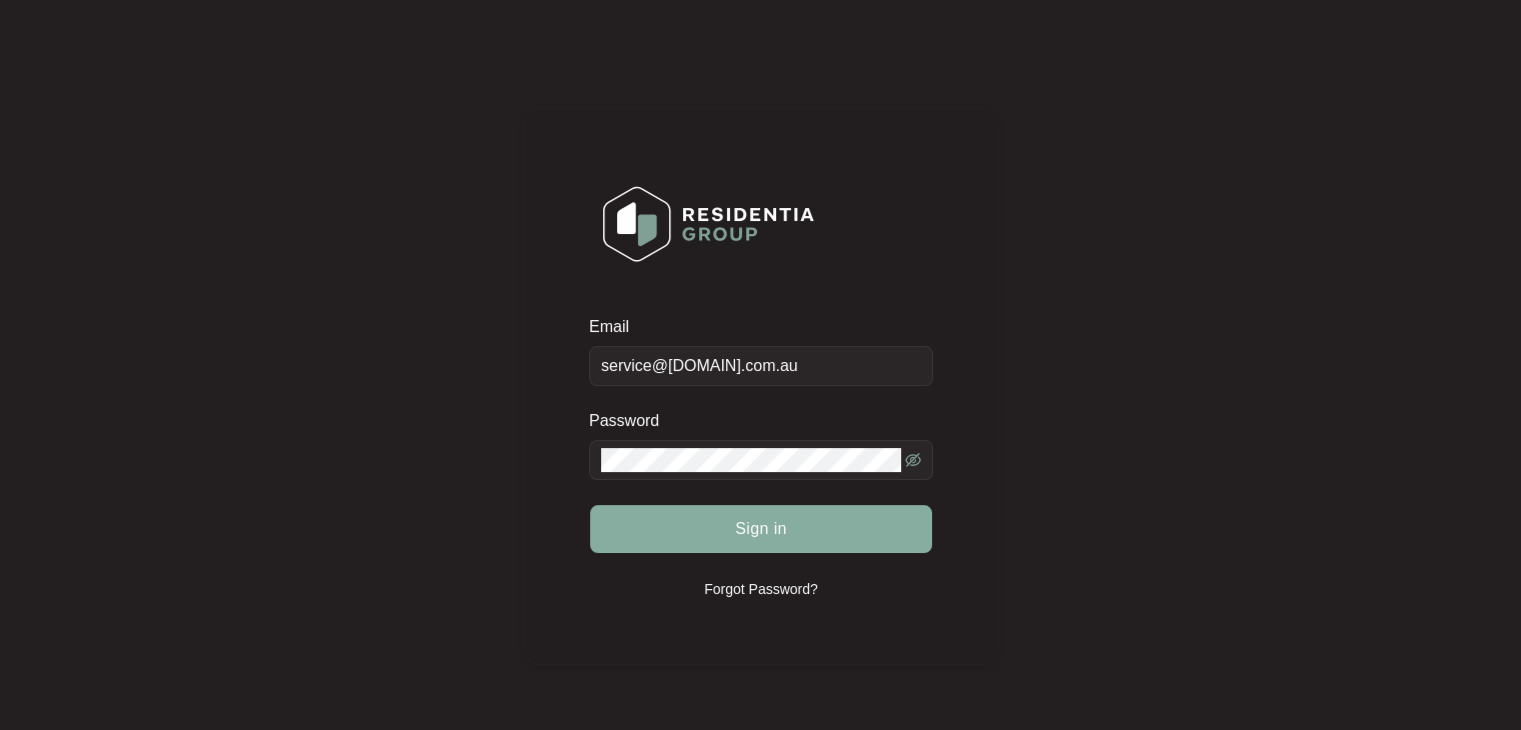 click on "Sign in" at bounding box center (761, 529) 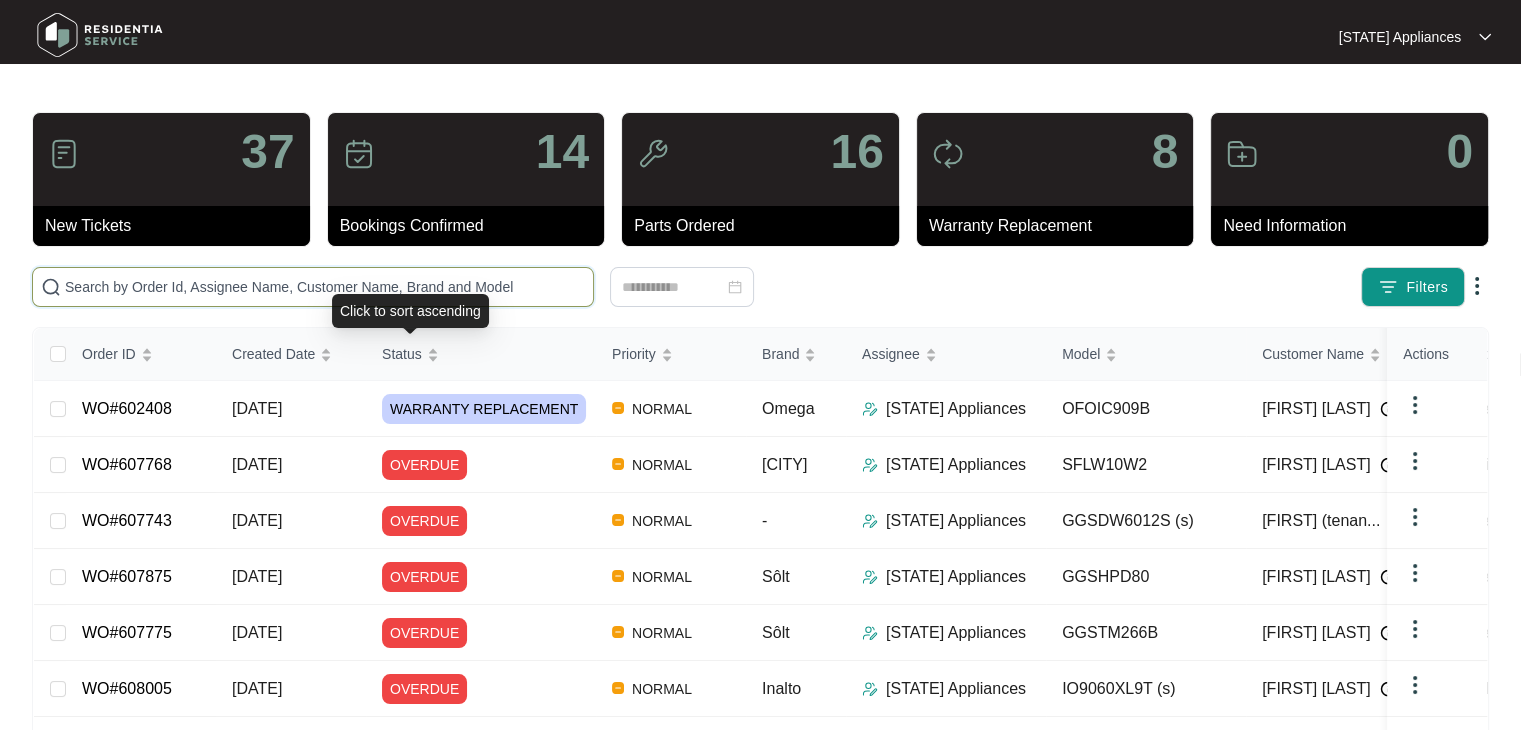 click at bounding box center (325, 287) 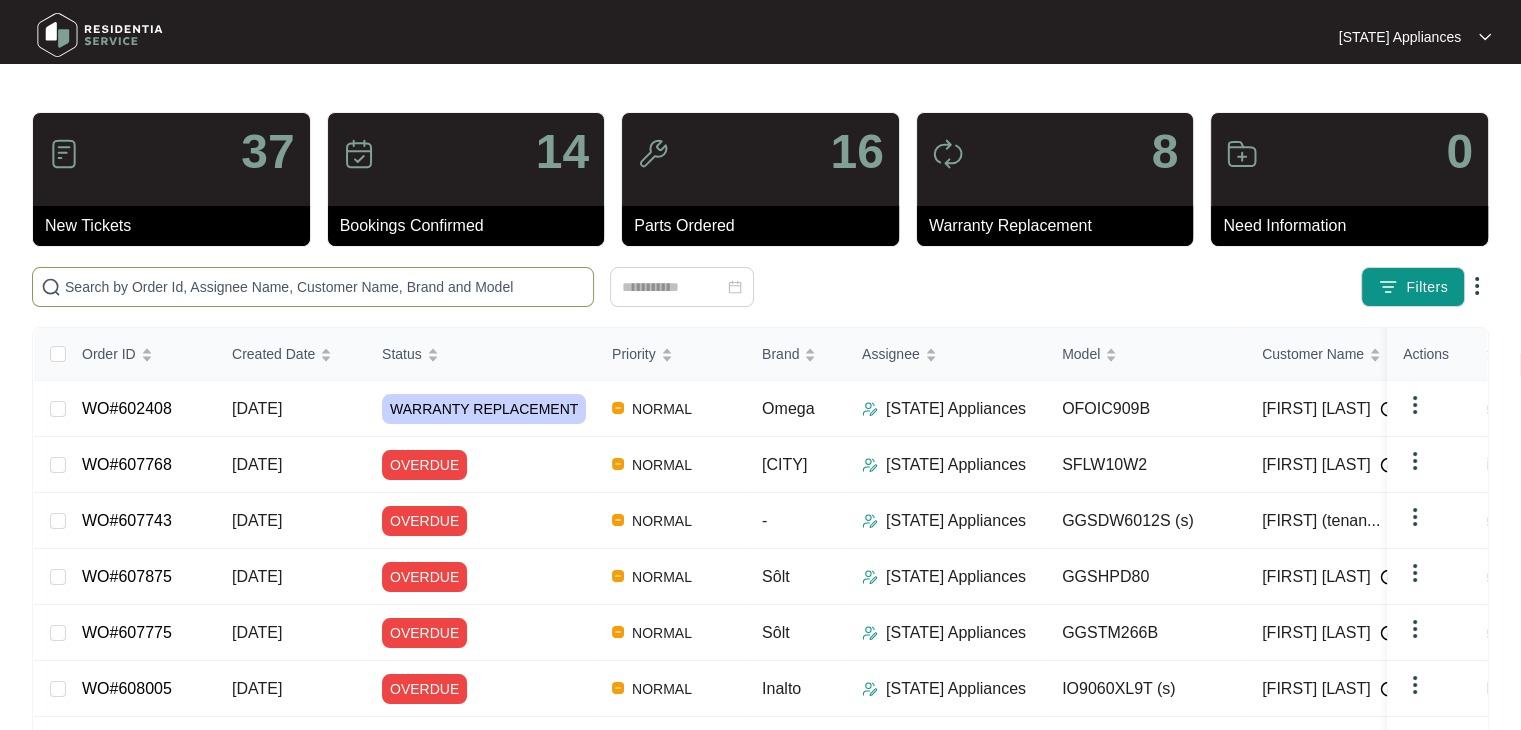 paste on "608886" 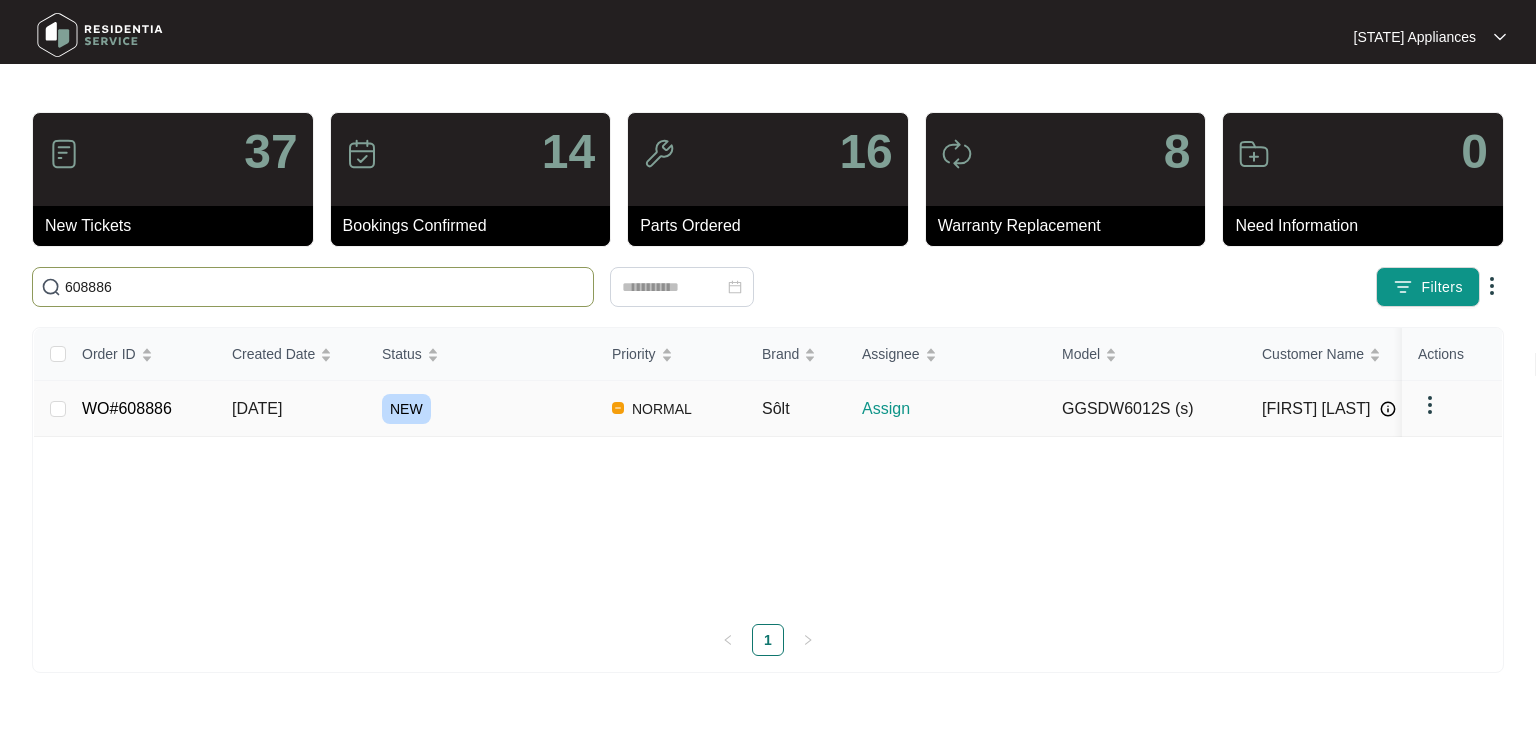 type on "608886" 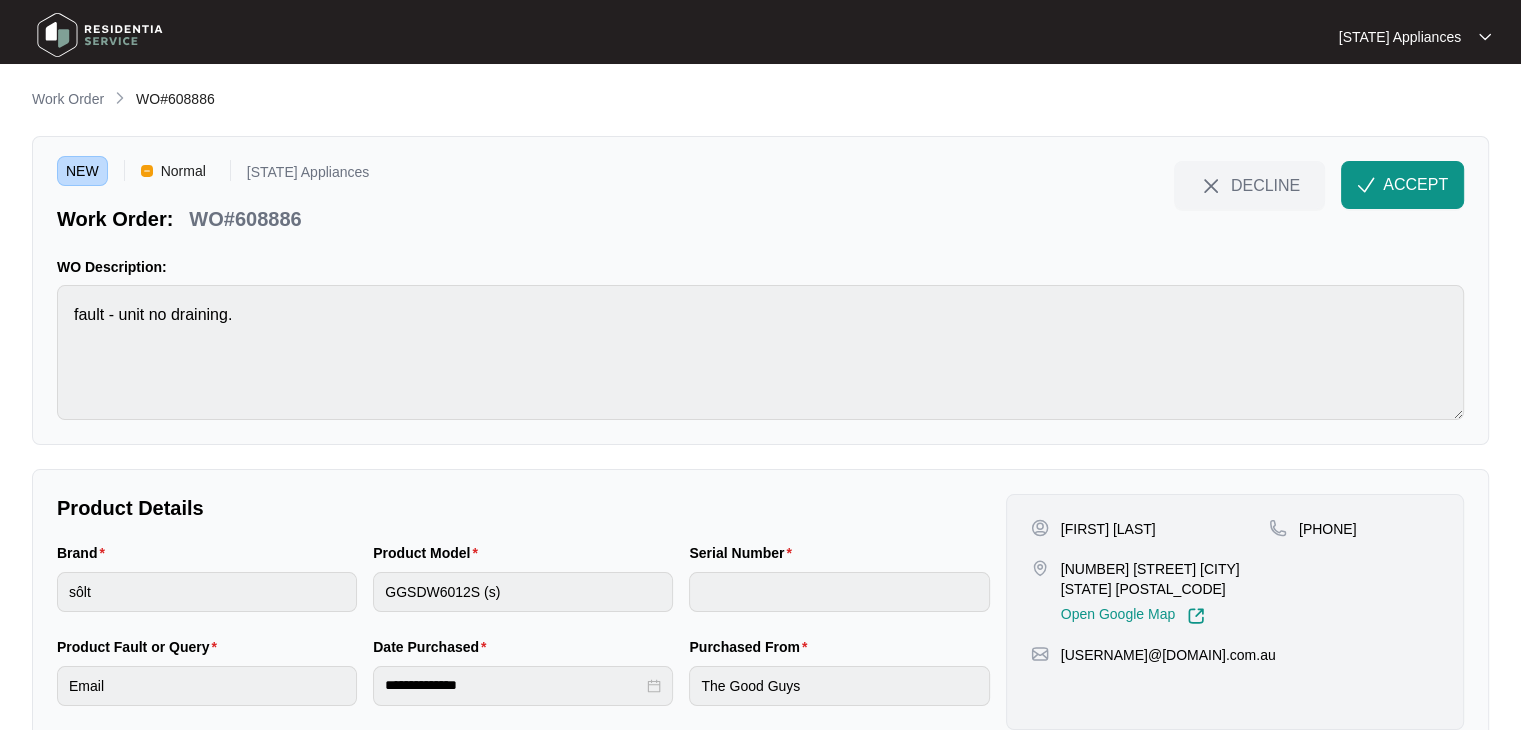 scroll, scrollTop: 56, scrollLeft: 0, axis: vertical 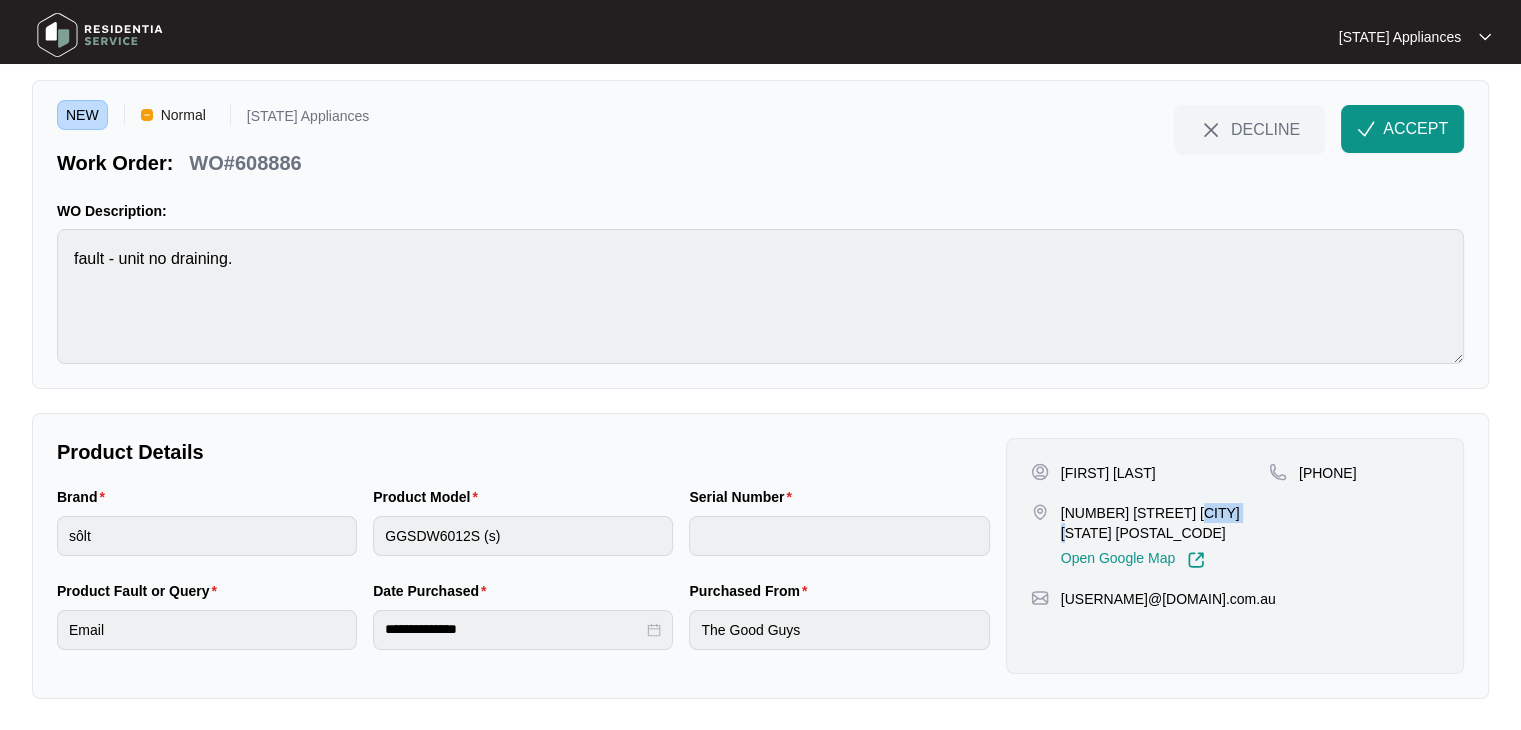 drag, startPoint x: 1187, startPoint y: 508, endPoint x: 1246, endPoint y: 514, distance: 59.3043 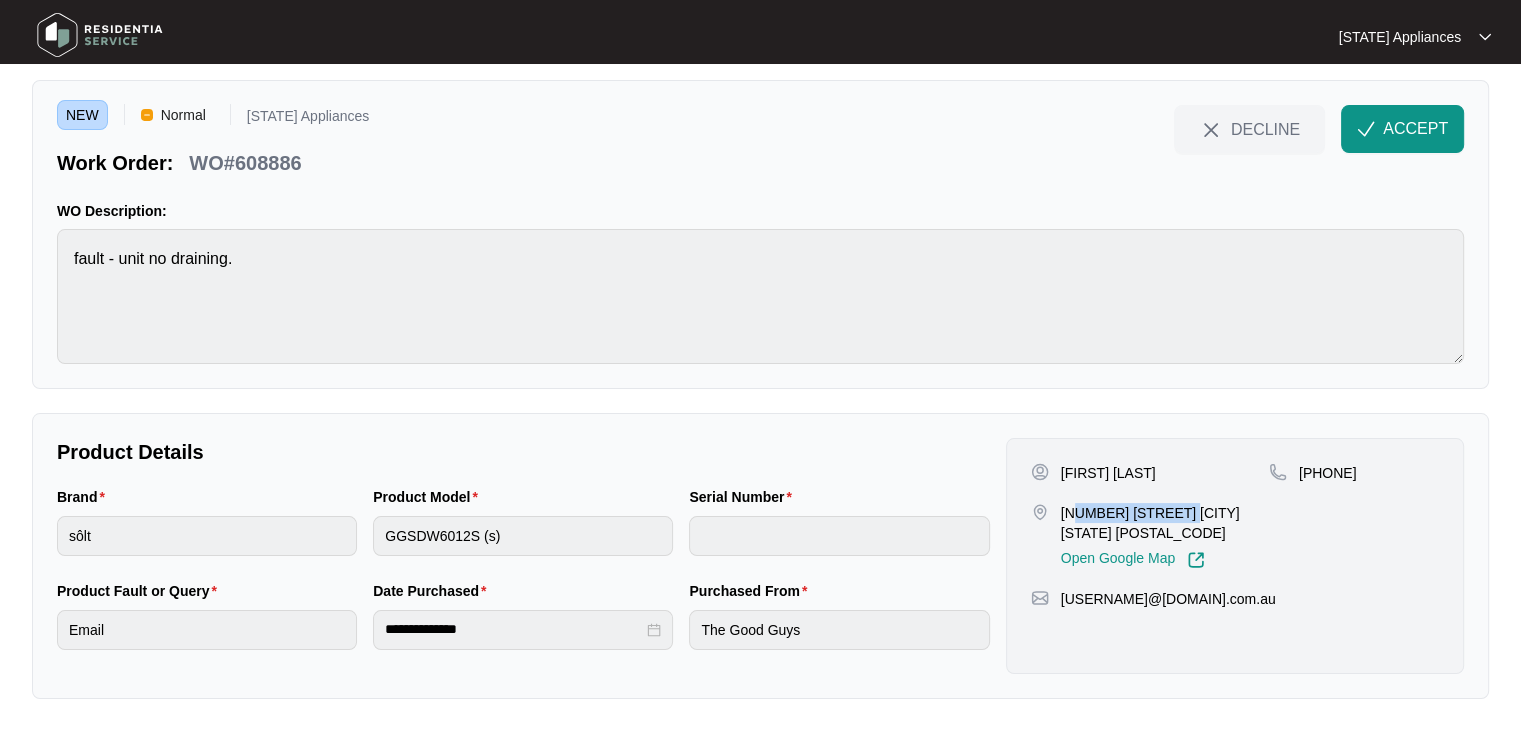 drag, startPoint x: 1076, startPoint y: 505, endPoint x: 1183, endPoint y: 490, distance: 108.04629 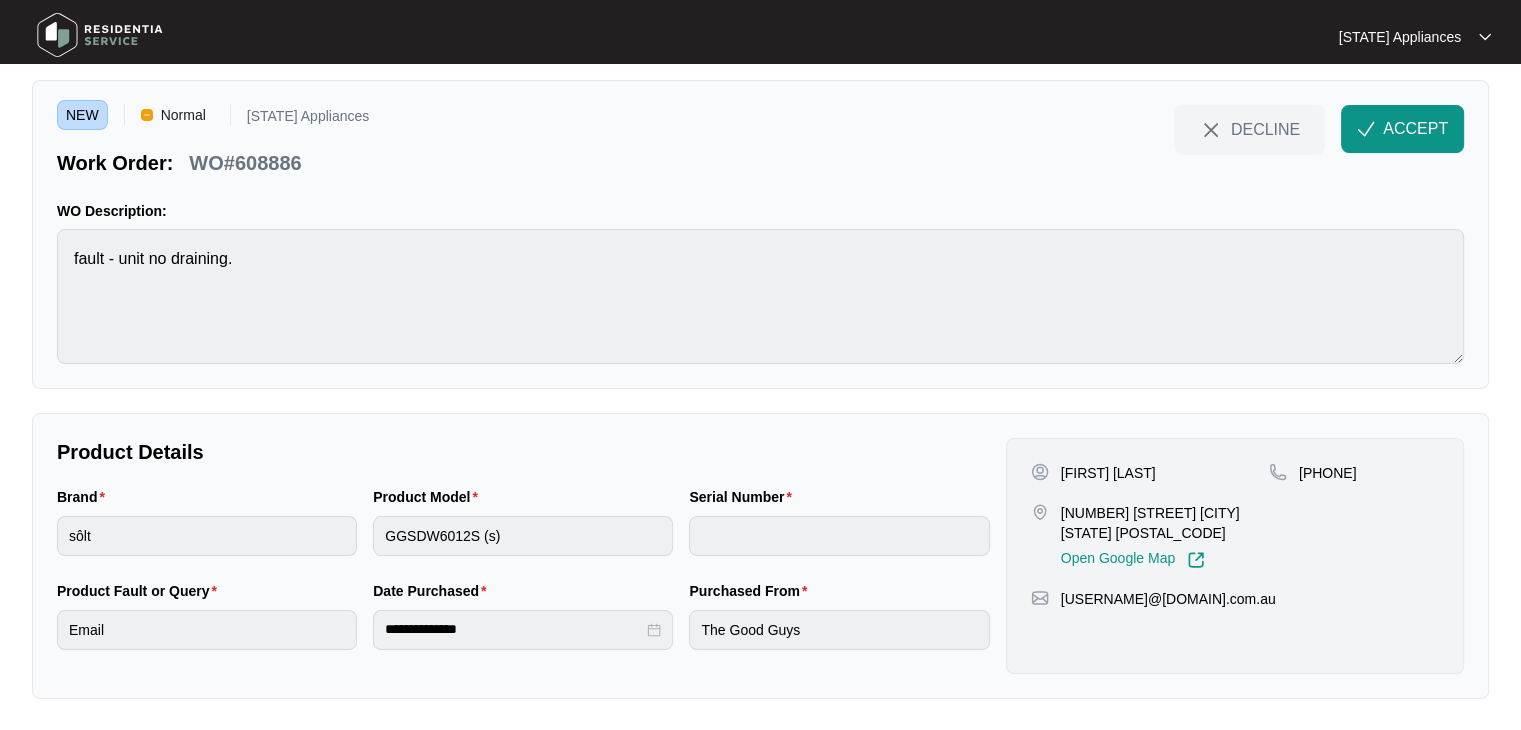 click on "WO#608886" at bounding box center (245, 163) 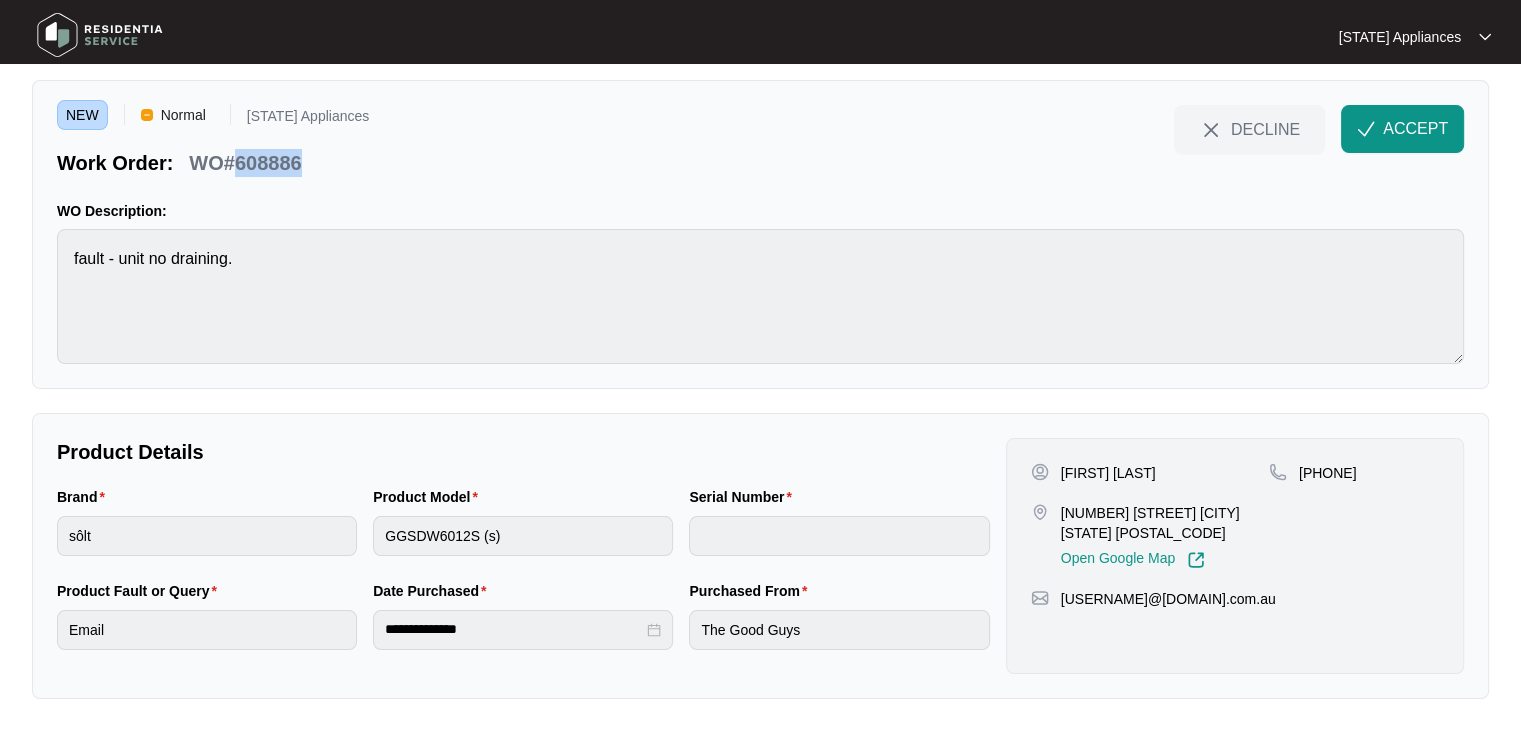 click on "WO#608886" at bounding box center [245, 163] 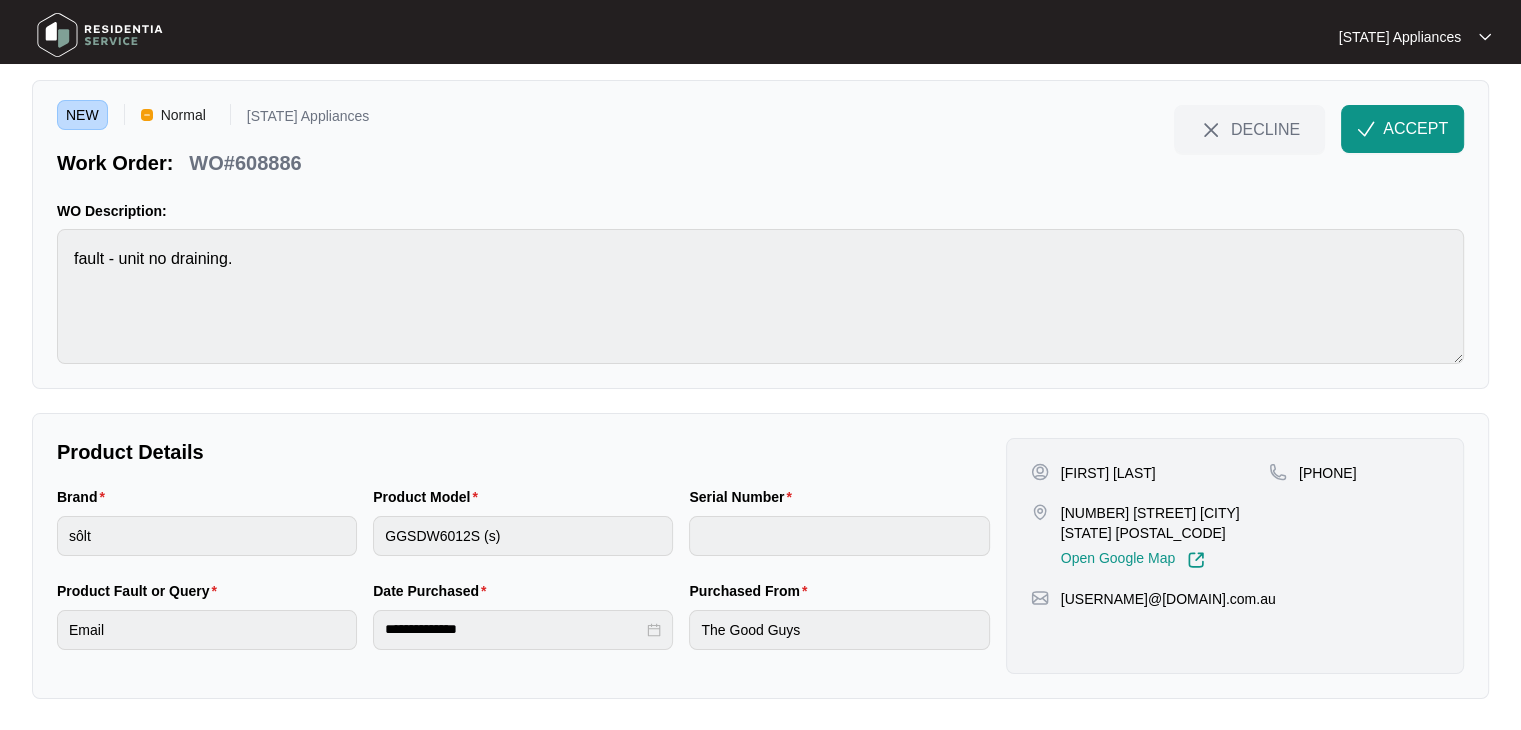click on "+61431734317" at bounding box center [1328, 473] 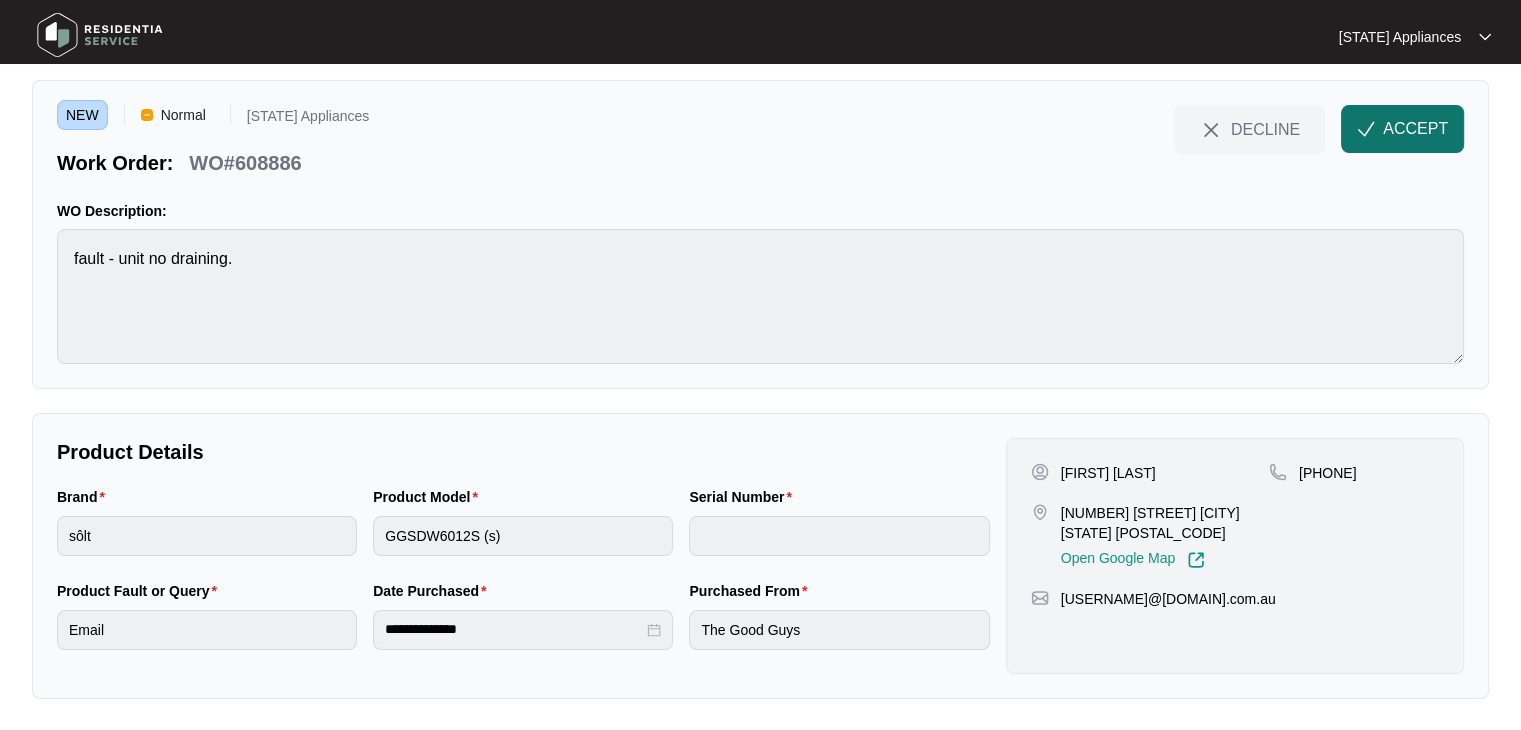 click on "ACCEPT" at bounding box center (1402, 129) 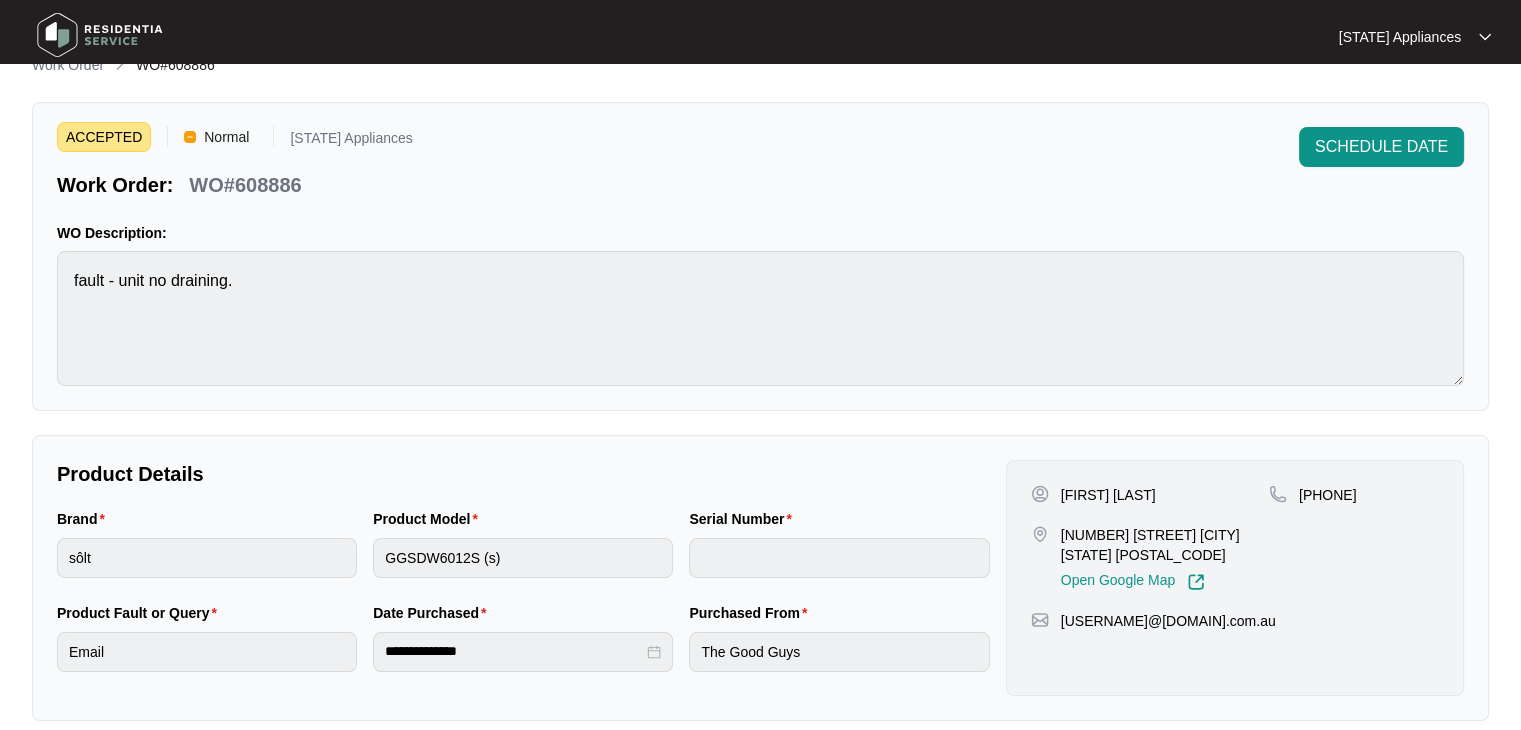scroll, scrollTop: 0, scrollLeft: 0, axis: both 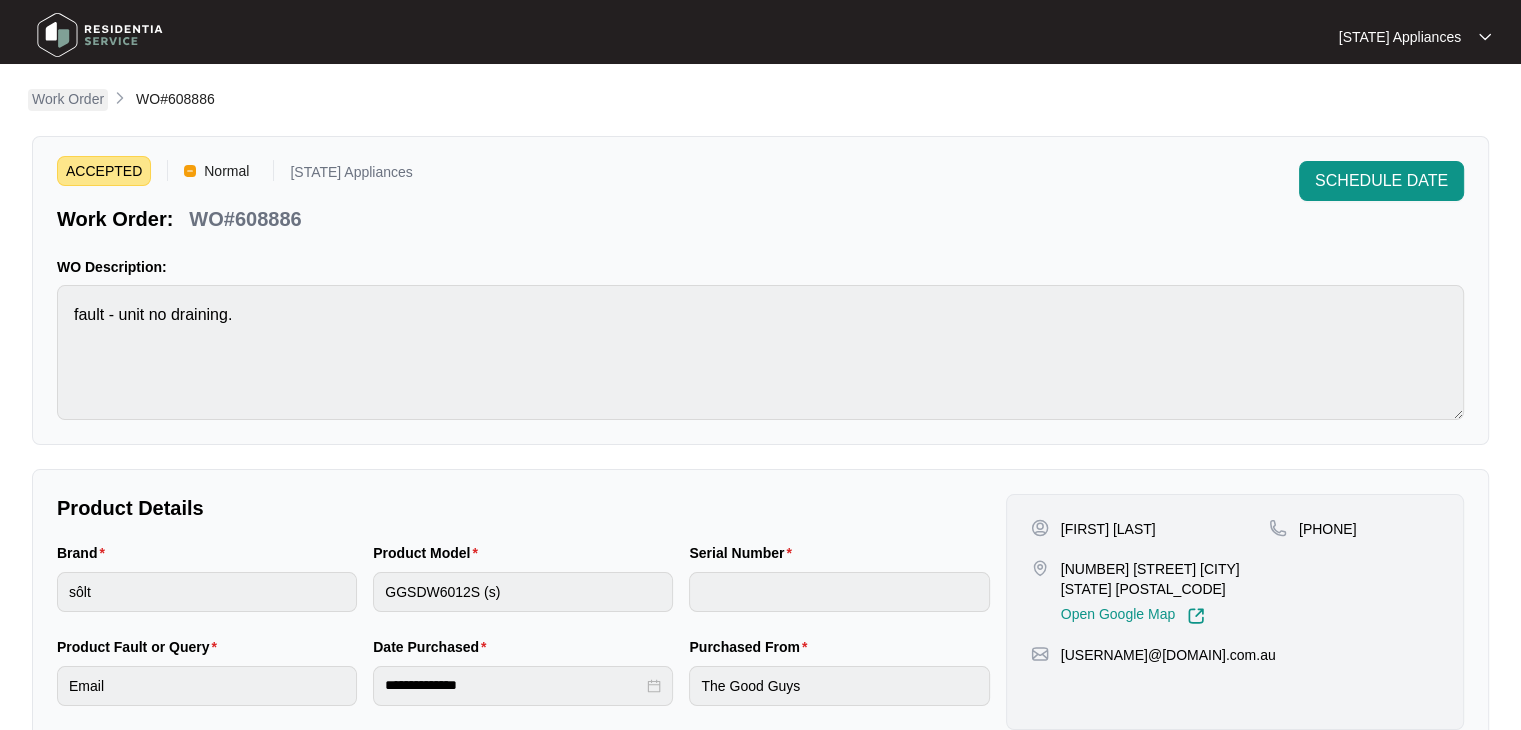 click on "Work Order" at bounding box center (68, 99) 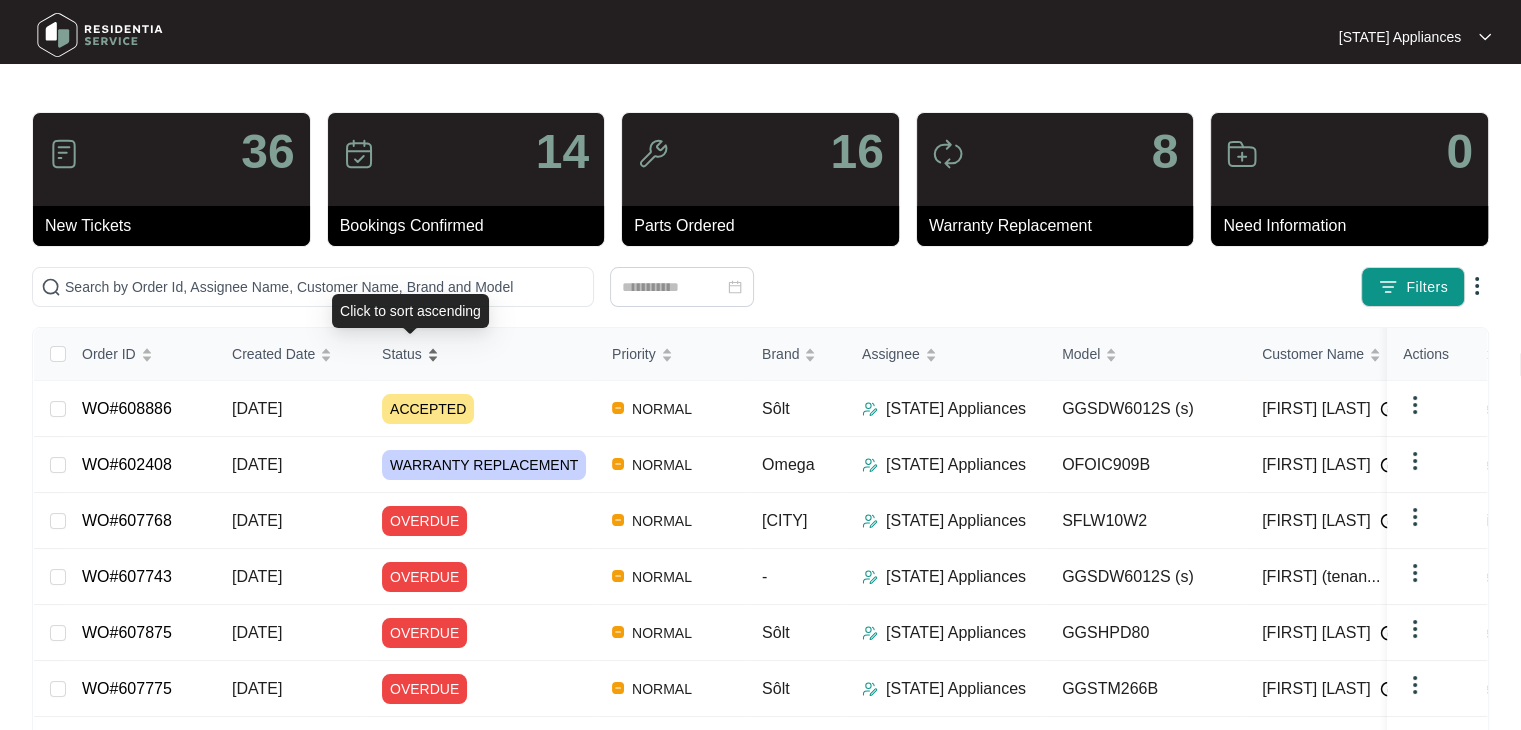 click on "Status" at bounding box center (402, 354) 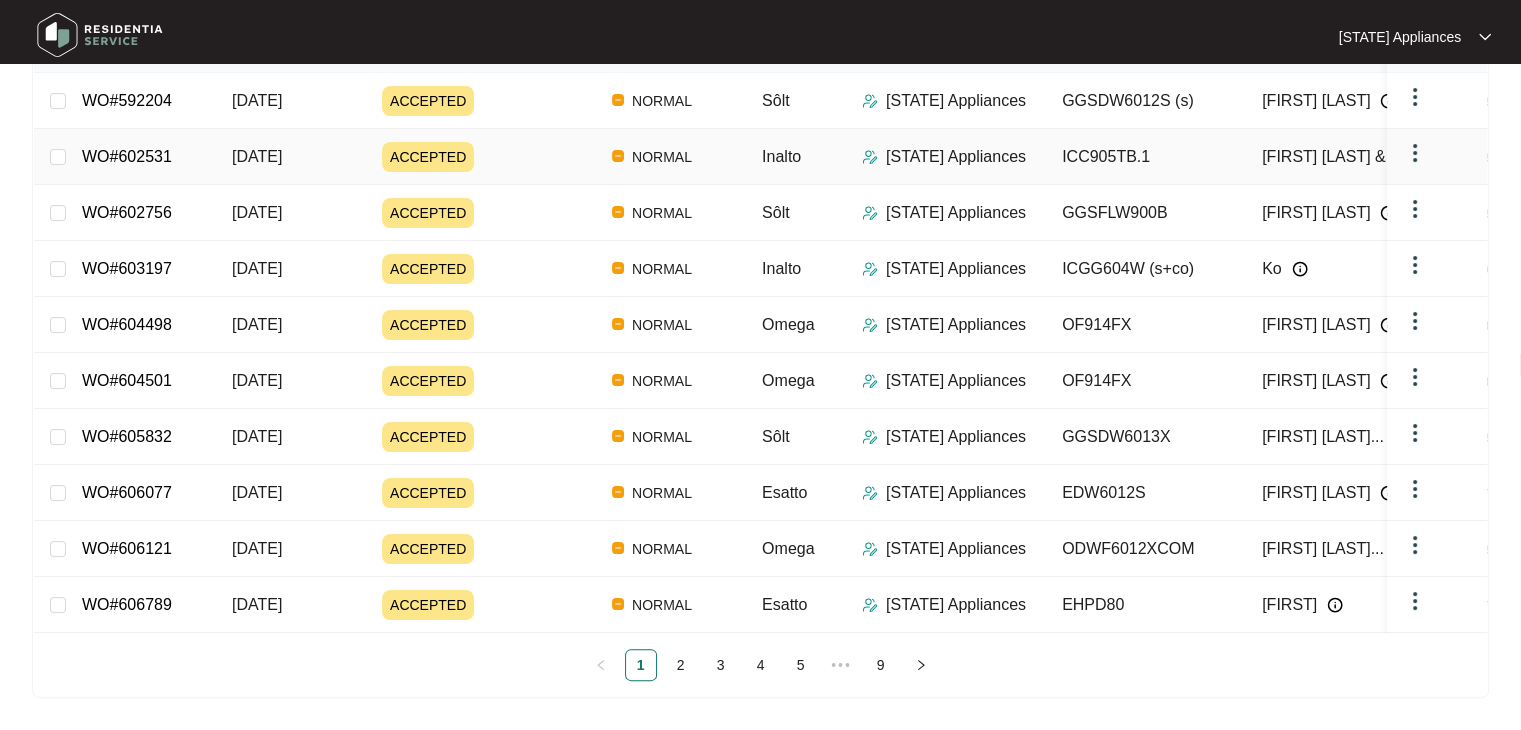 scroll, scrollTop: 491, scrollLeft: 0, axis: vertical 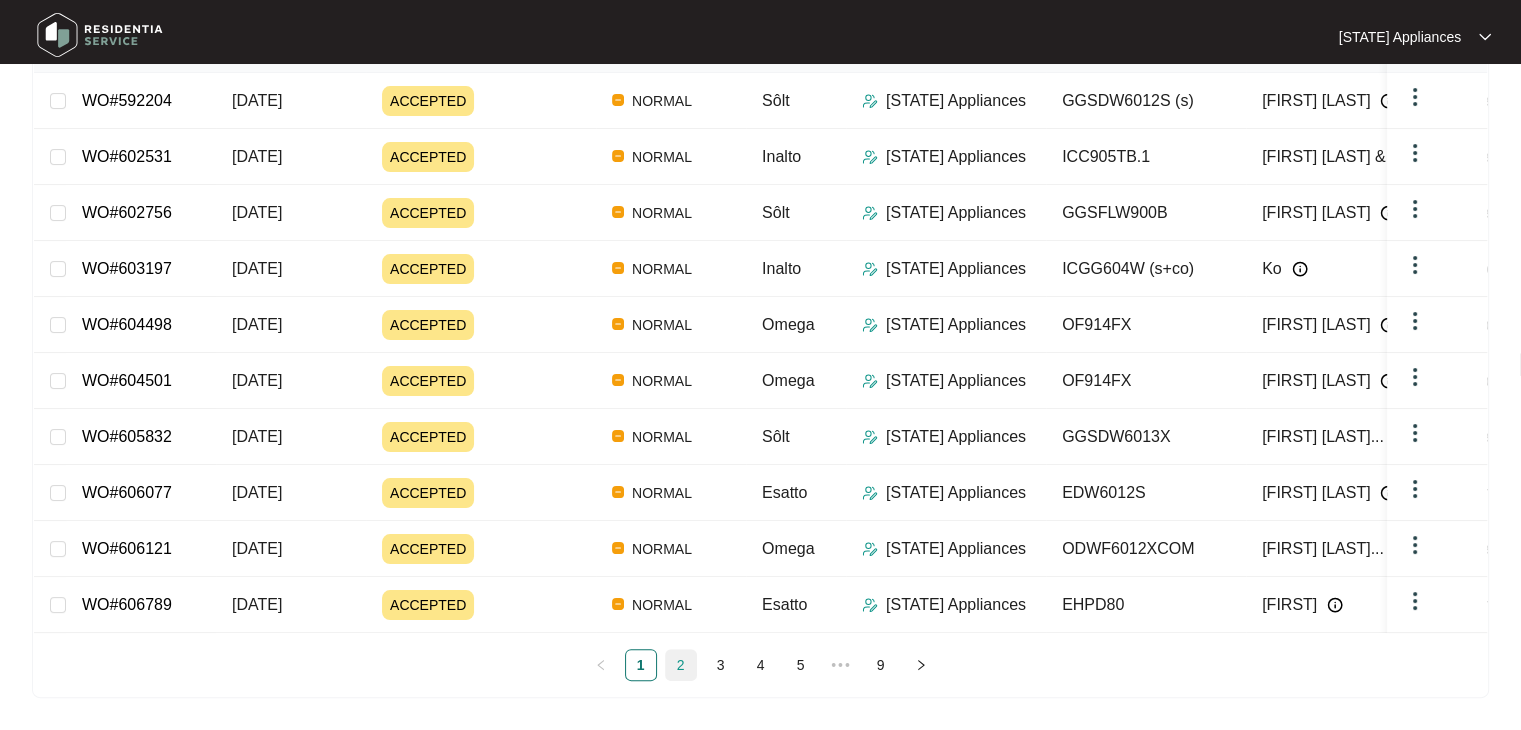 click on "2" at bounding box center (681, 665) 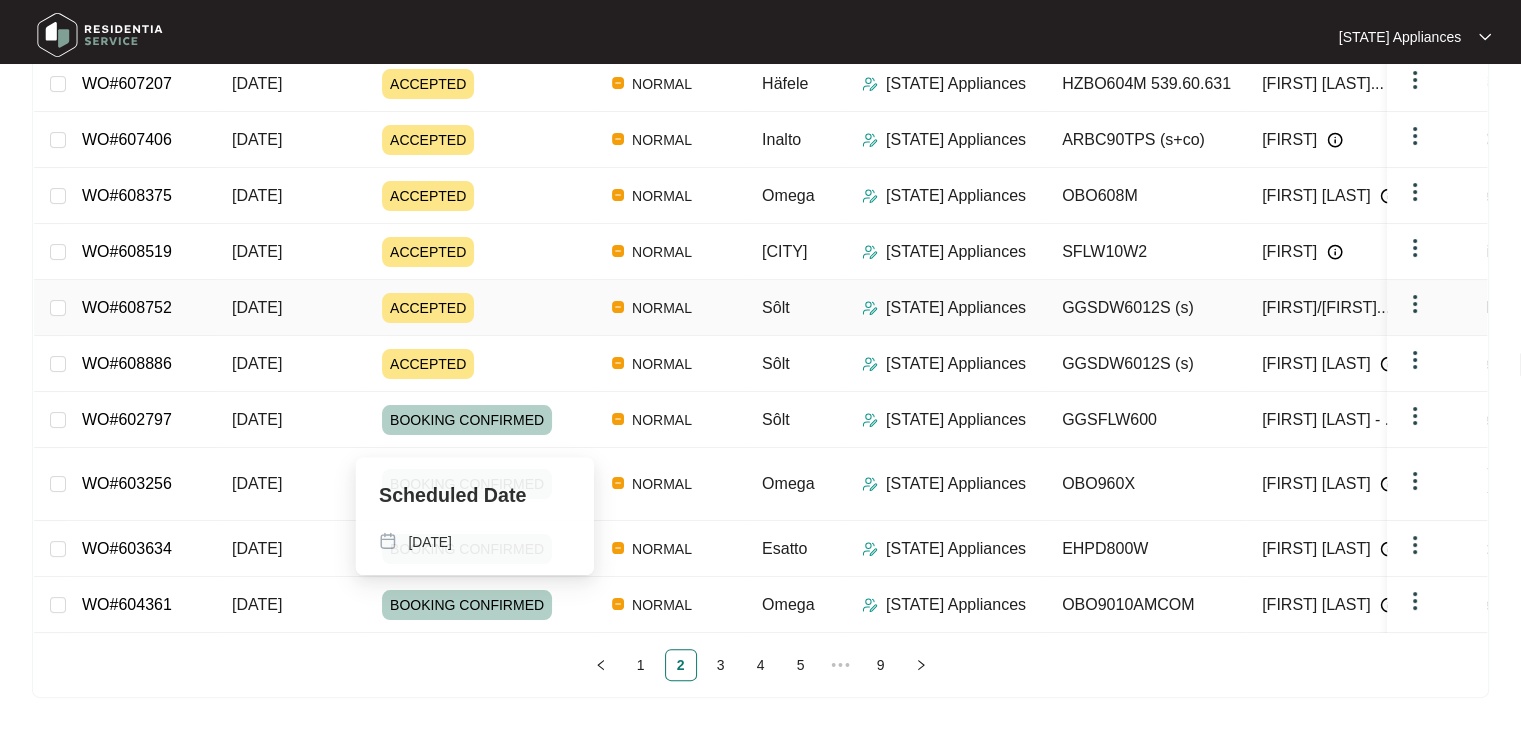 scroll, scrollTop: 291, scrollLeft: 0, axis: vertical 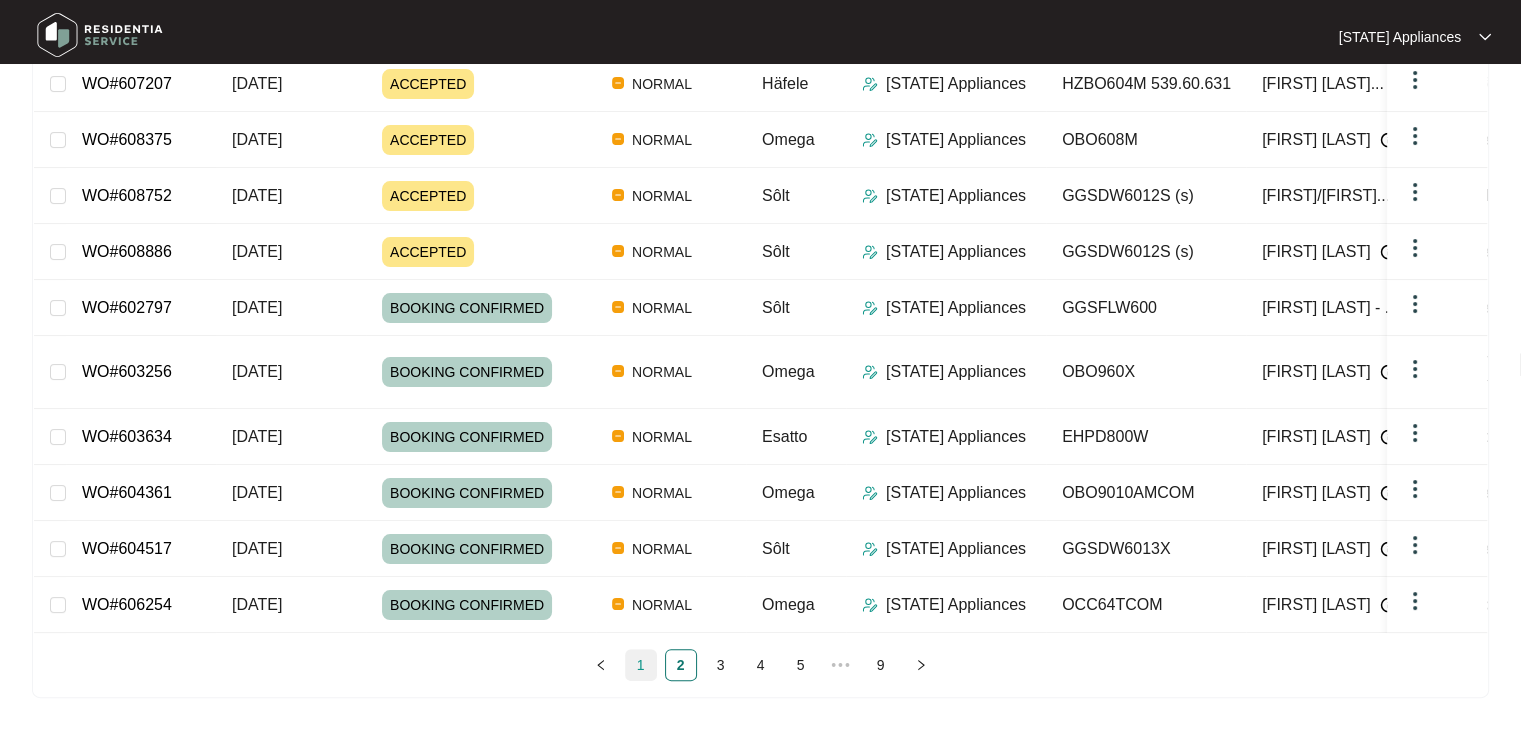click on "1" at bounding box center (641, 665) 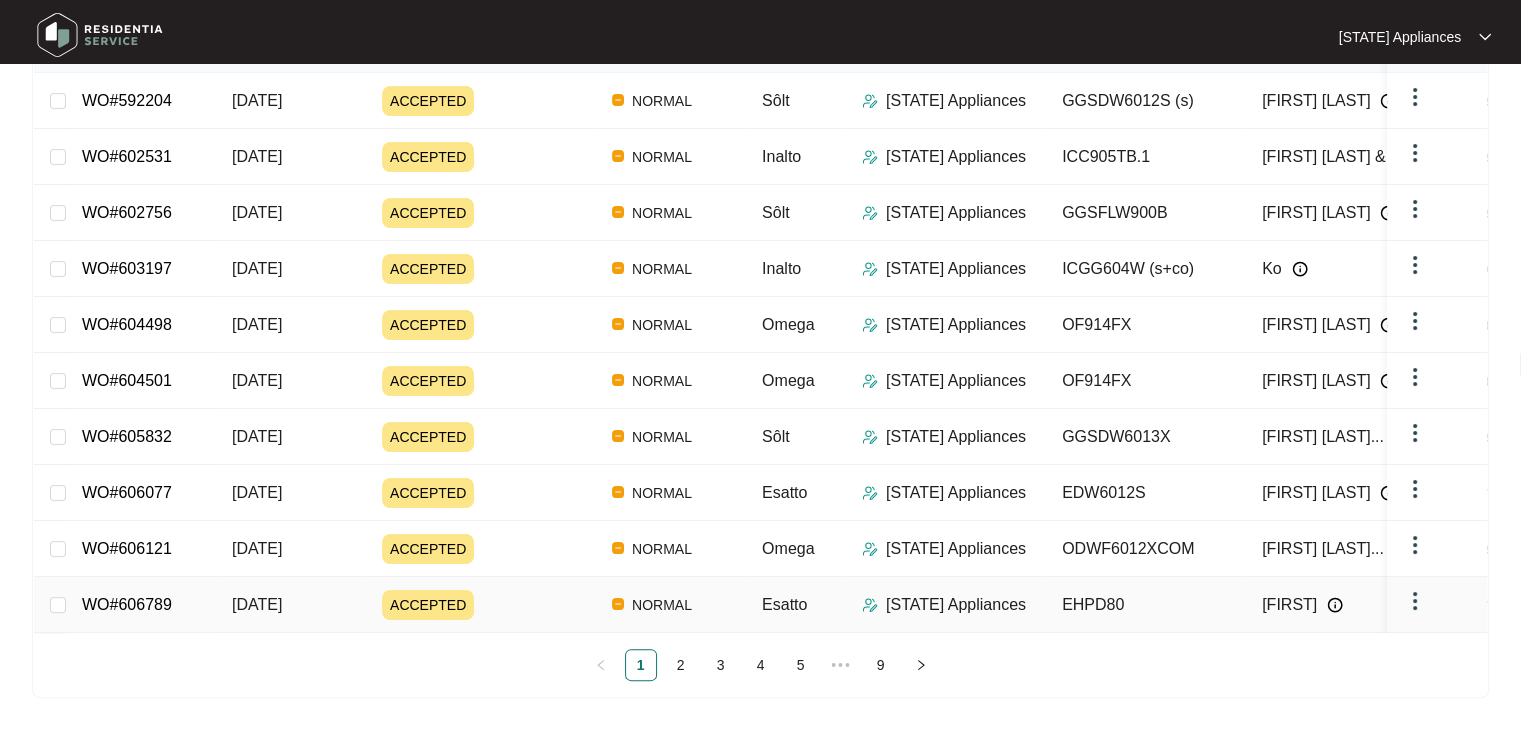 scroll, scrollTop: 491, scrollLeft: 0, axis: vertical 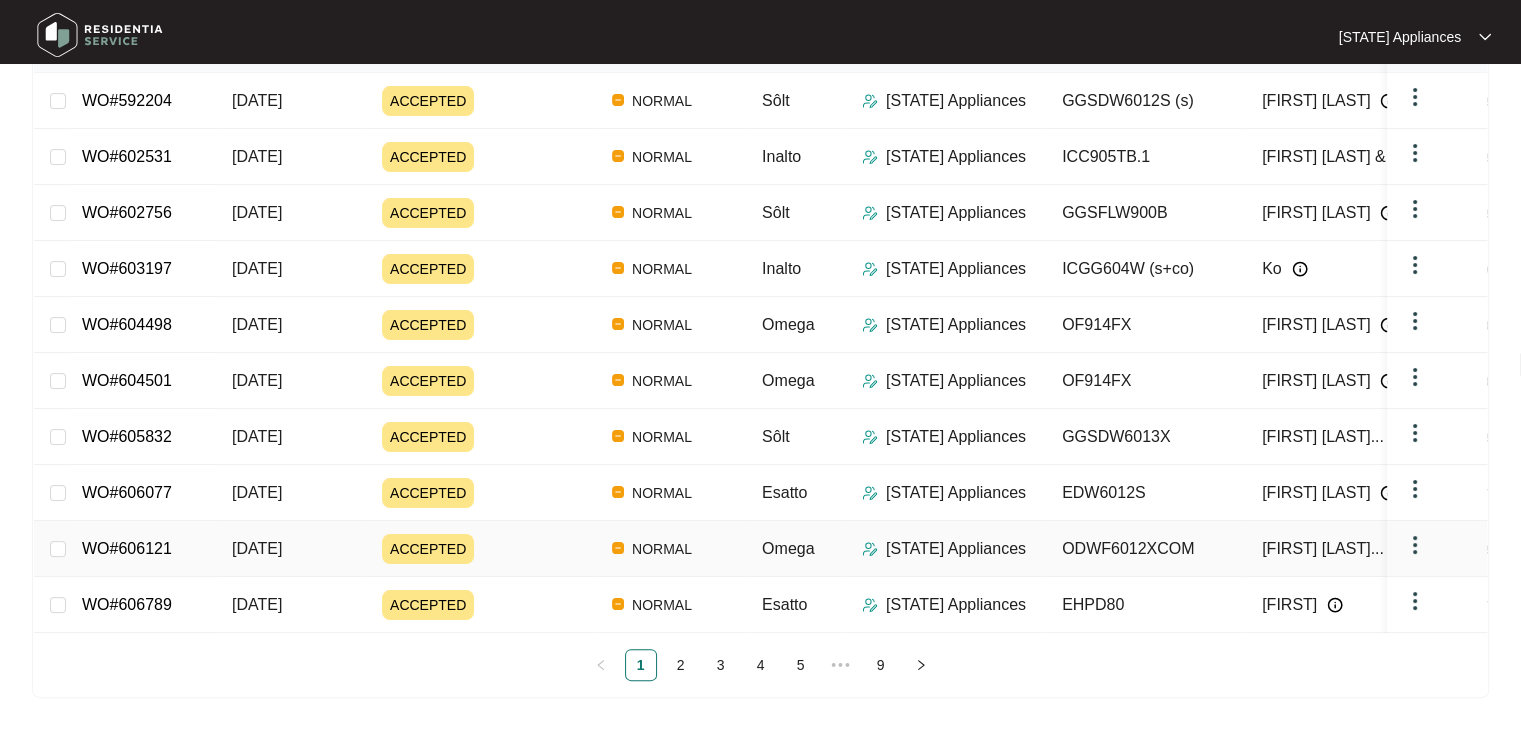 drag, startPoint x: 119, startPoint y: 518, endPoint x: 81, endPoint y: 507, distance: 39.56008 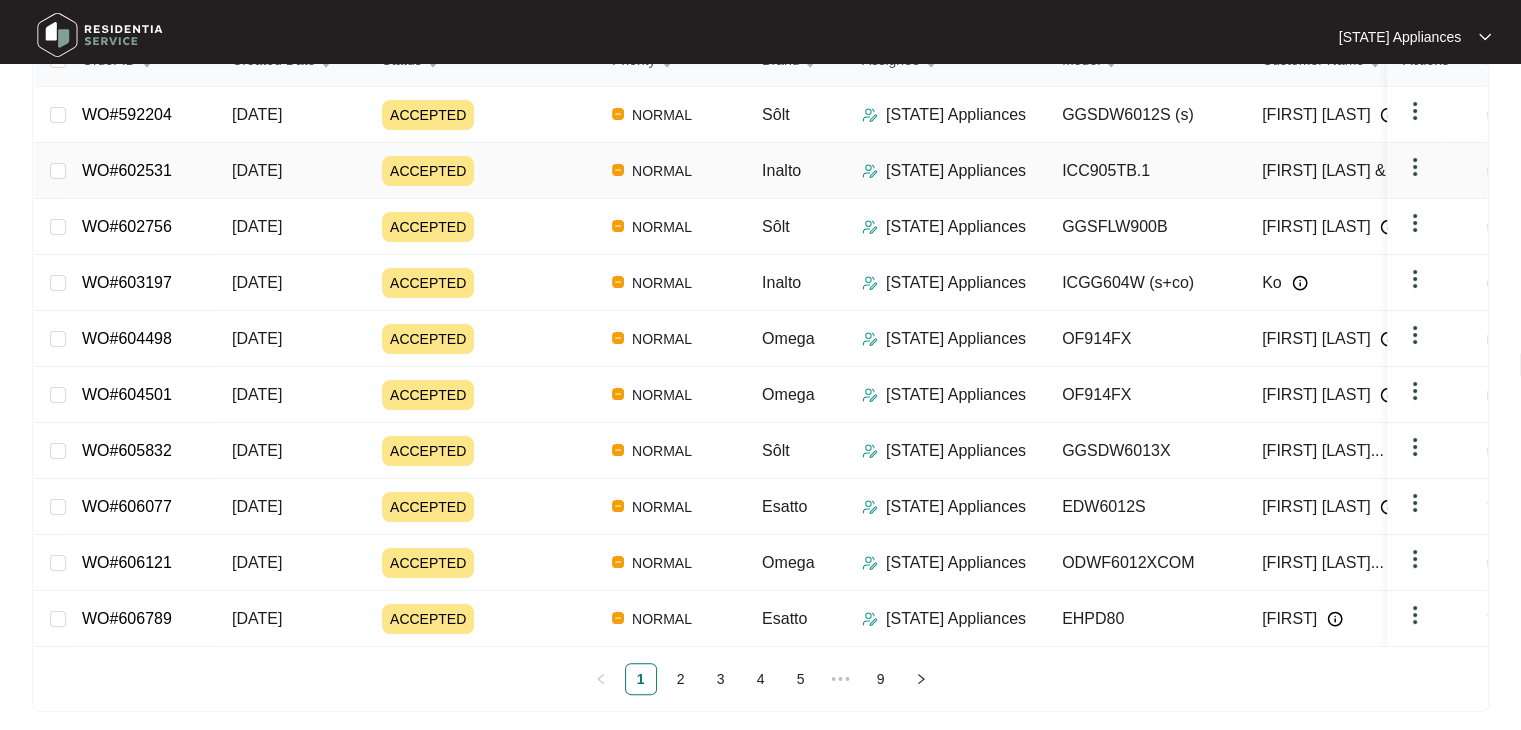scroll, scrollTop: 291, scrollLeft: 0, axis: vertical 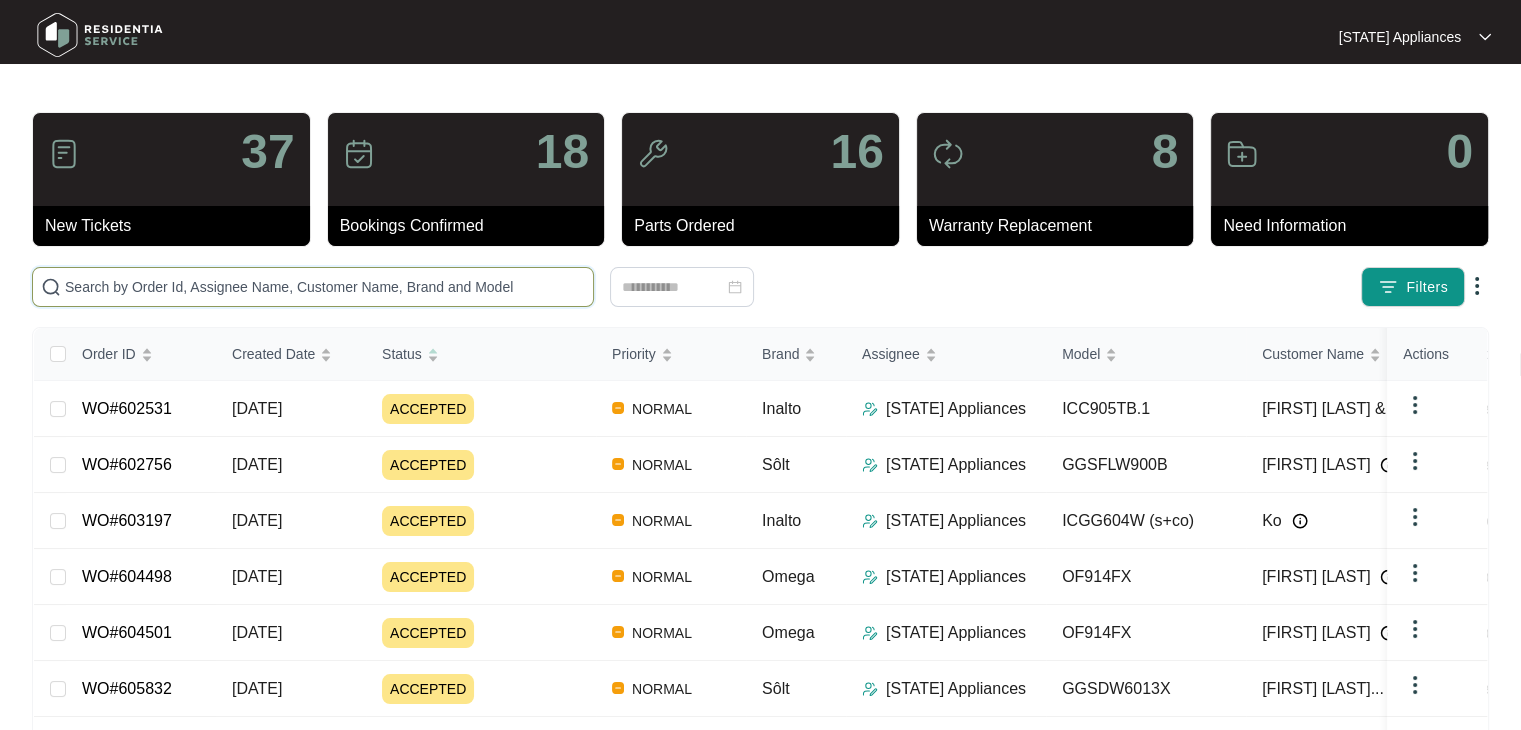 click at bounding box center [325, 287] 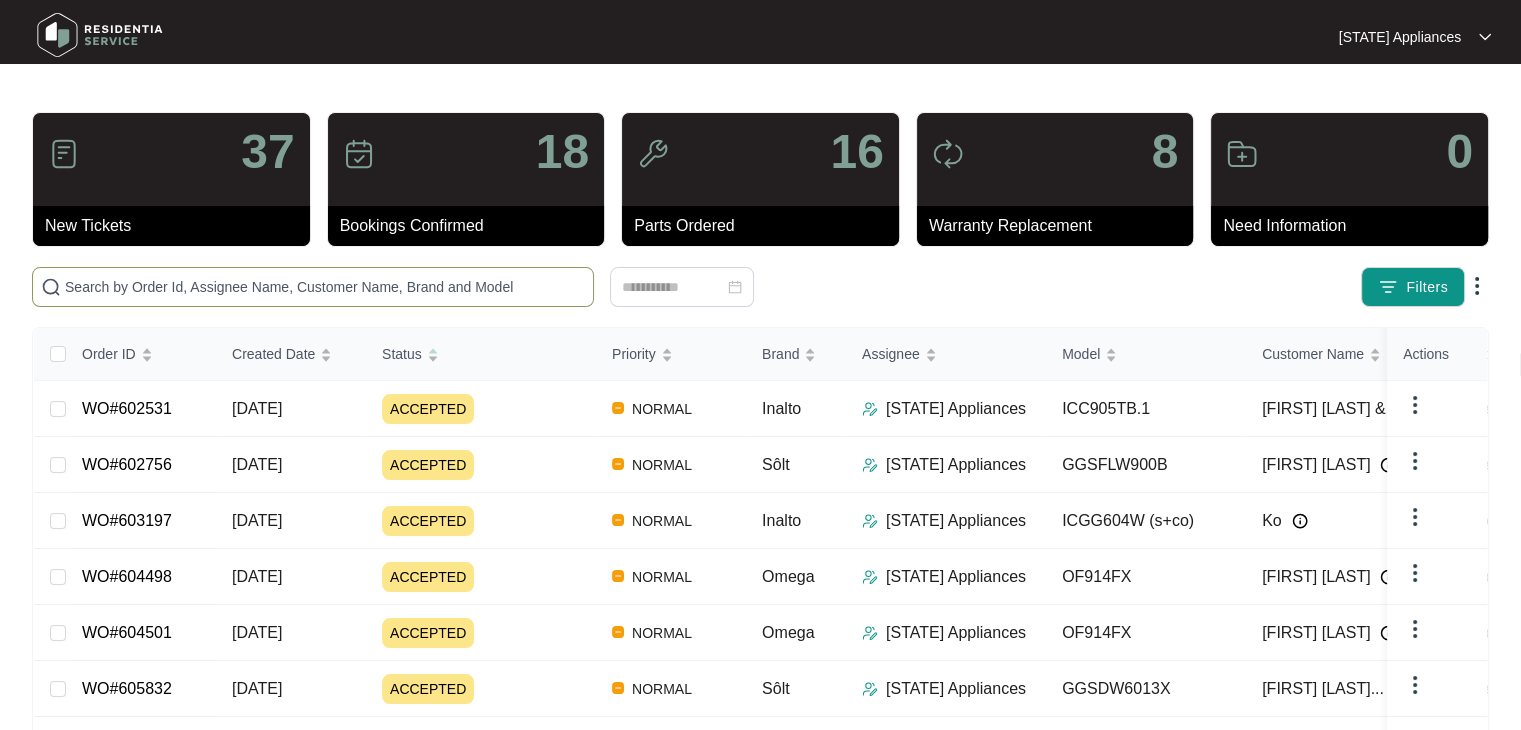 paste on "609032" 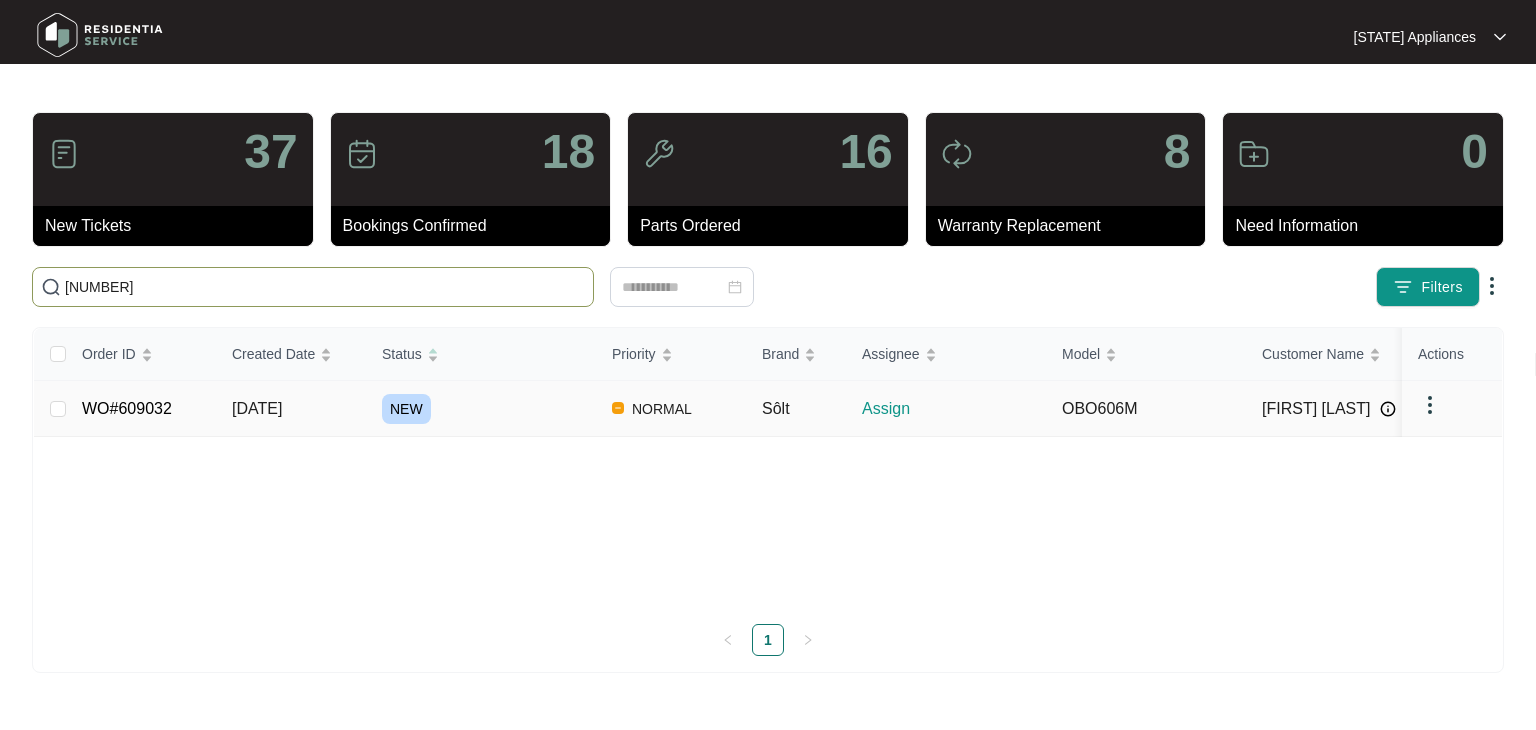 type on "609032" 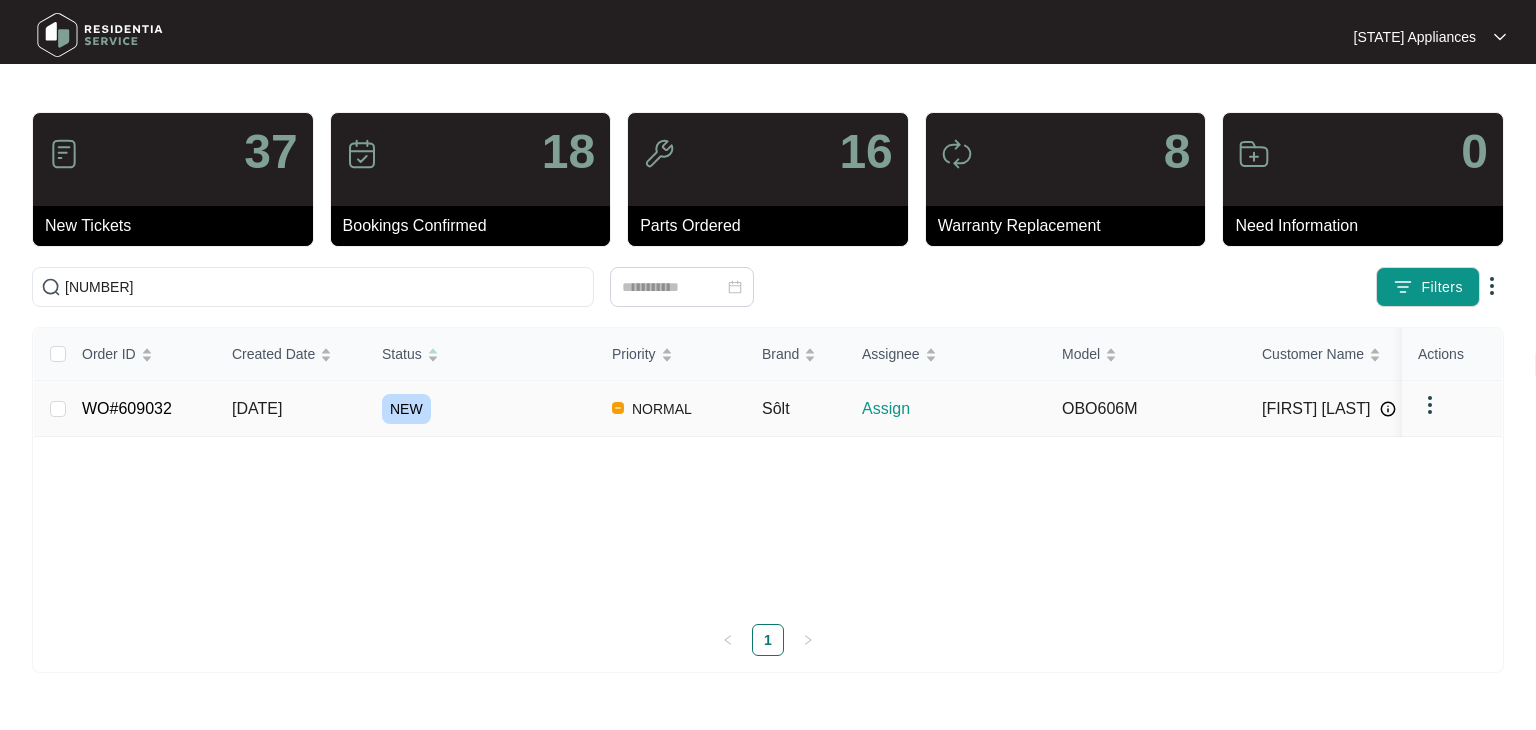 click on "WO#609032" at bounding box center [127, 408] 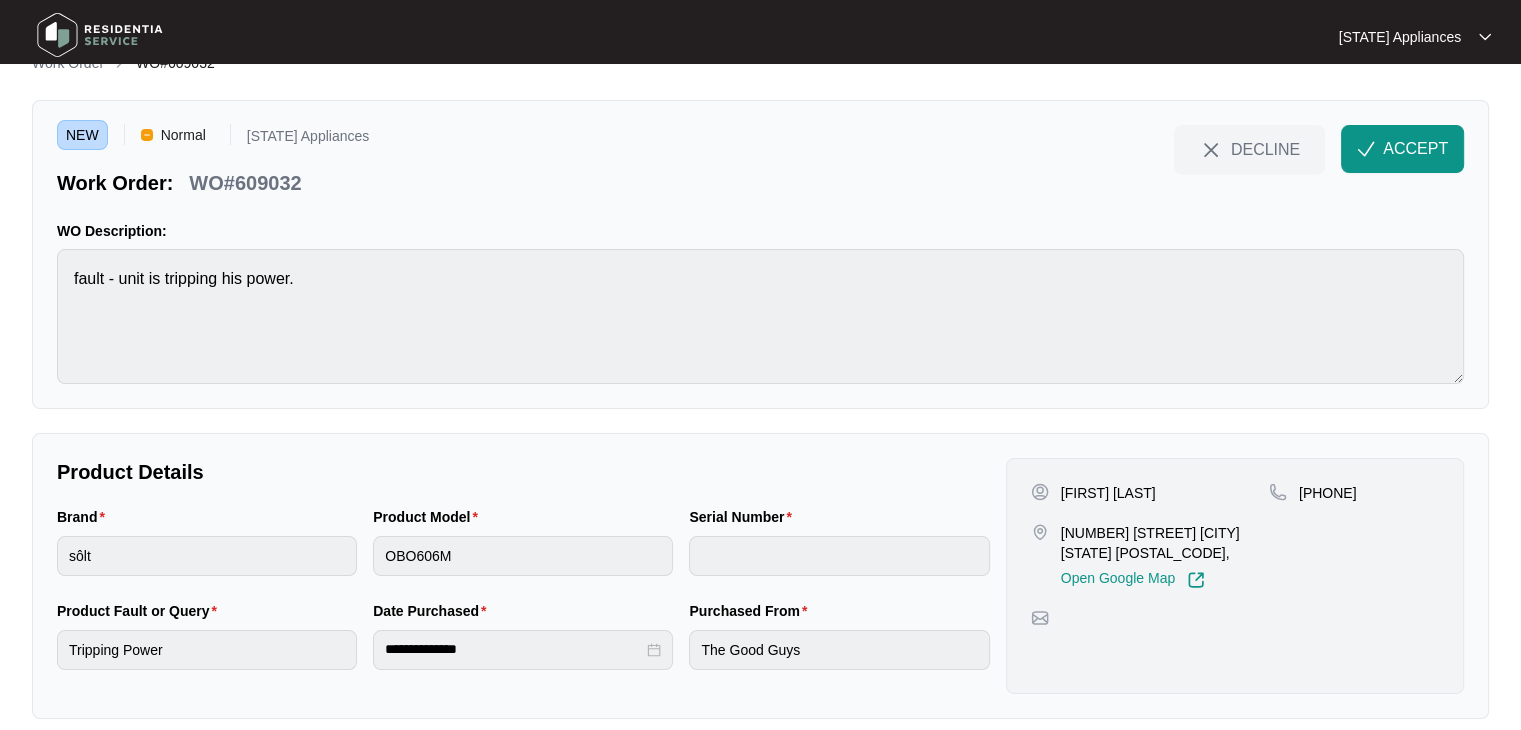 scroll, scrollTop: 56, scrollLeft: 0, axis: vertical 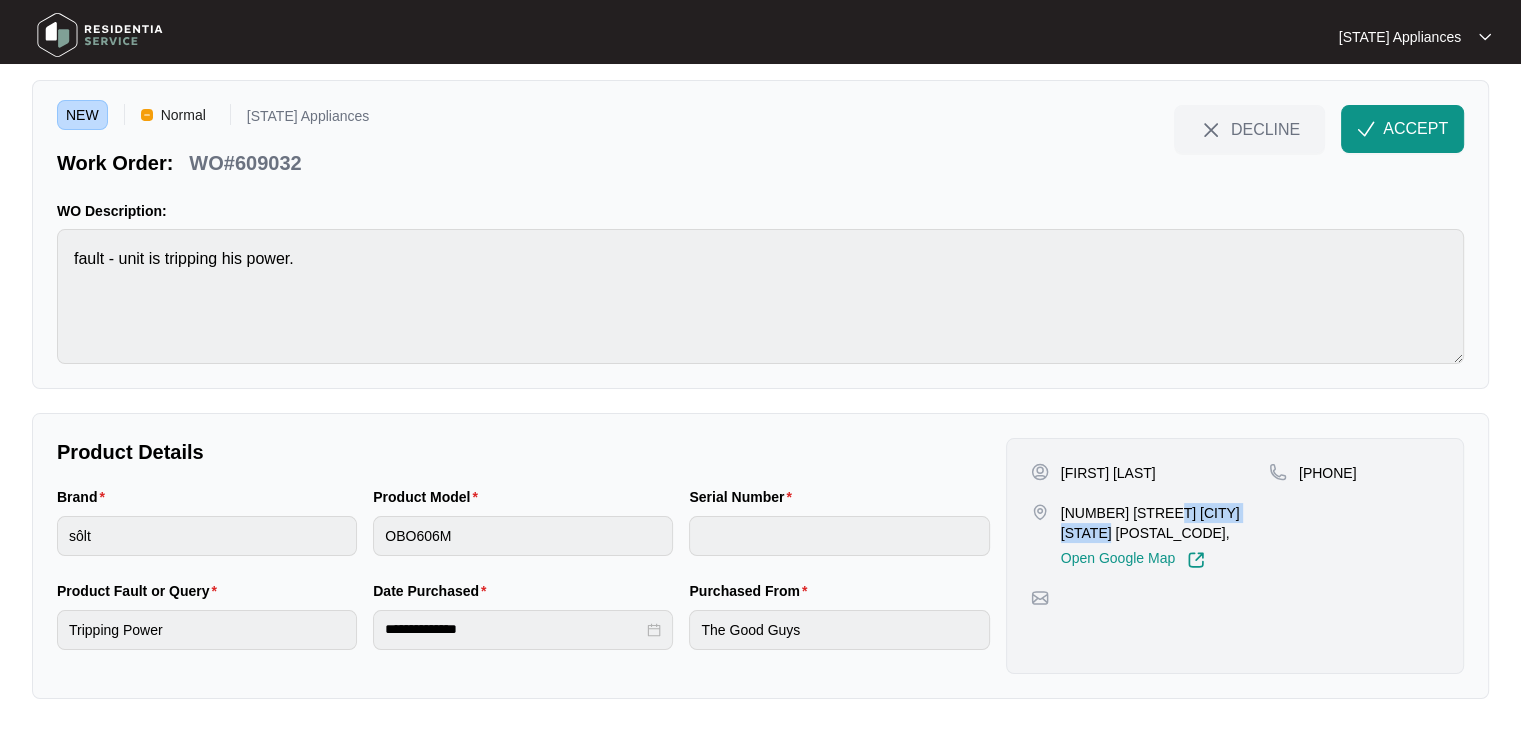 drag, startPoint x: 1151, startPoint y: 508, endPoint x: 1257, endPoint y: 501, distance: 106.23088 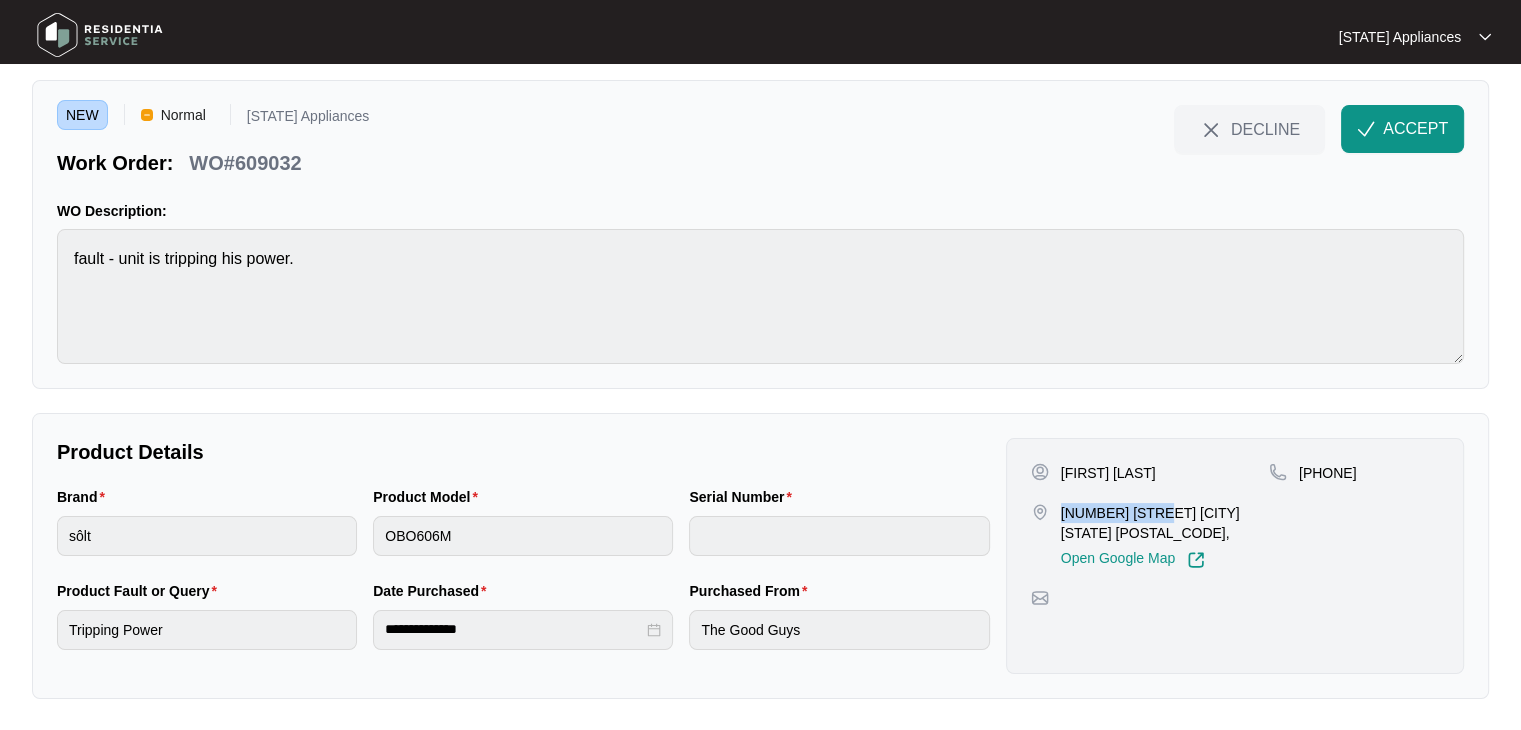 drag, startPoint x: 1060, startPoint y: 513, endPoint x: 1148, endPoint y: 505, distance: 88.362885 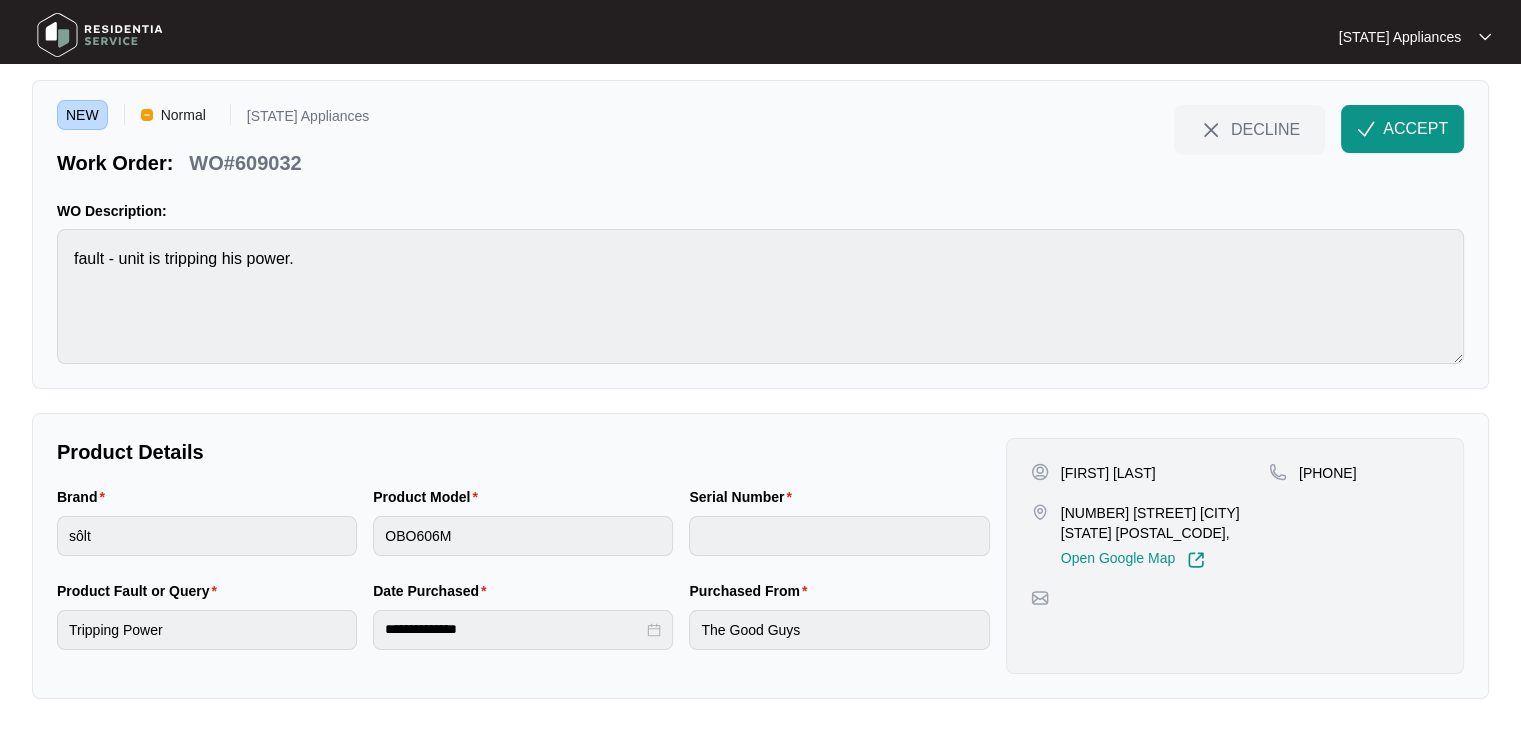 click on "WO#609032" at bounding box center (245, 163) 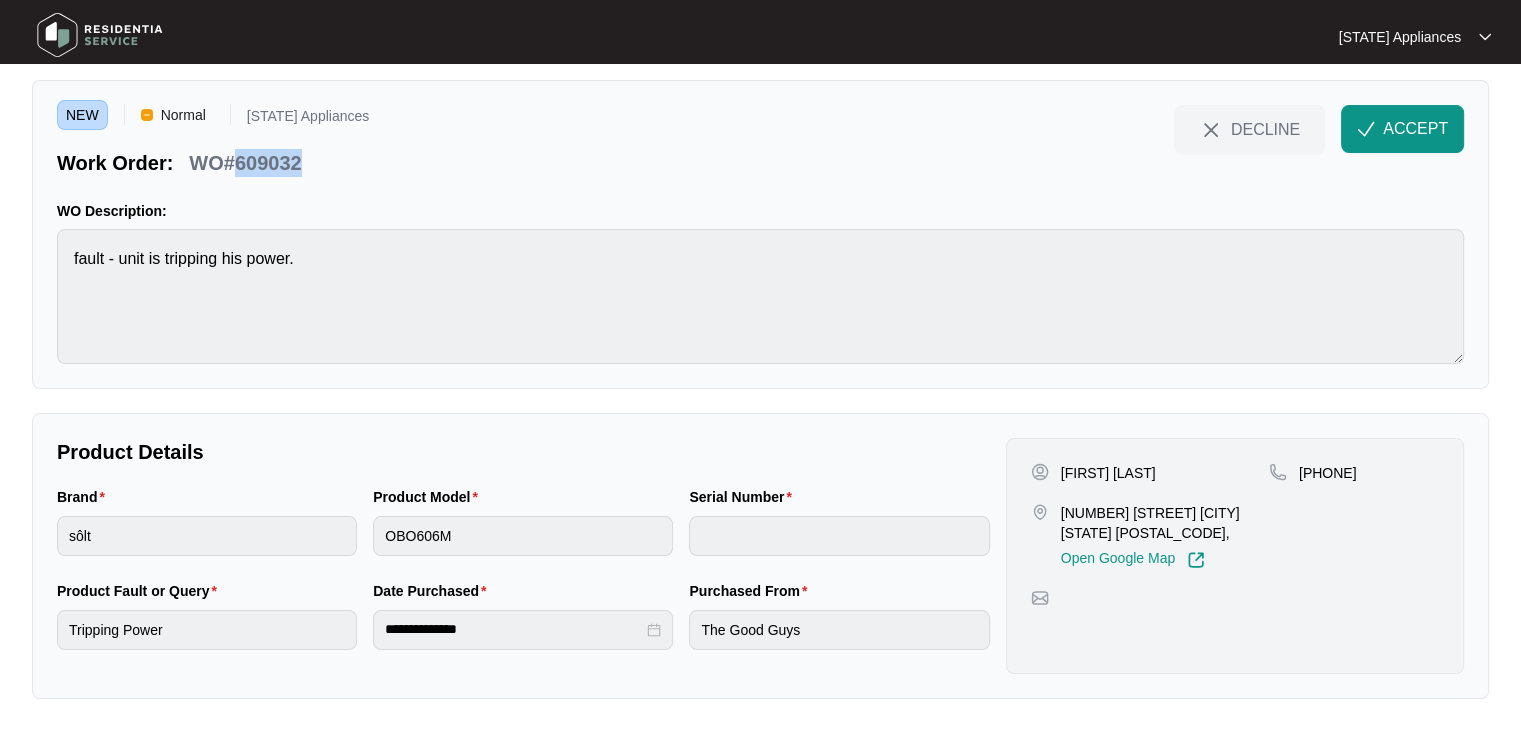 click on "WO#609032" at bounding box center [245, 163] 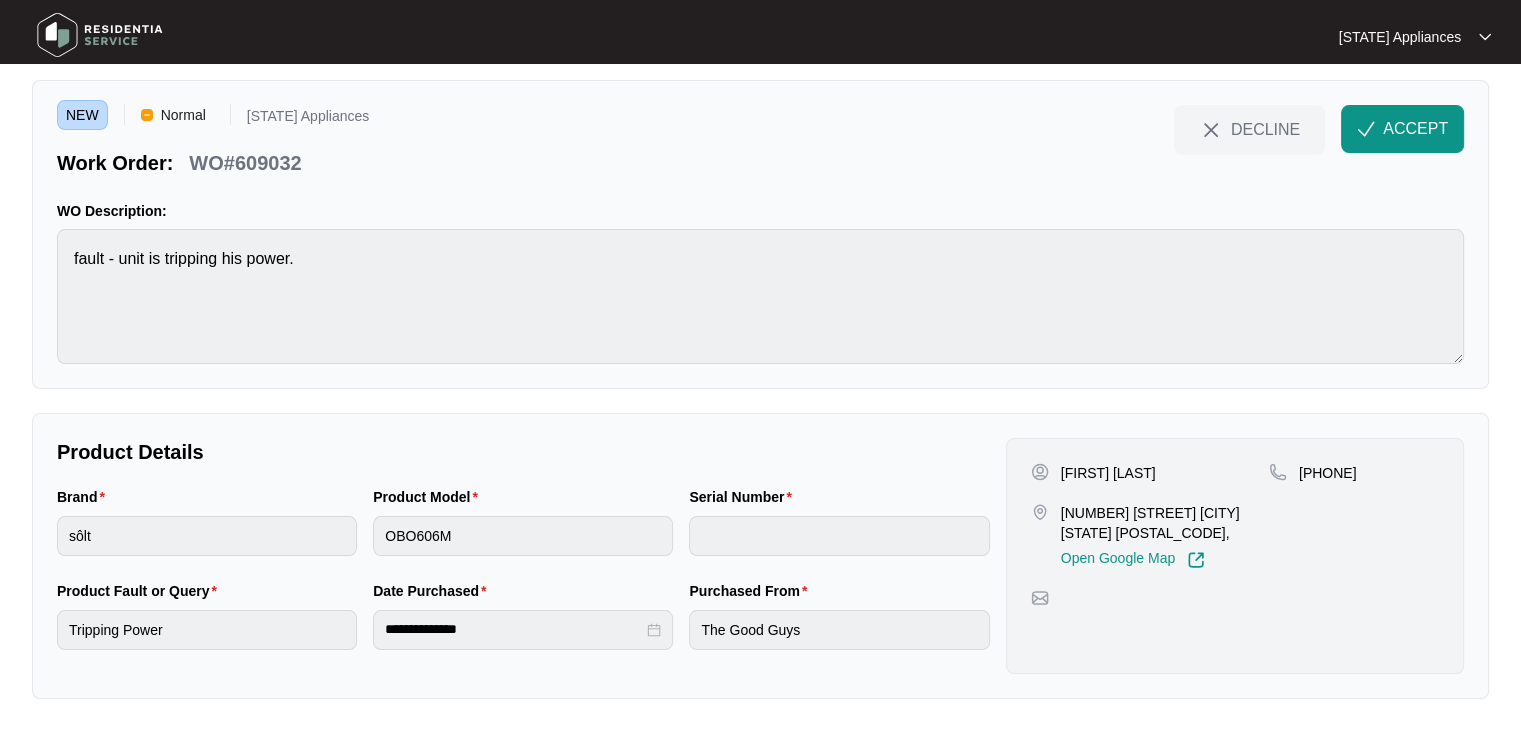 click on "+61413068571" at bounding box center [1328, 473] 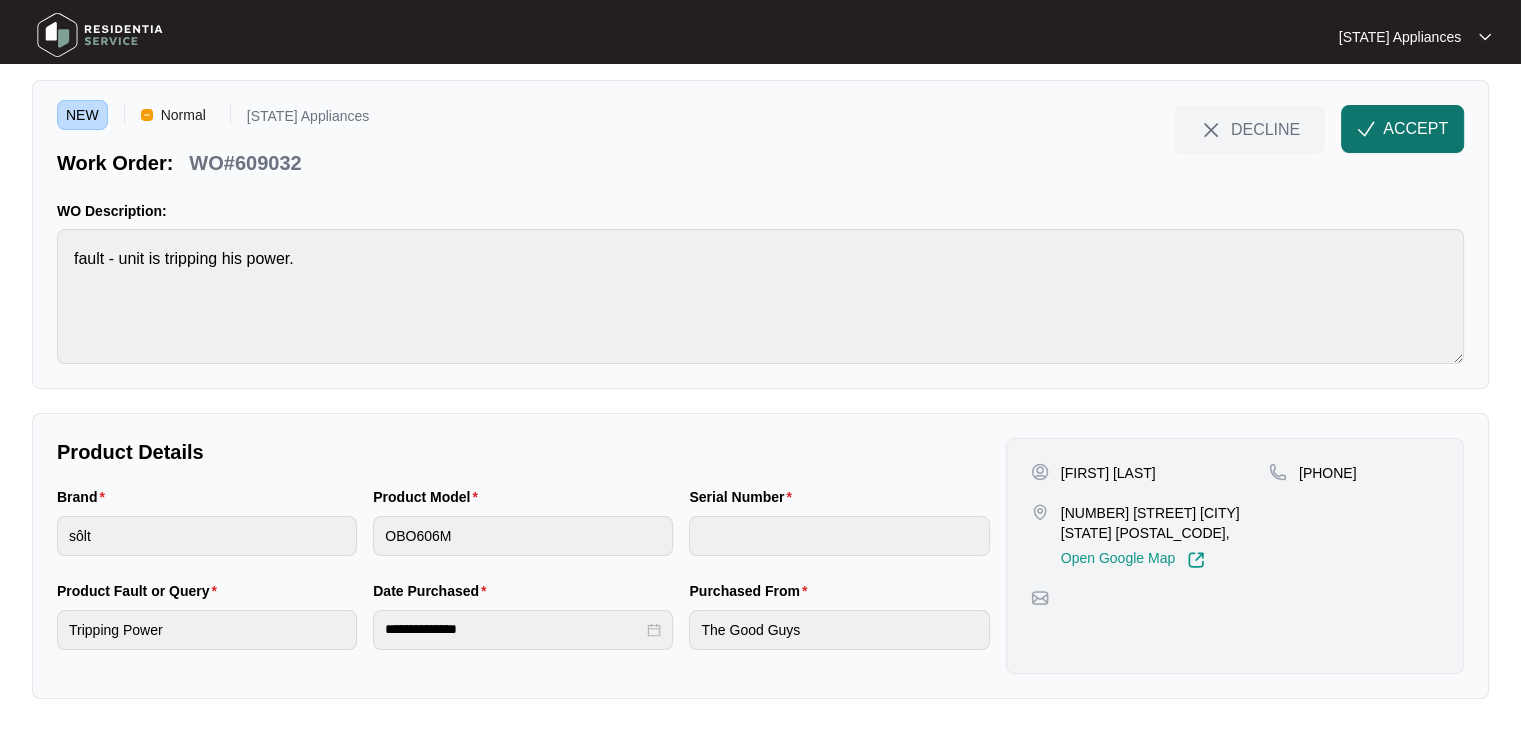 click on "ACCEPT" at bounding box center [1415, 129] 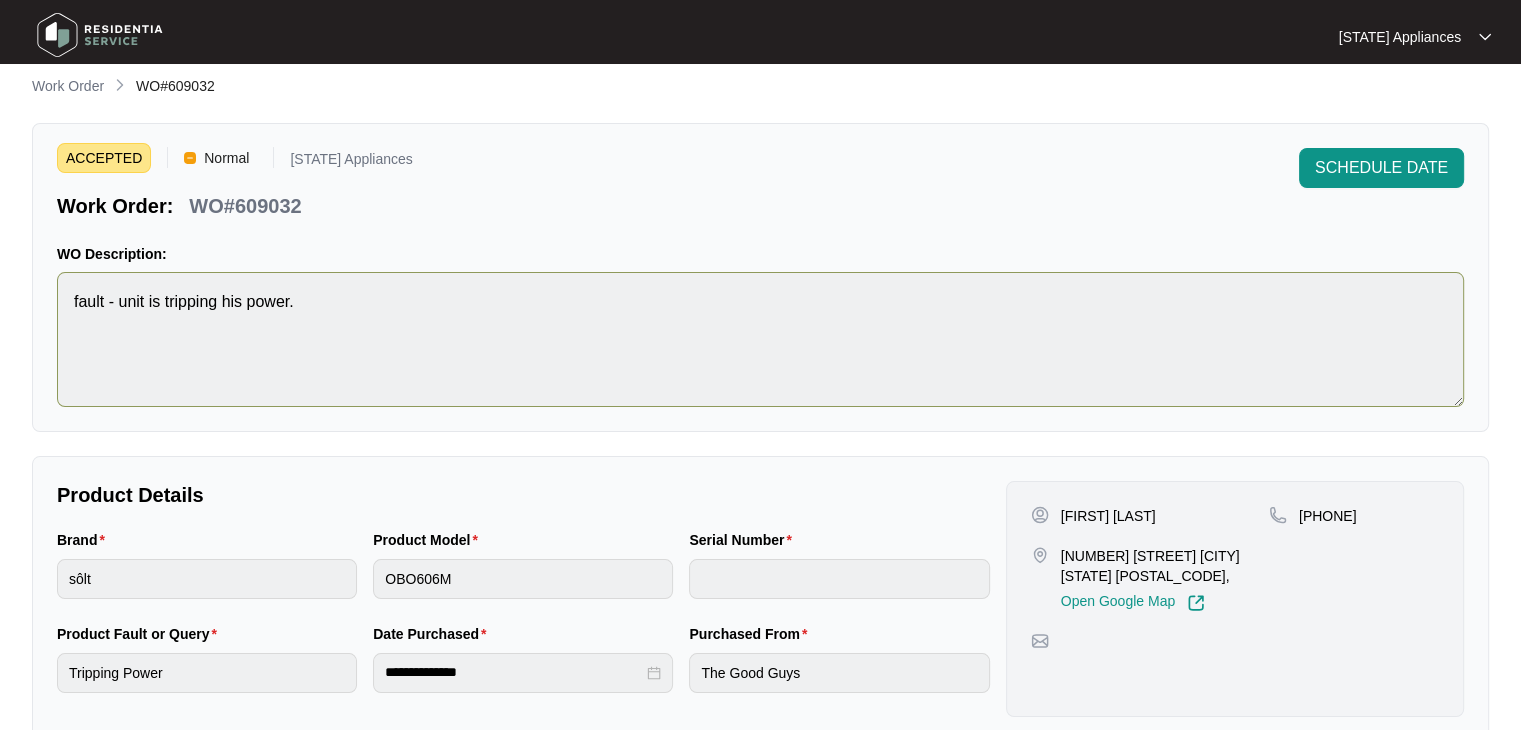 scroll, scrollTop: 0, scrollLeft: 0, axis: both 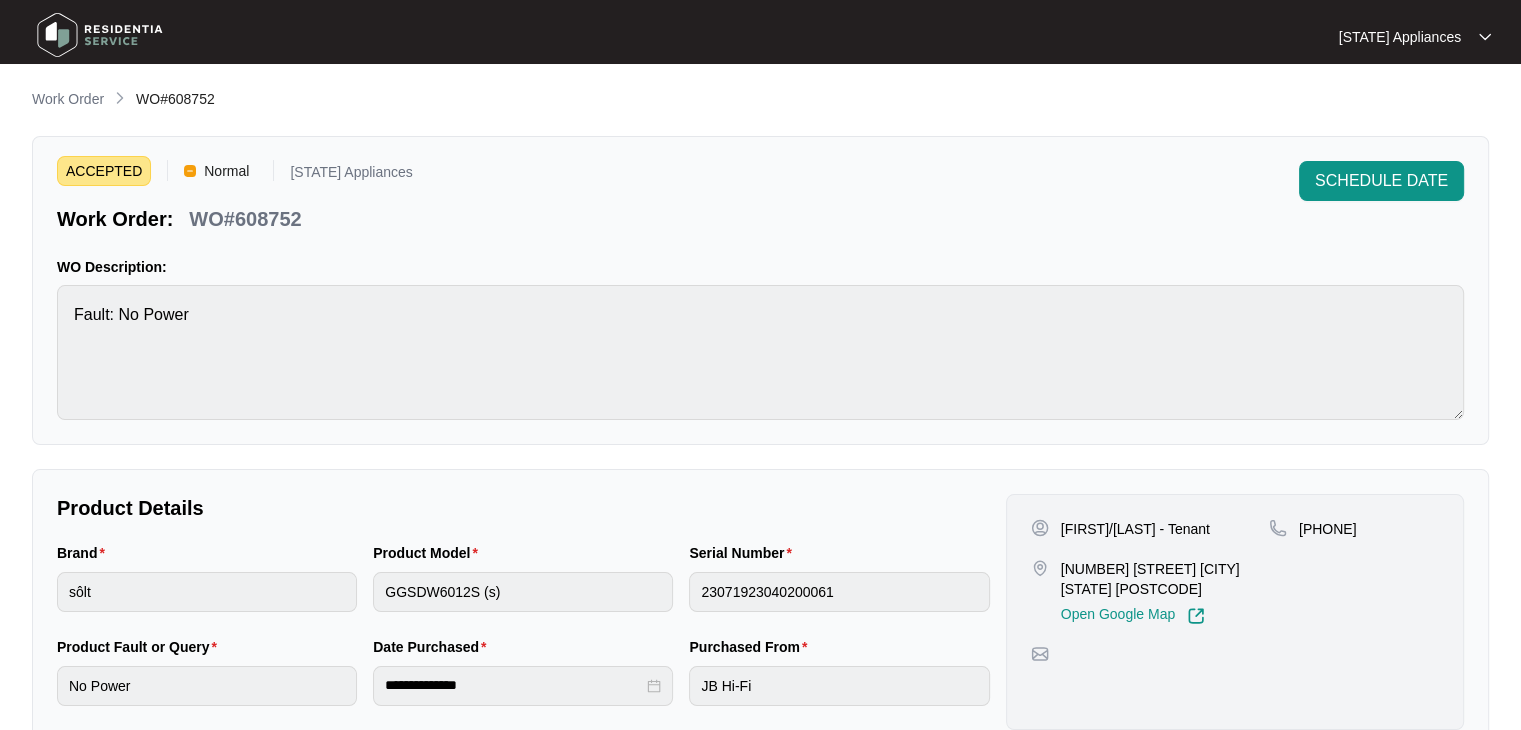 click on "WO#608752" at bounding box center (245, 219) 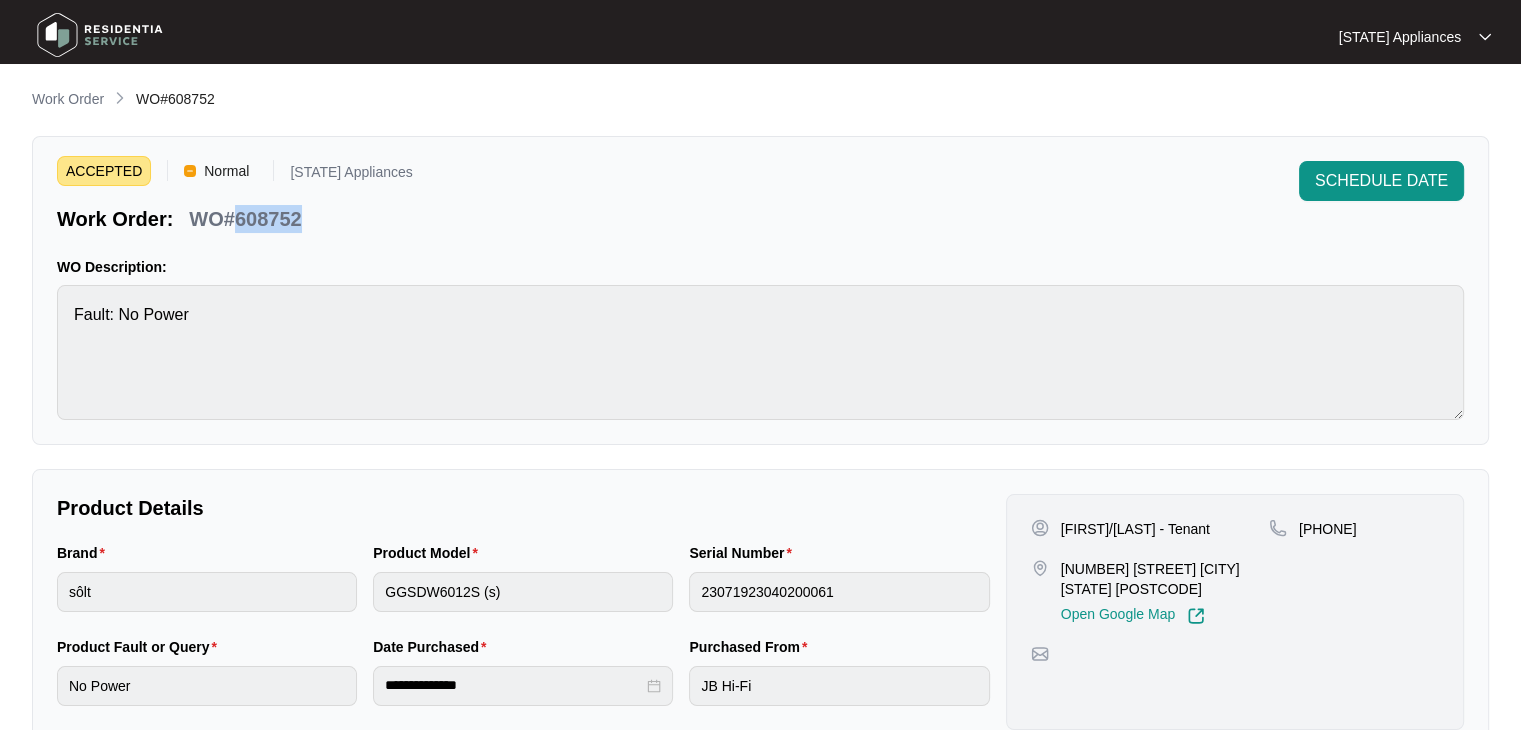 drag, startPoint x: 248, startPoint y: 215, endPoint x: 247, endPoint y: 204, distance: 11.045361 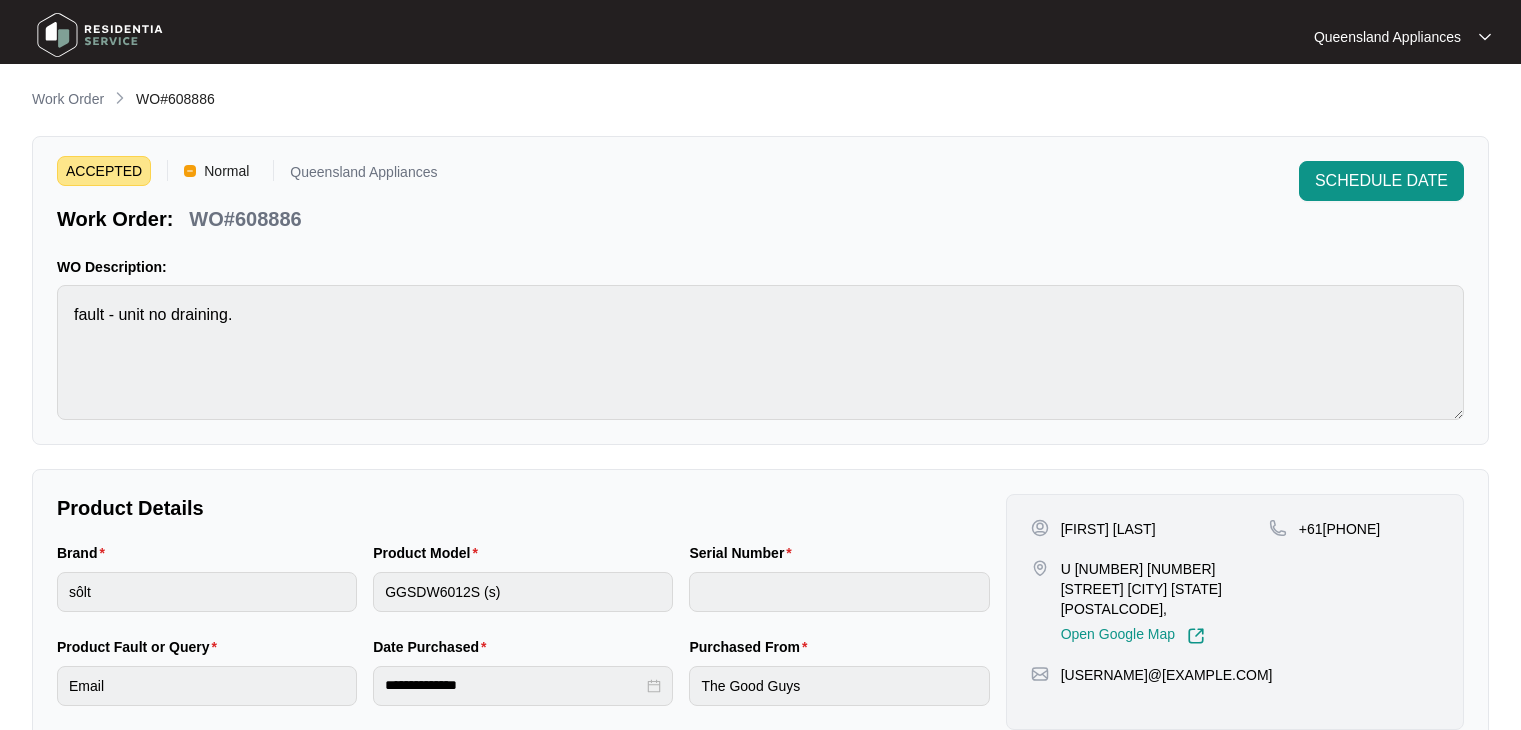 scroll, scrollTop: 0, scrollLeft: 0, axis: both 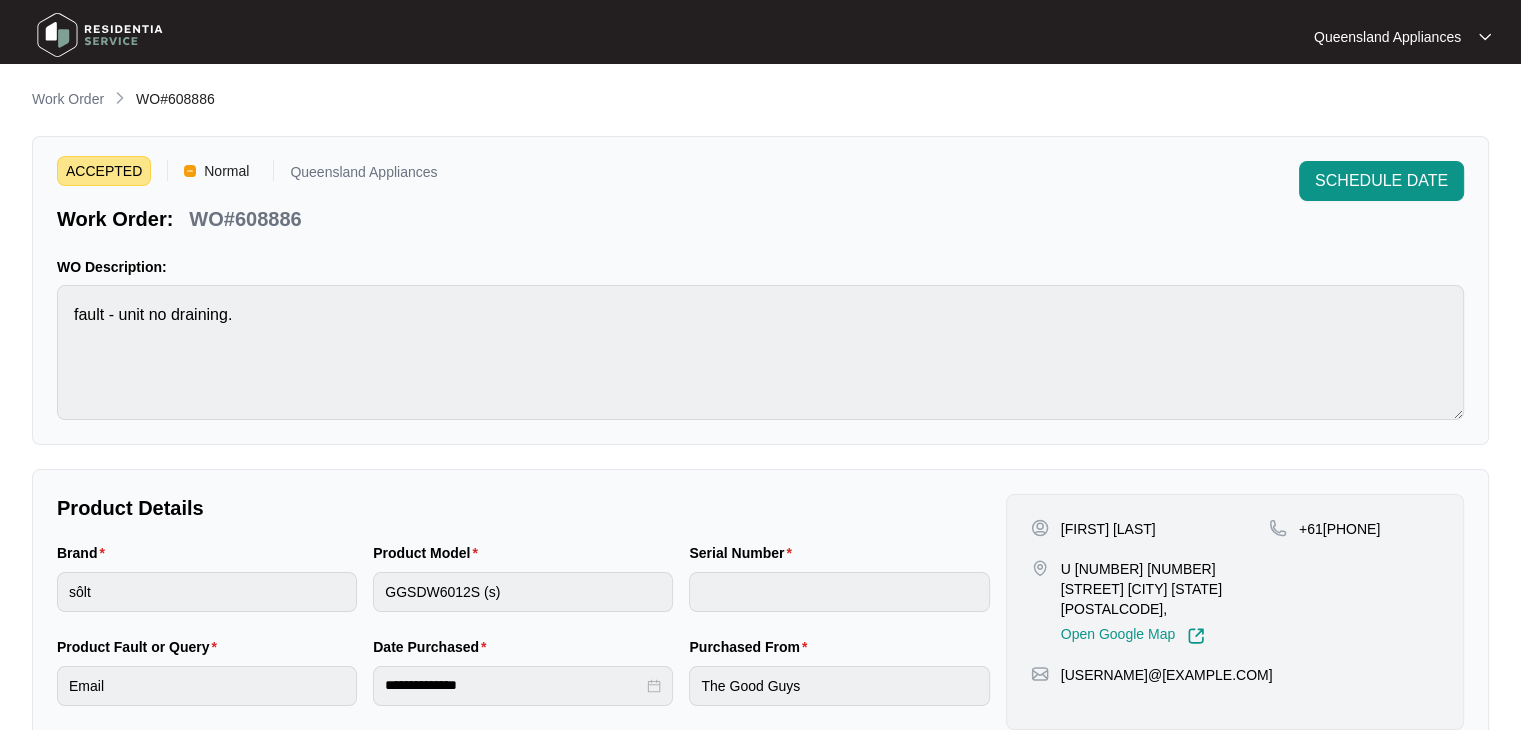 click on "WO#608886" at bounding box center (245, 219) 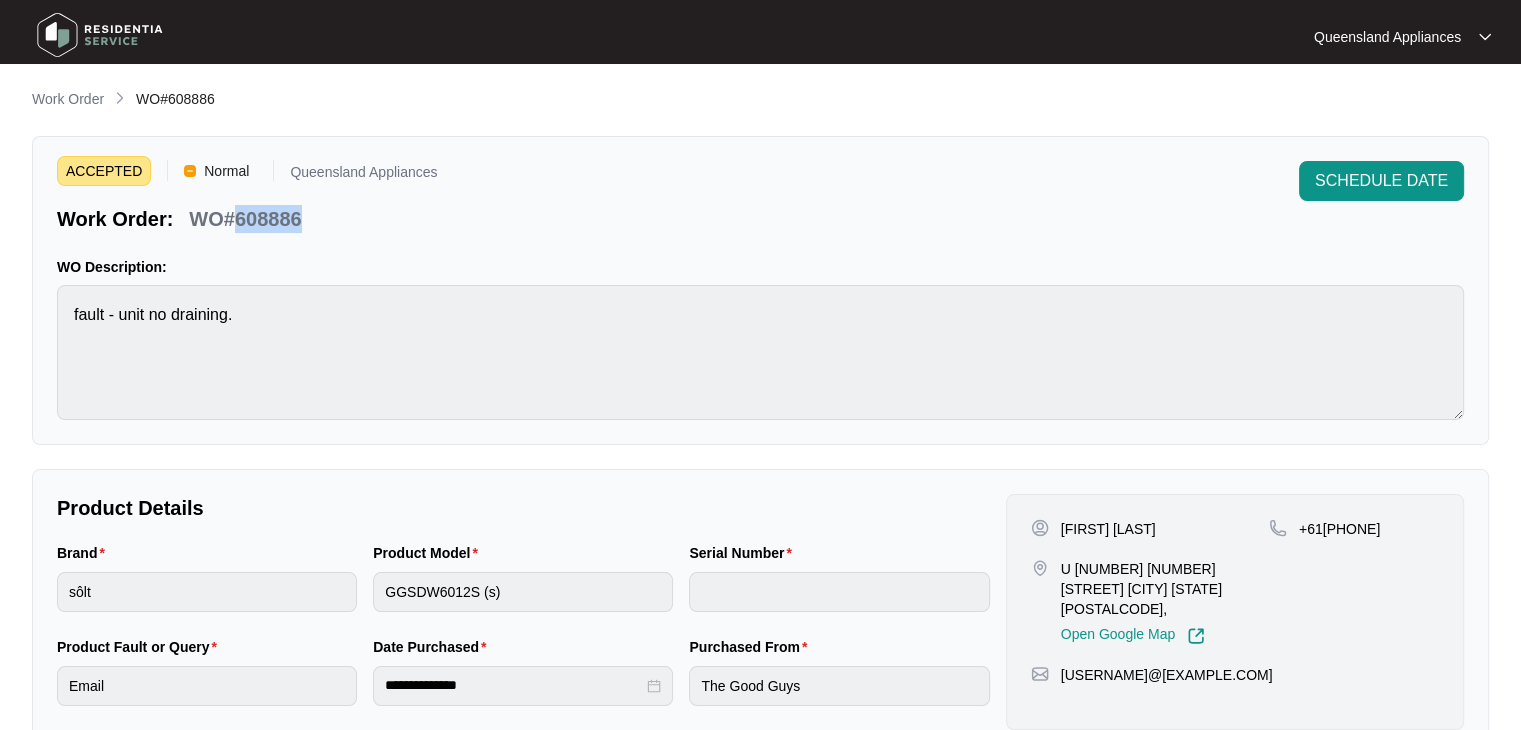 click on "WO#608886" at bounding box center (245, 219) 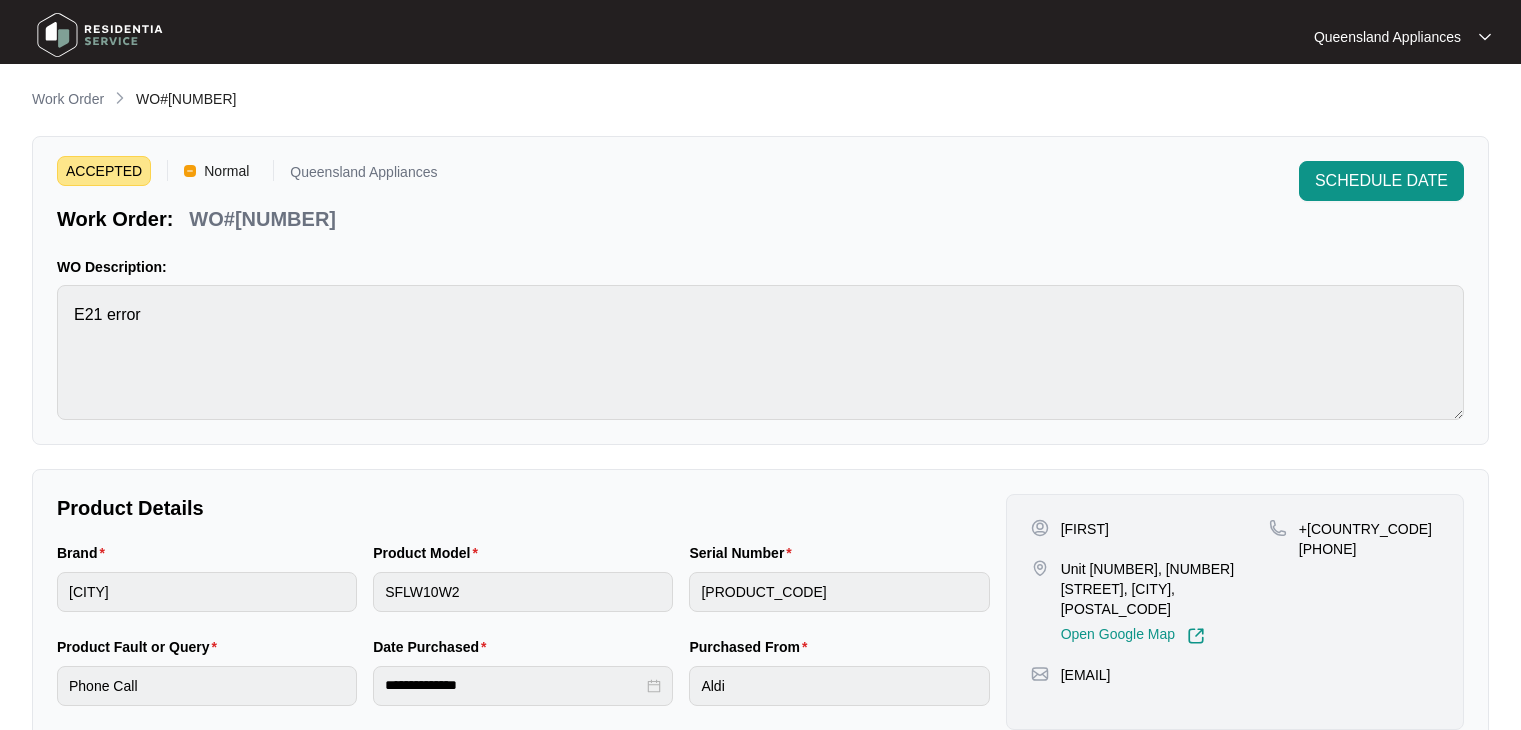 scroll, scrollTop: 0, scrollLeft: 0, axis: both 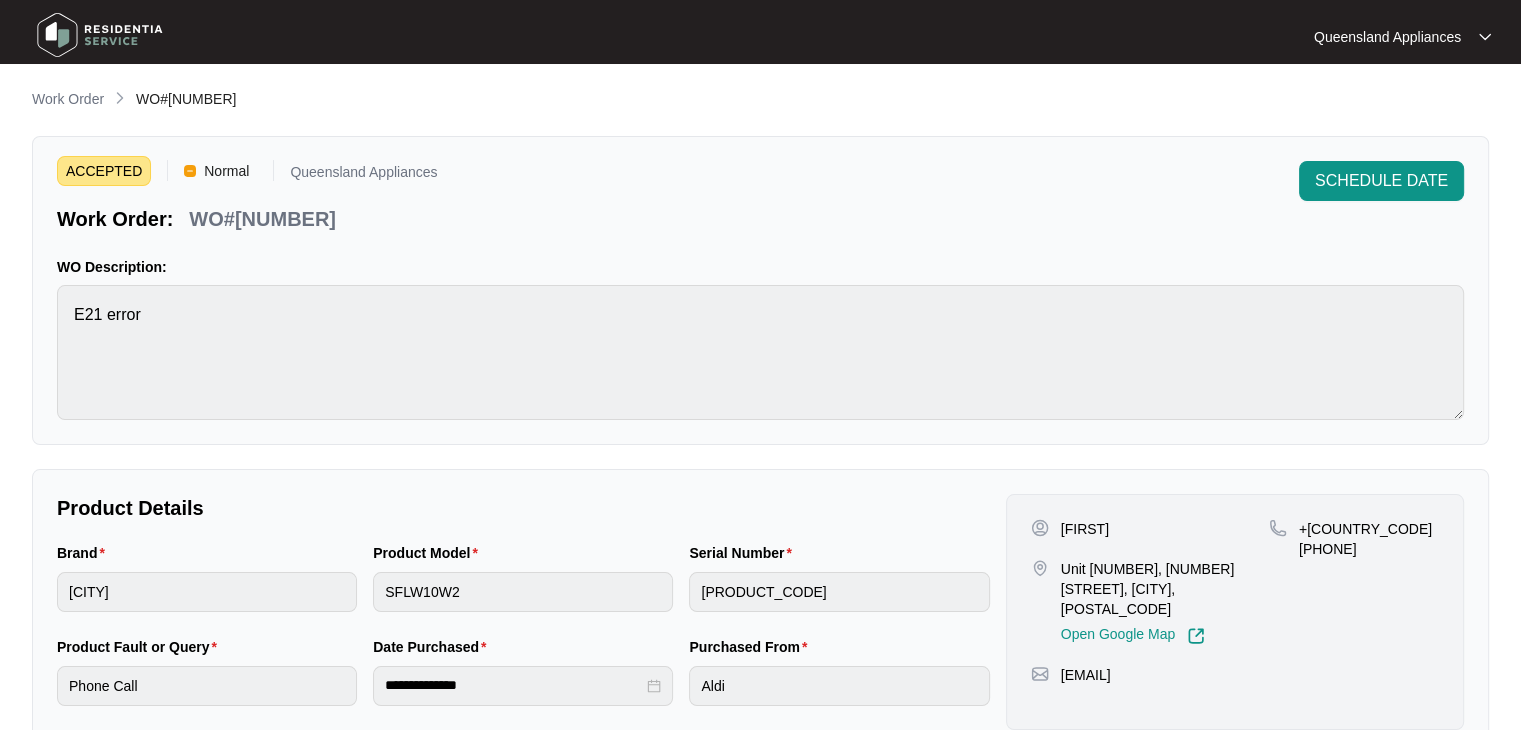 click on "WO#608519" at bounding box center [262, 219] 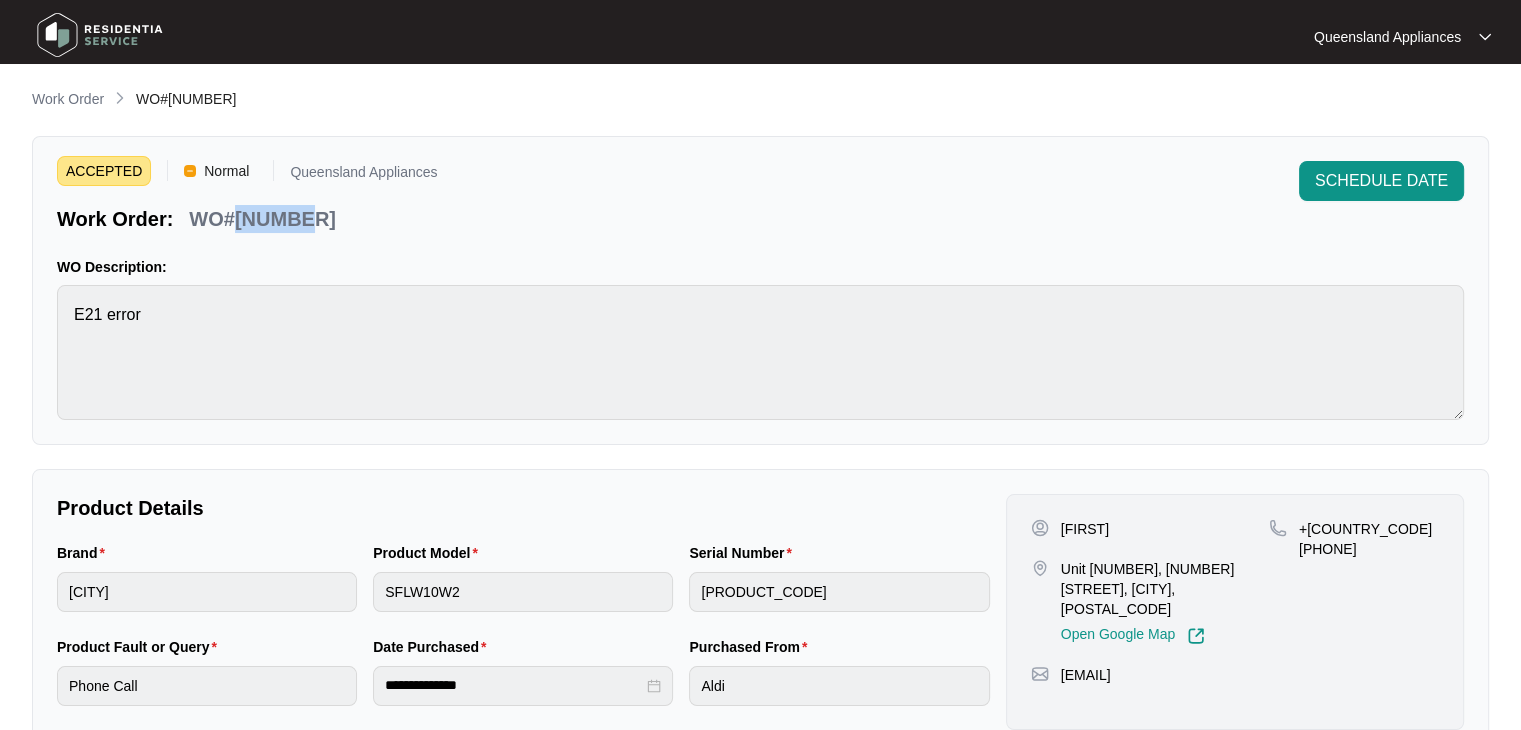 click on "WO#608519" at bounding box center [262, 219] 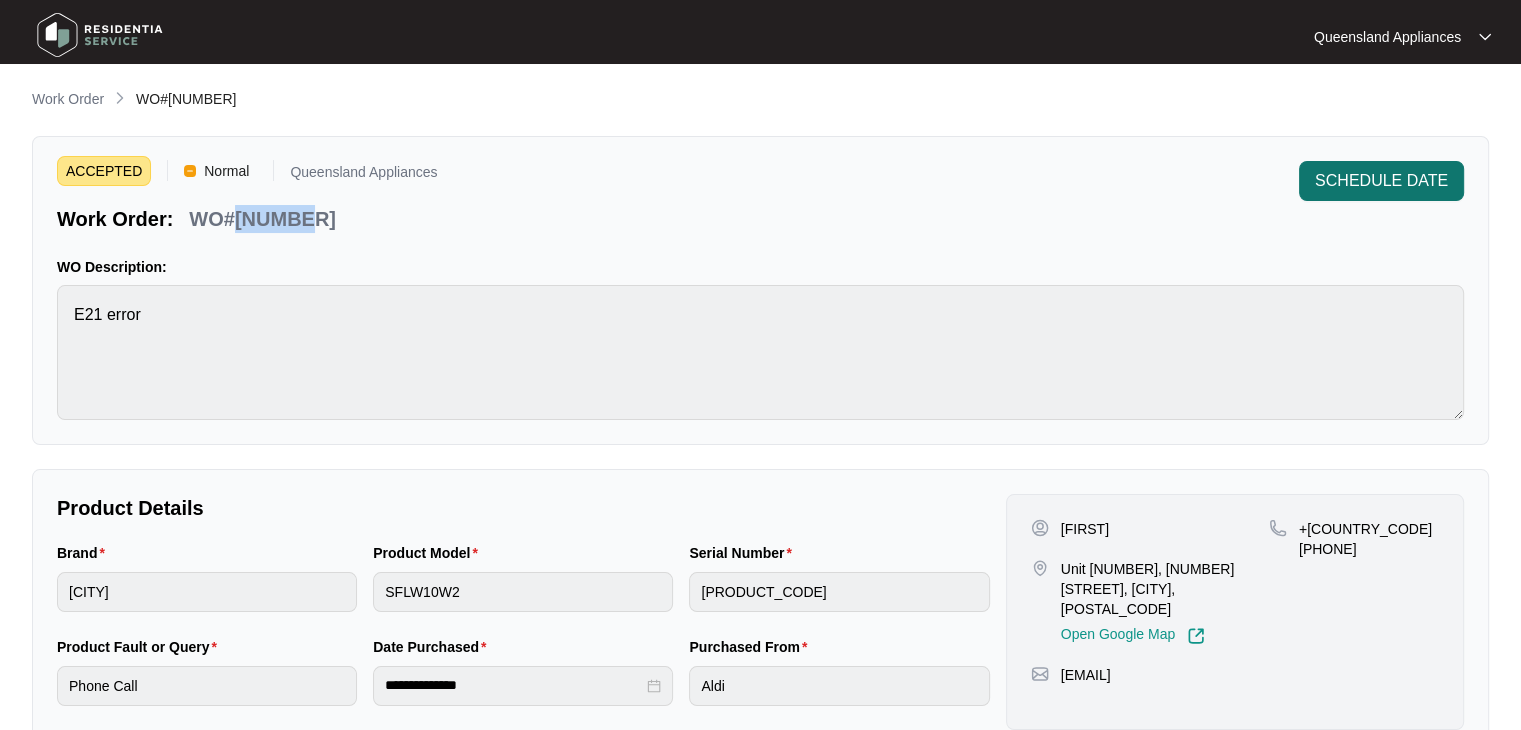 click on "SCHEDULE DATE" at bounding box center [1381, 181] 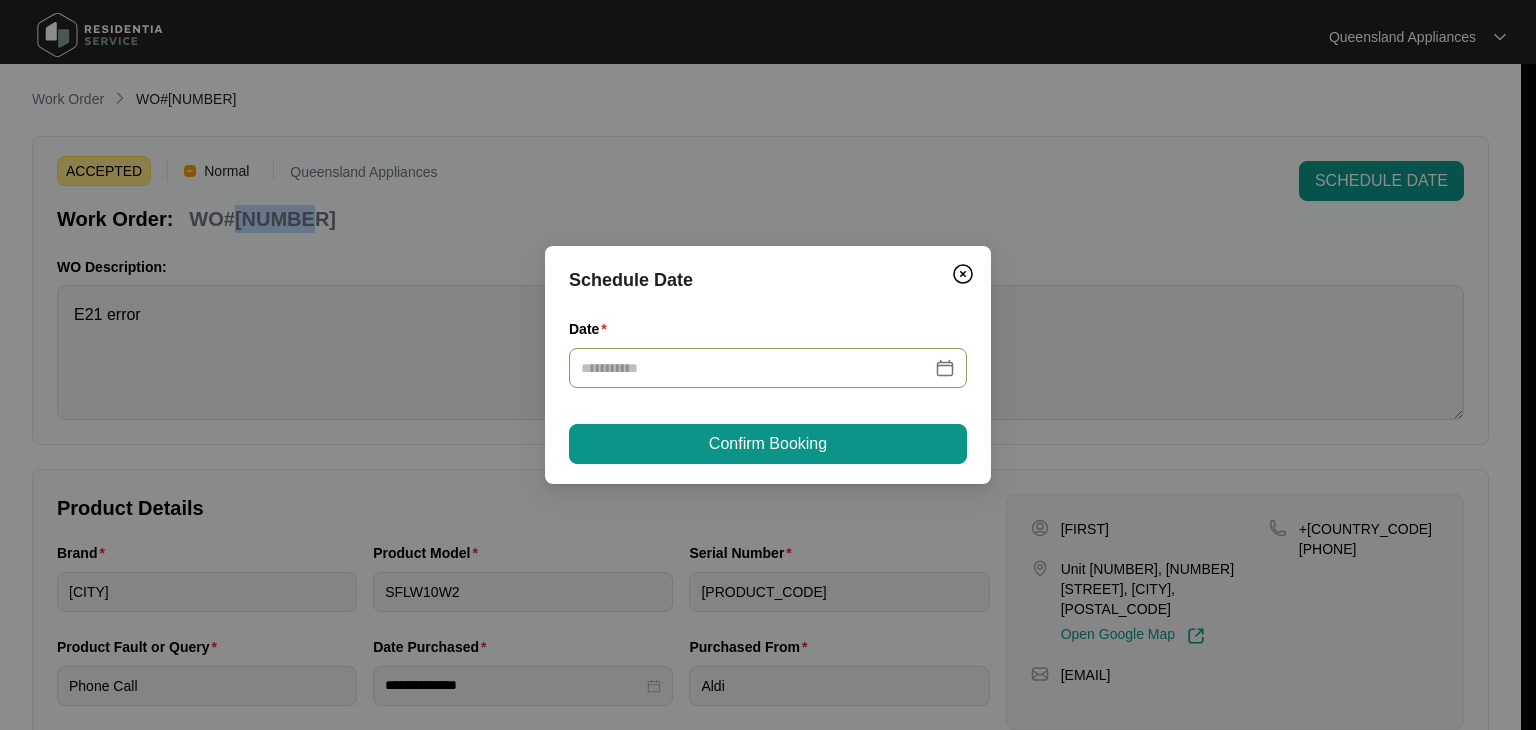 click at bounding box center [768, 368] 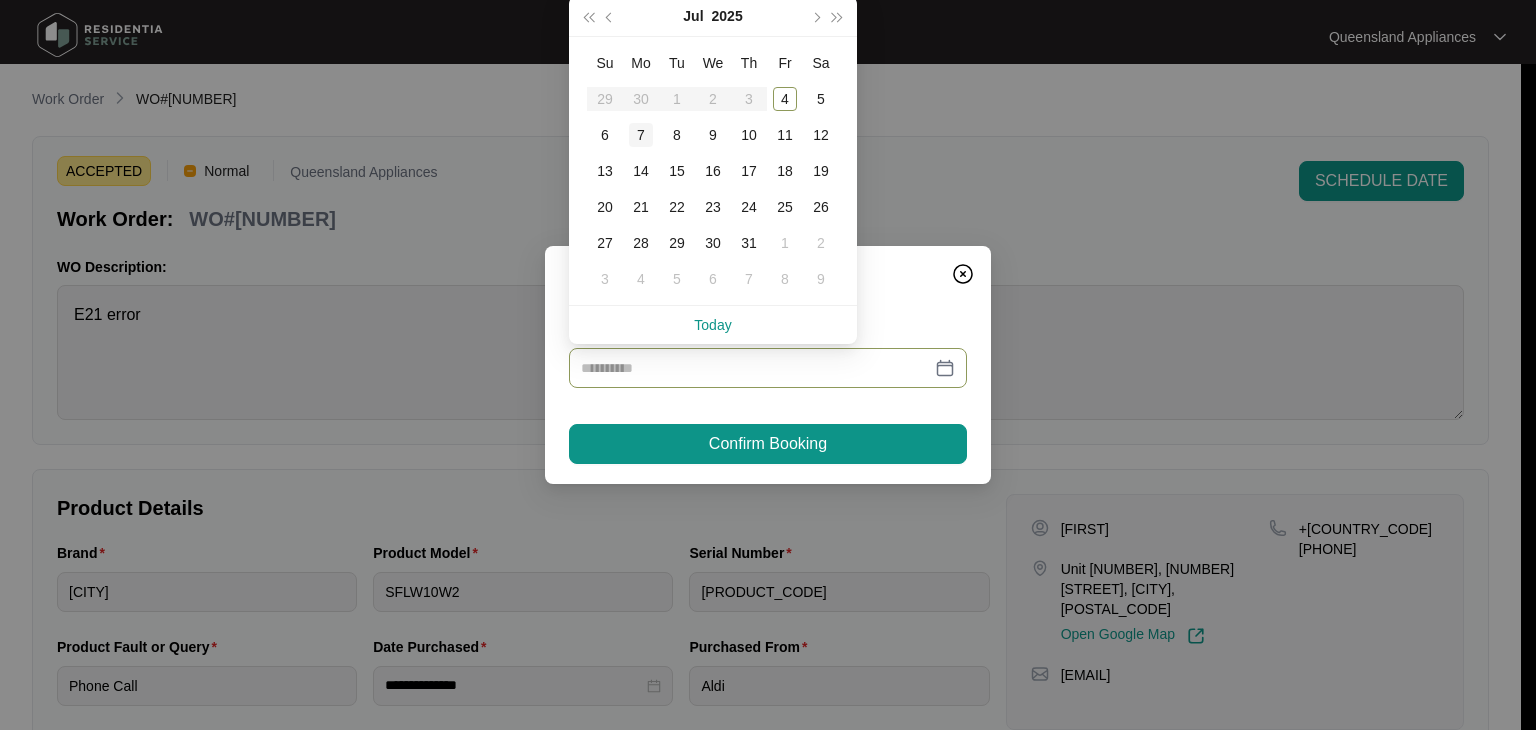 click on "7" at bounding box center [641, 135] 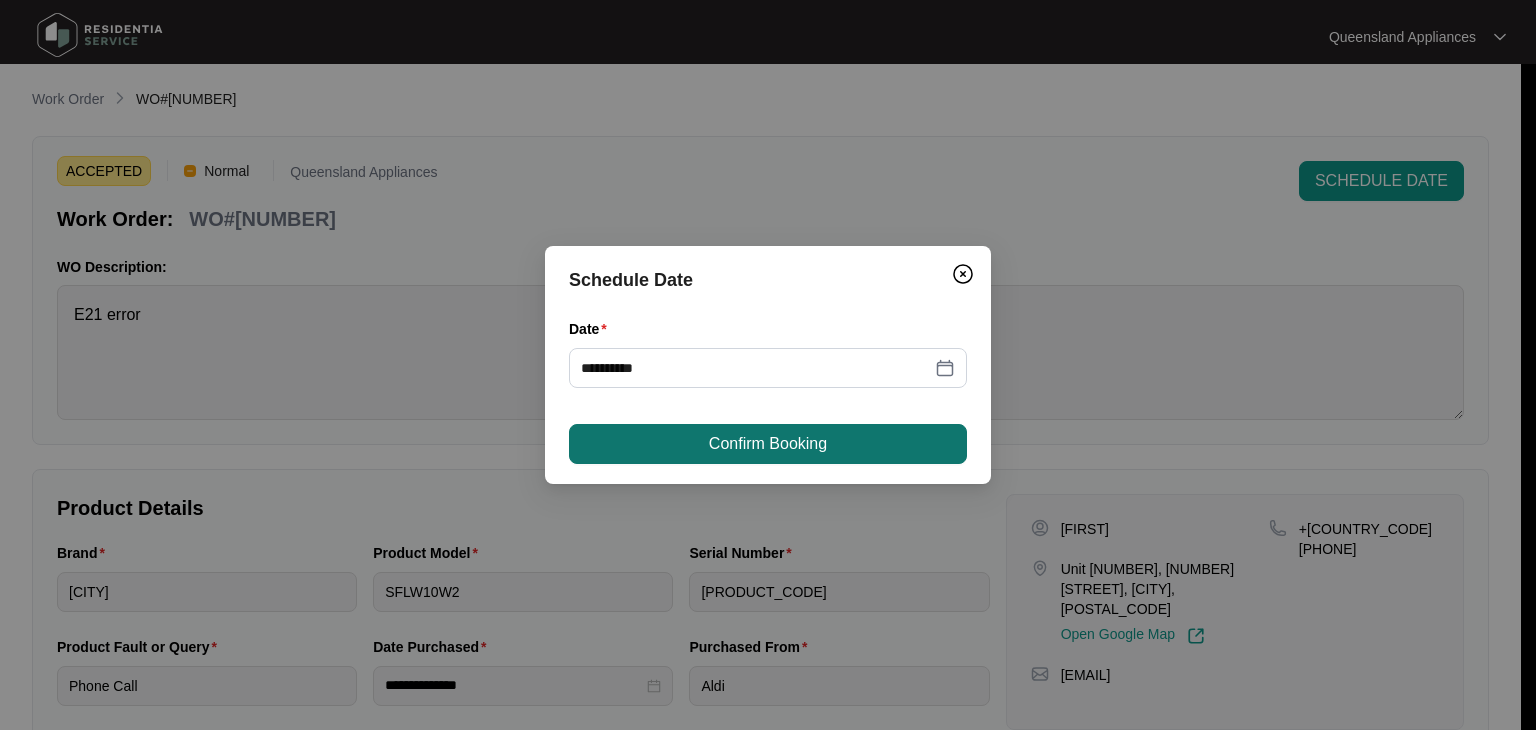 click on "Confirm Booking" at bounding box center [768, 444] 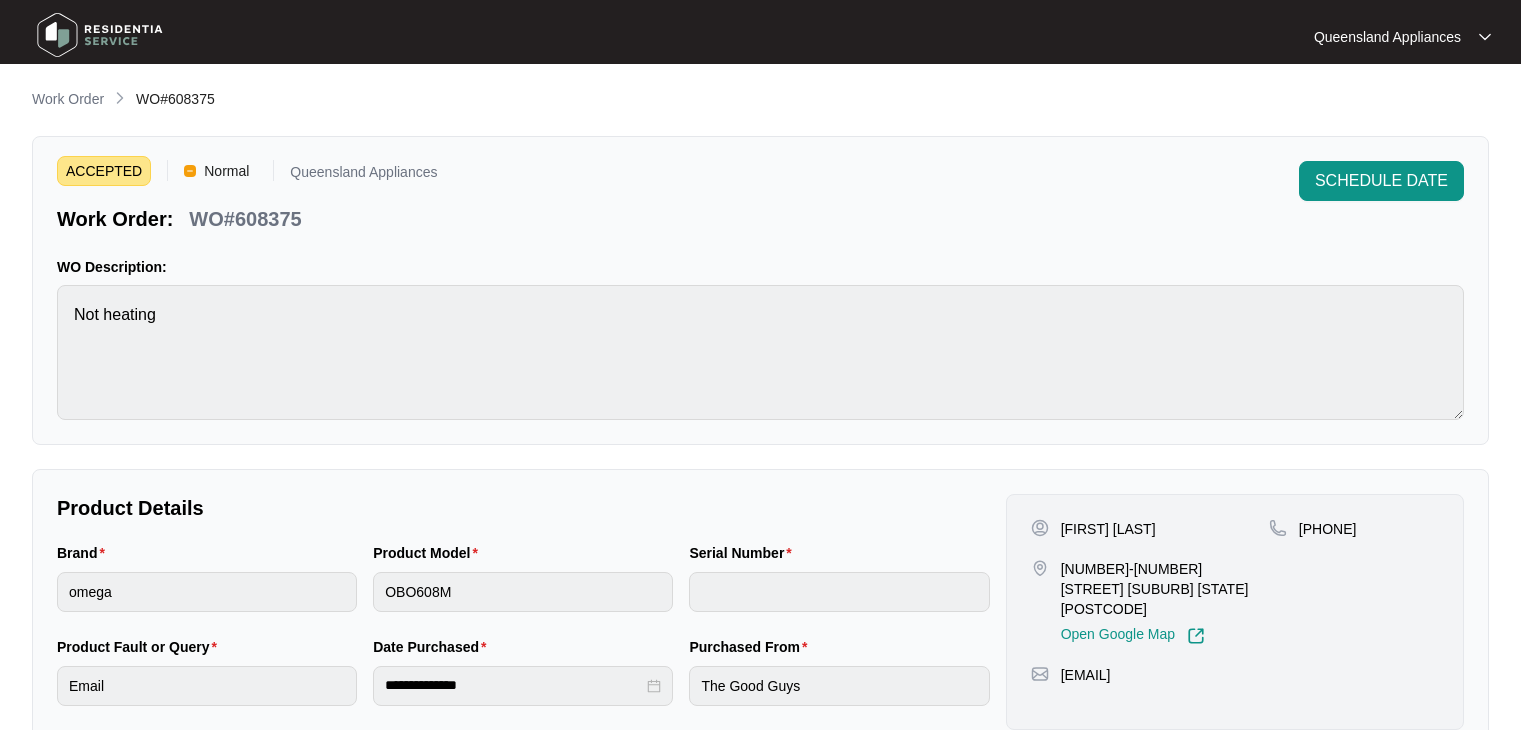 scroll, scrollTop: 0, scrollLeft: 0, axis: both 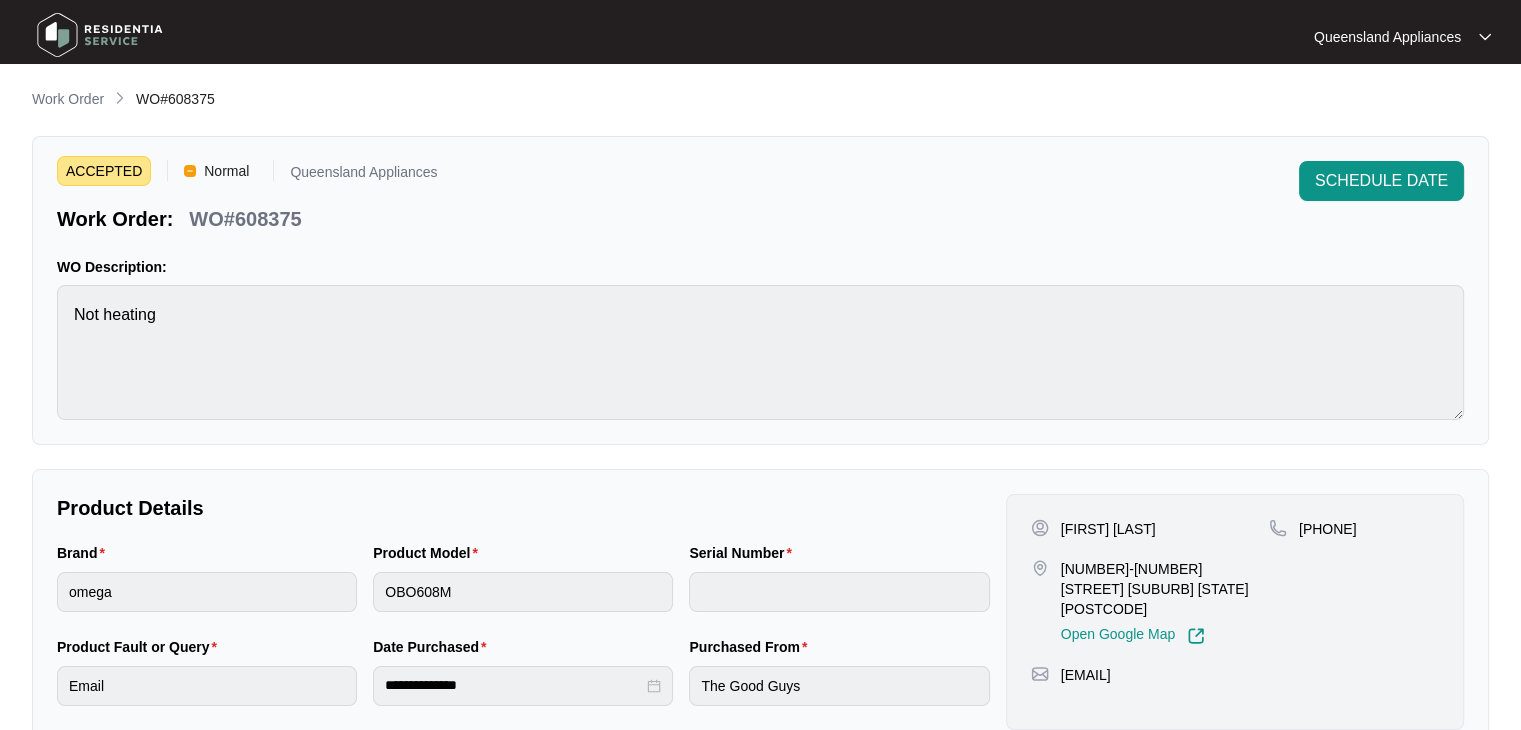 click on "WO#608375" at bounding box center (245, 219) 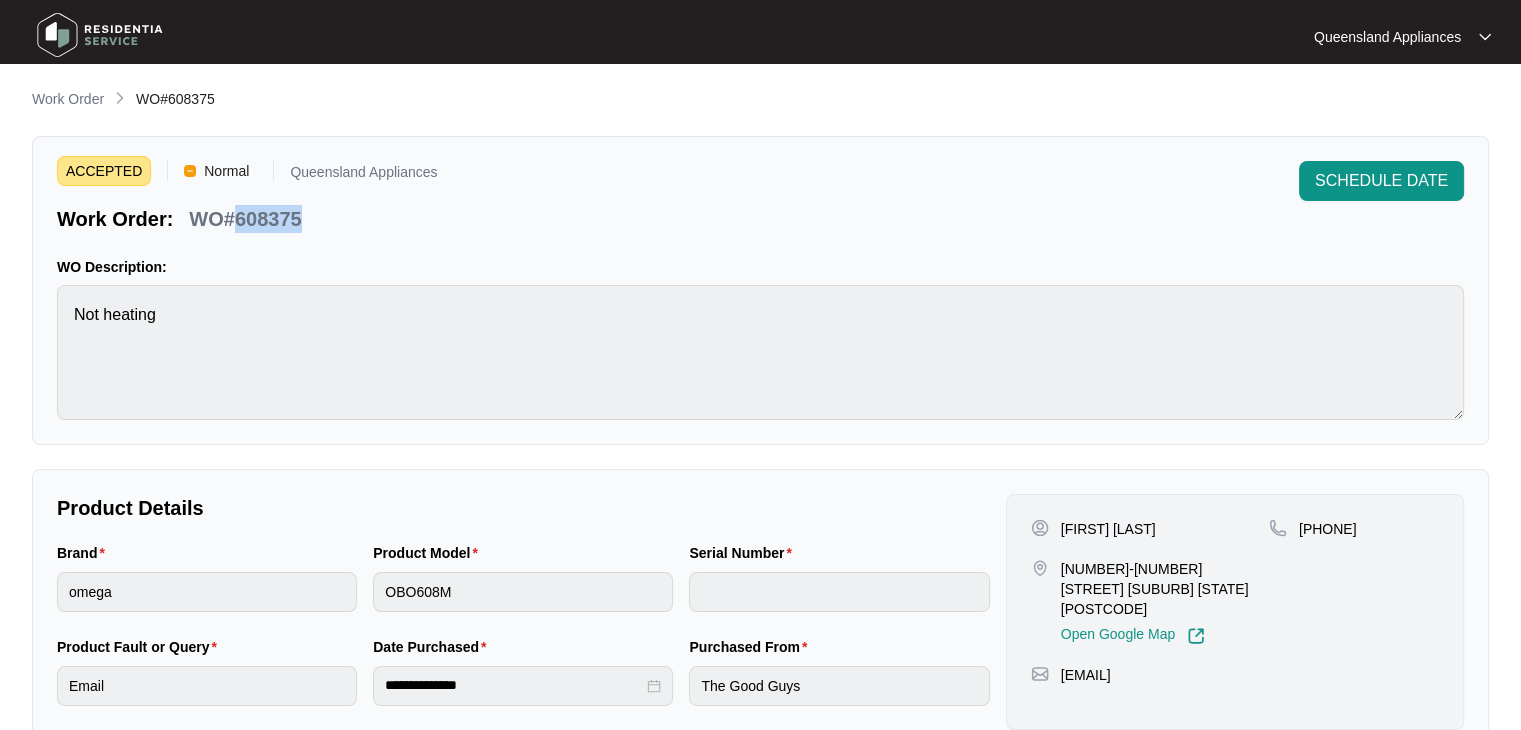 click on "WO#608375" at bounding box center [245, 219] 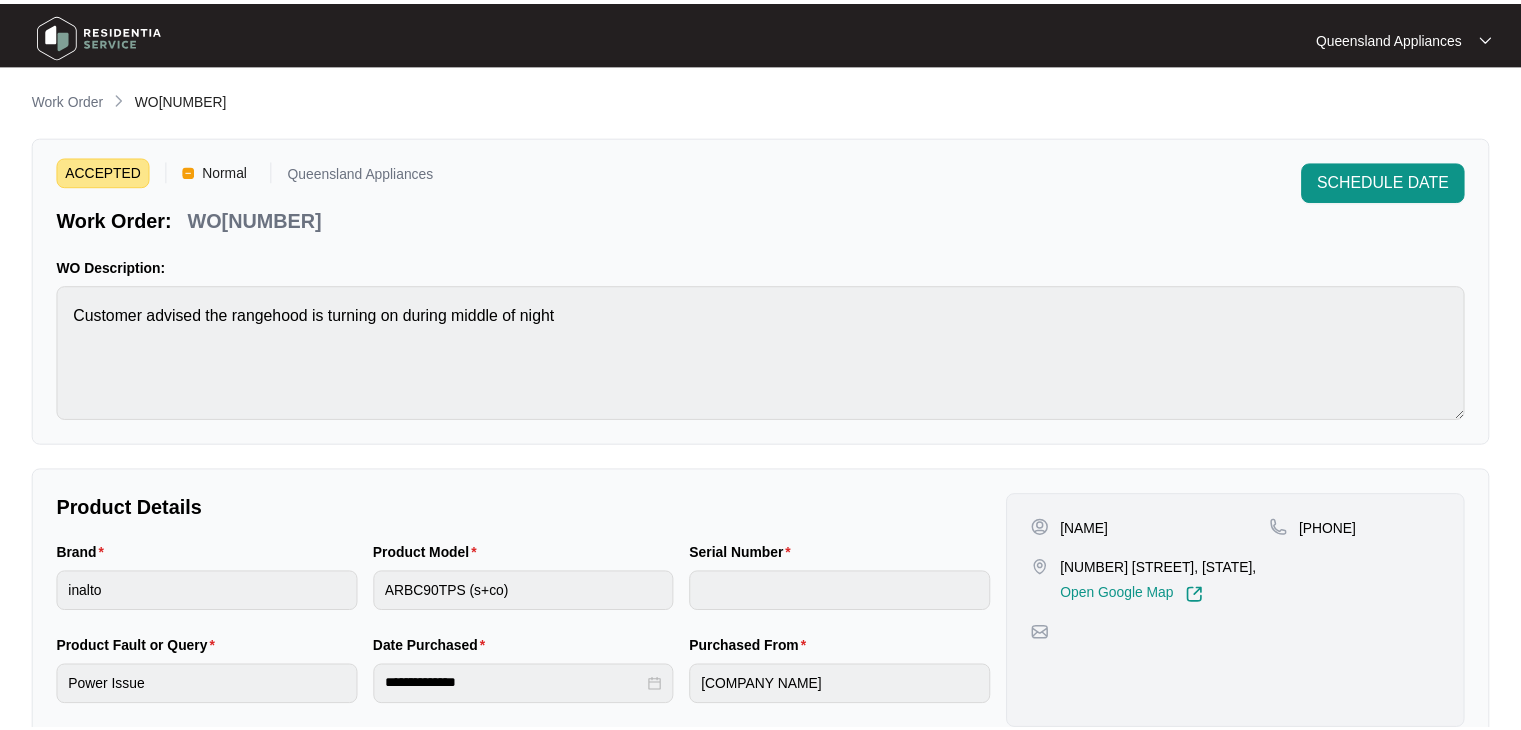 scroll, scrollTop: 0, scrollLeft: 0, axis: both 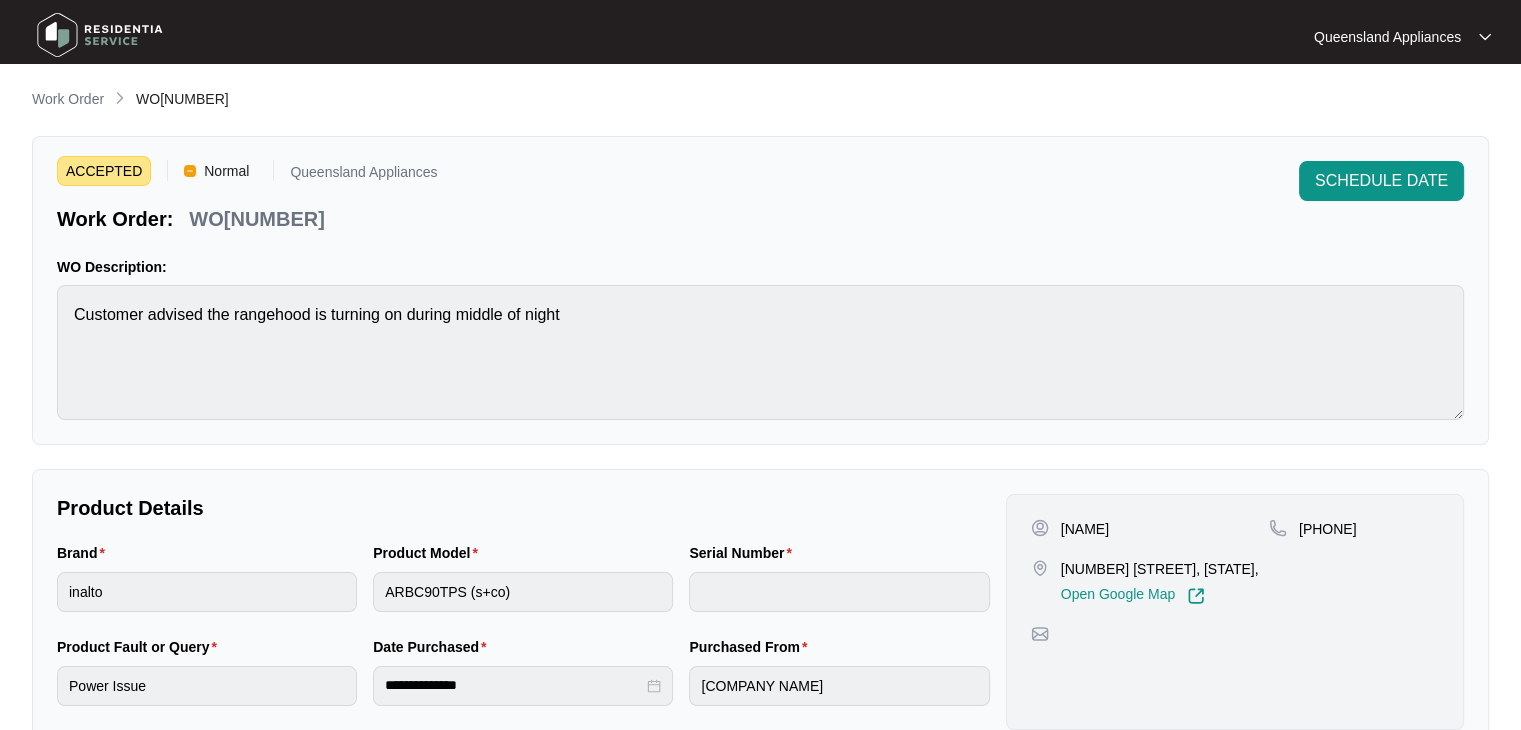 click on "WO[NUMBER]" at bounding box center (257, 219) 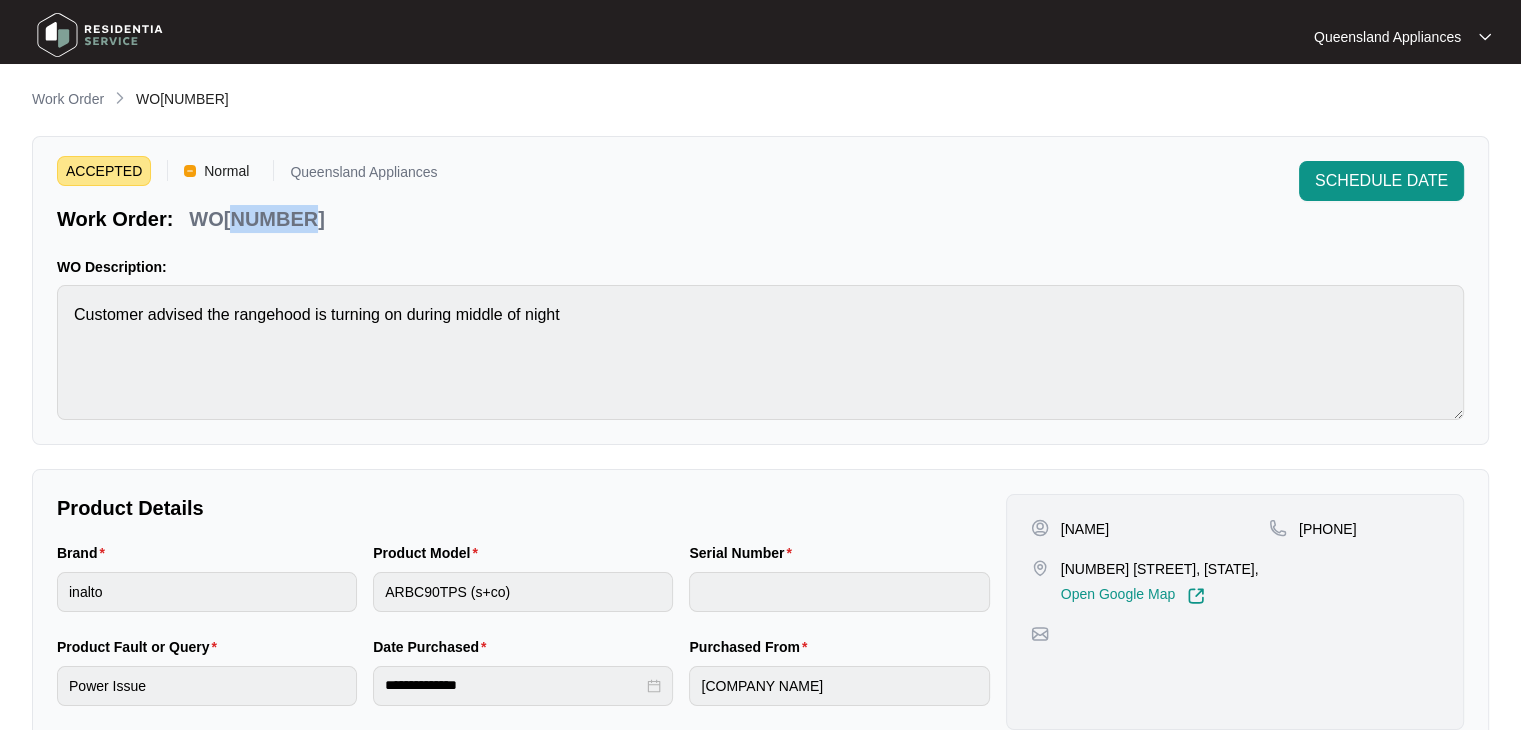 click on "WO[NUMBER]" at bounding box center (257, 219) 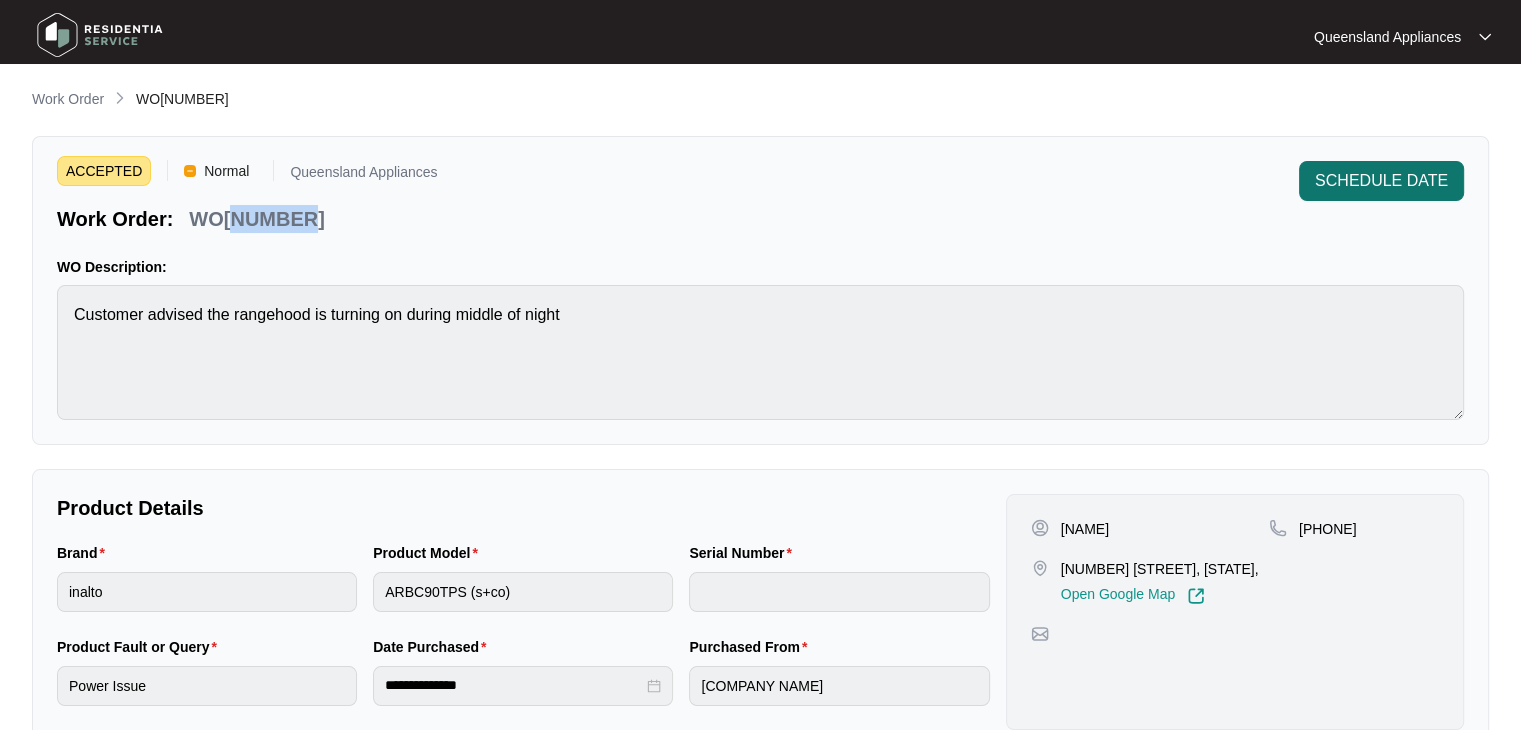 click on "SCHEDULE DATE" at bounding box center (1381, 181) 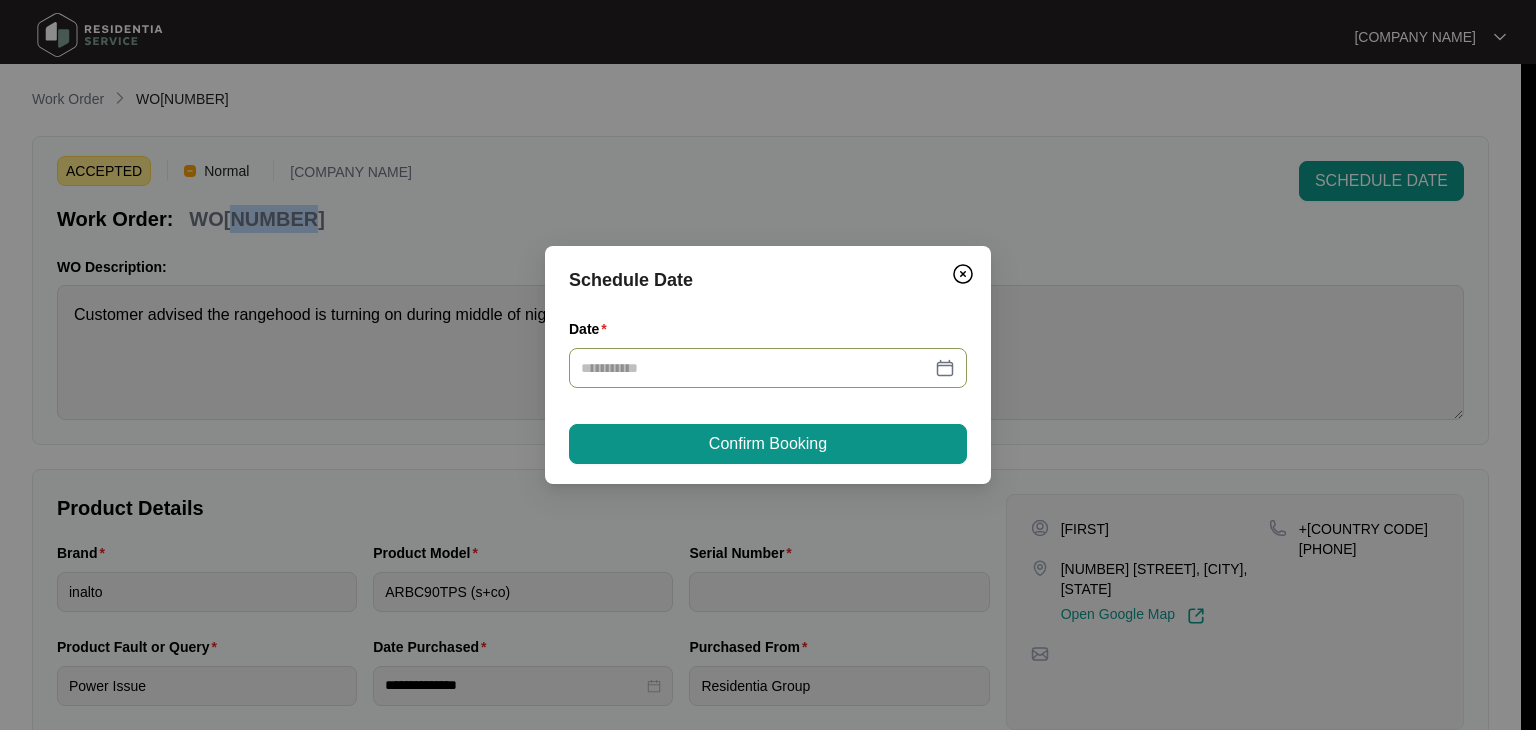 click at bounding box center [768, 368] 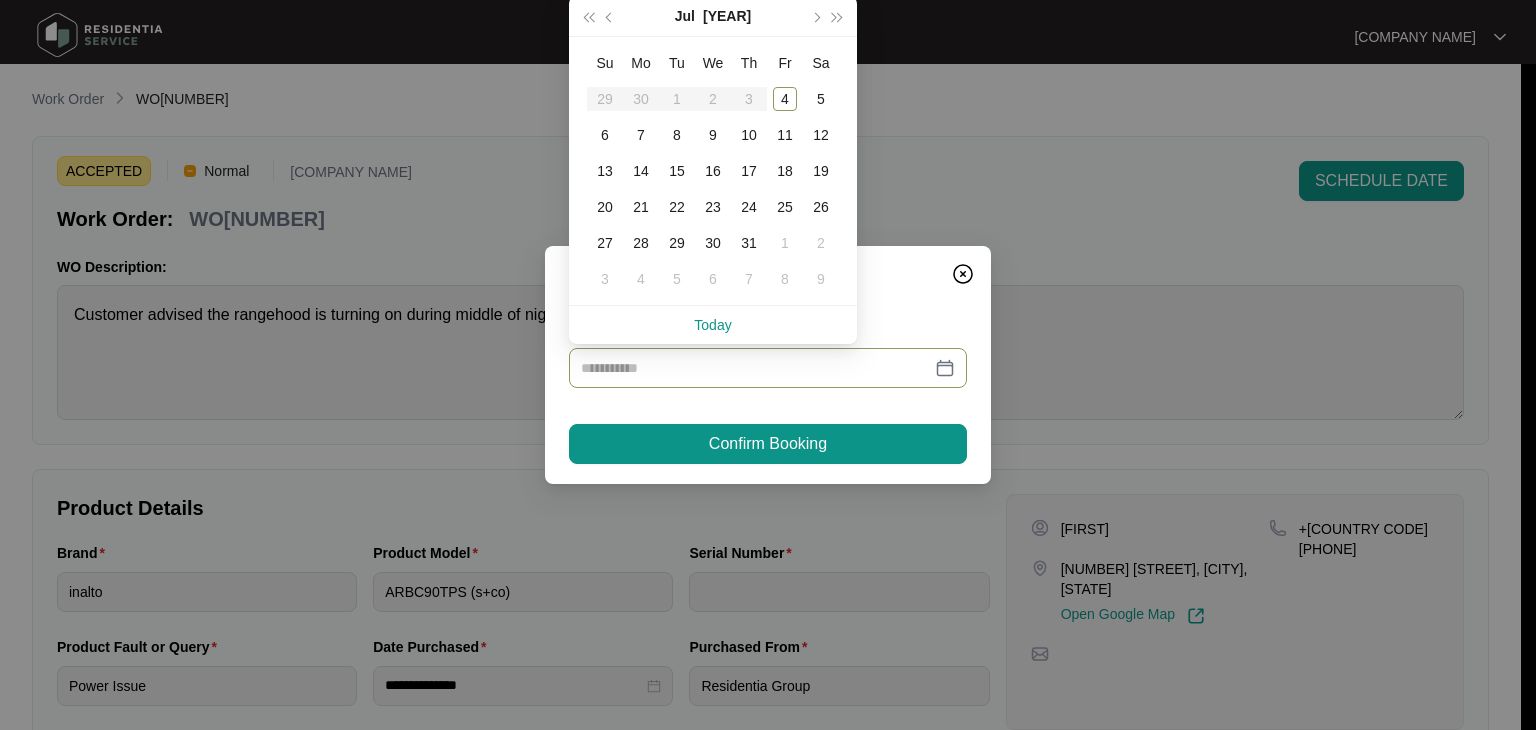 click on "Date" at bounding box center [756, 368] 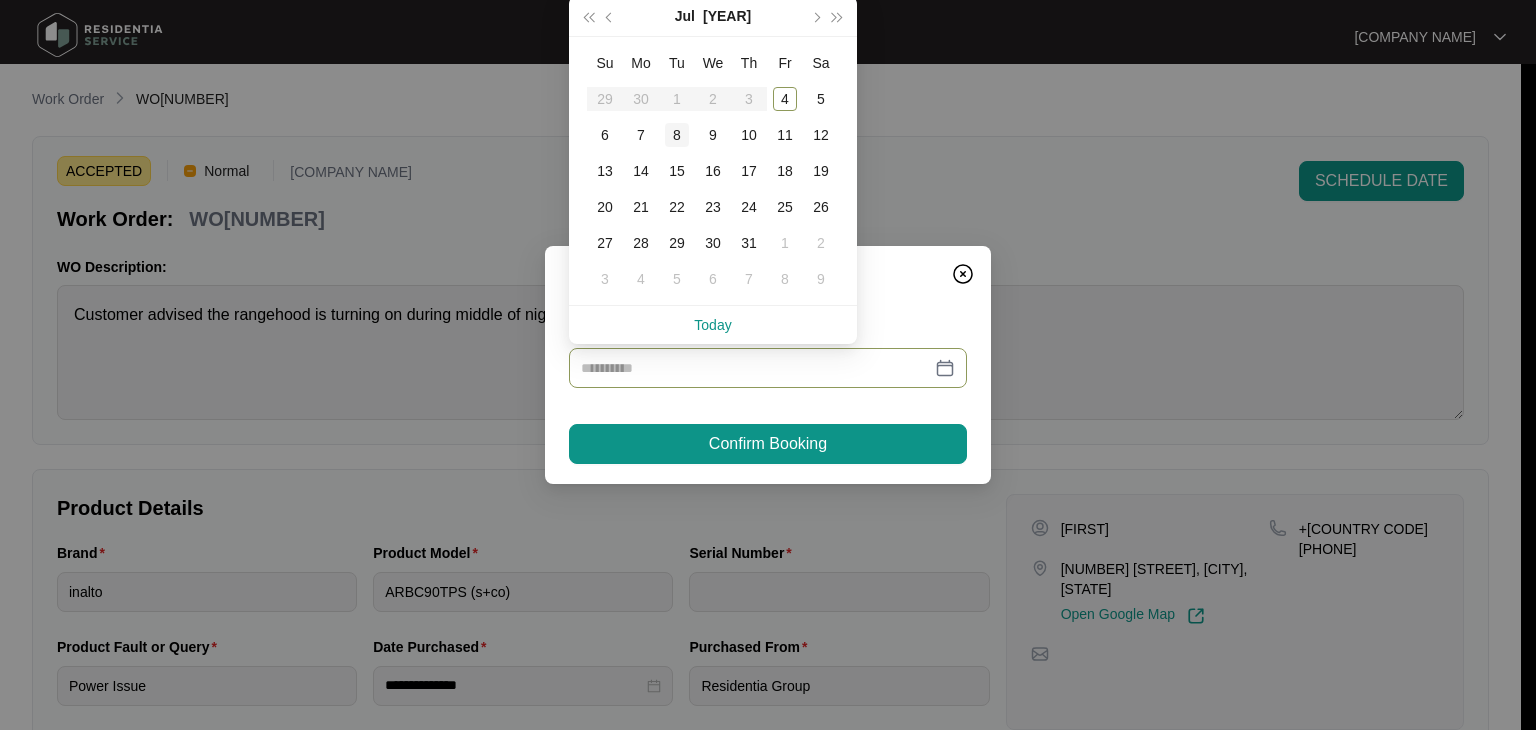 click on "8" at bounding box center (677, 135) 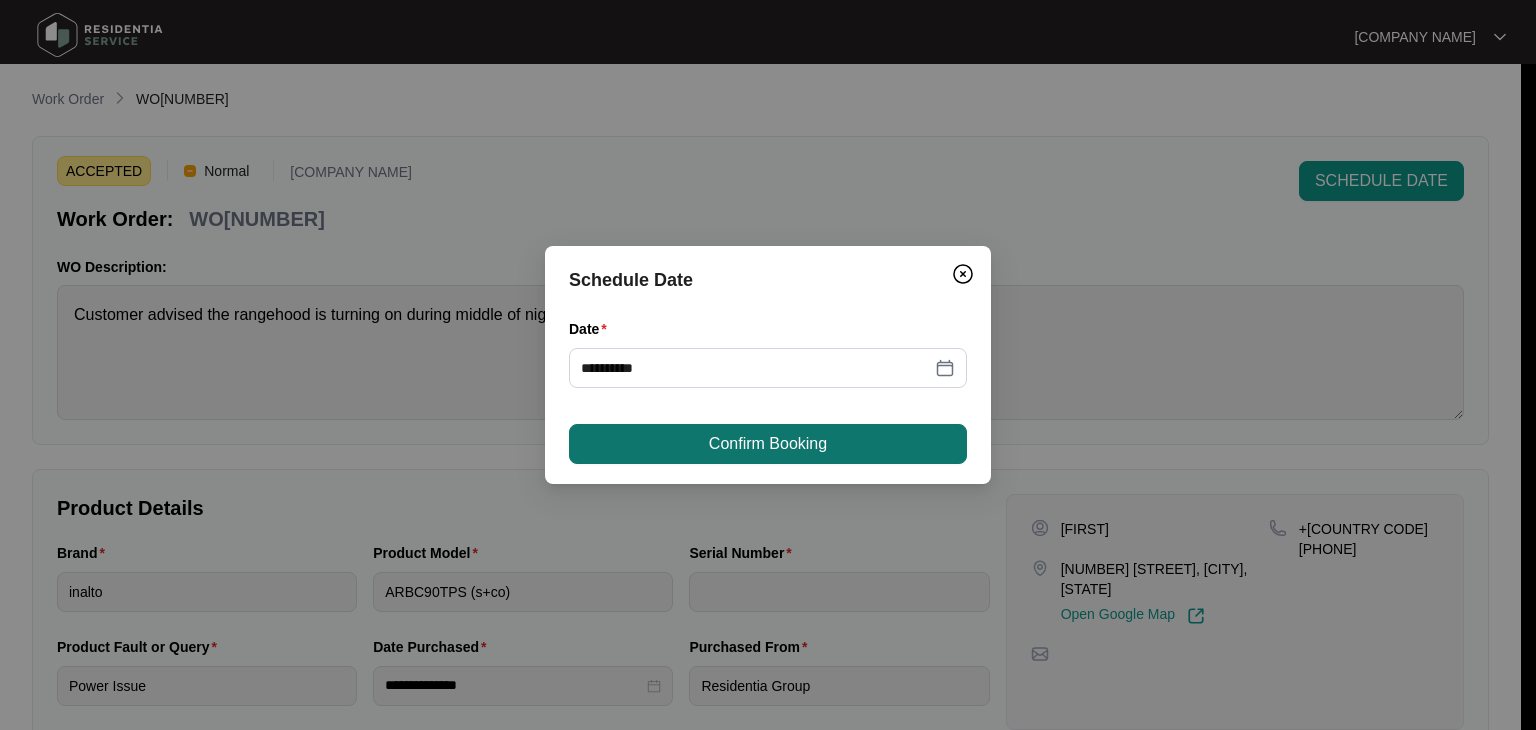 click on "Confirm Booking" at bounding box center (768, 444) 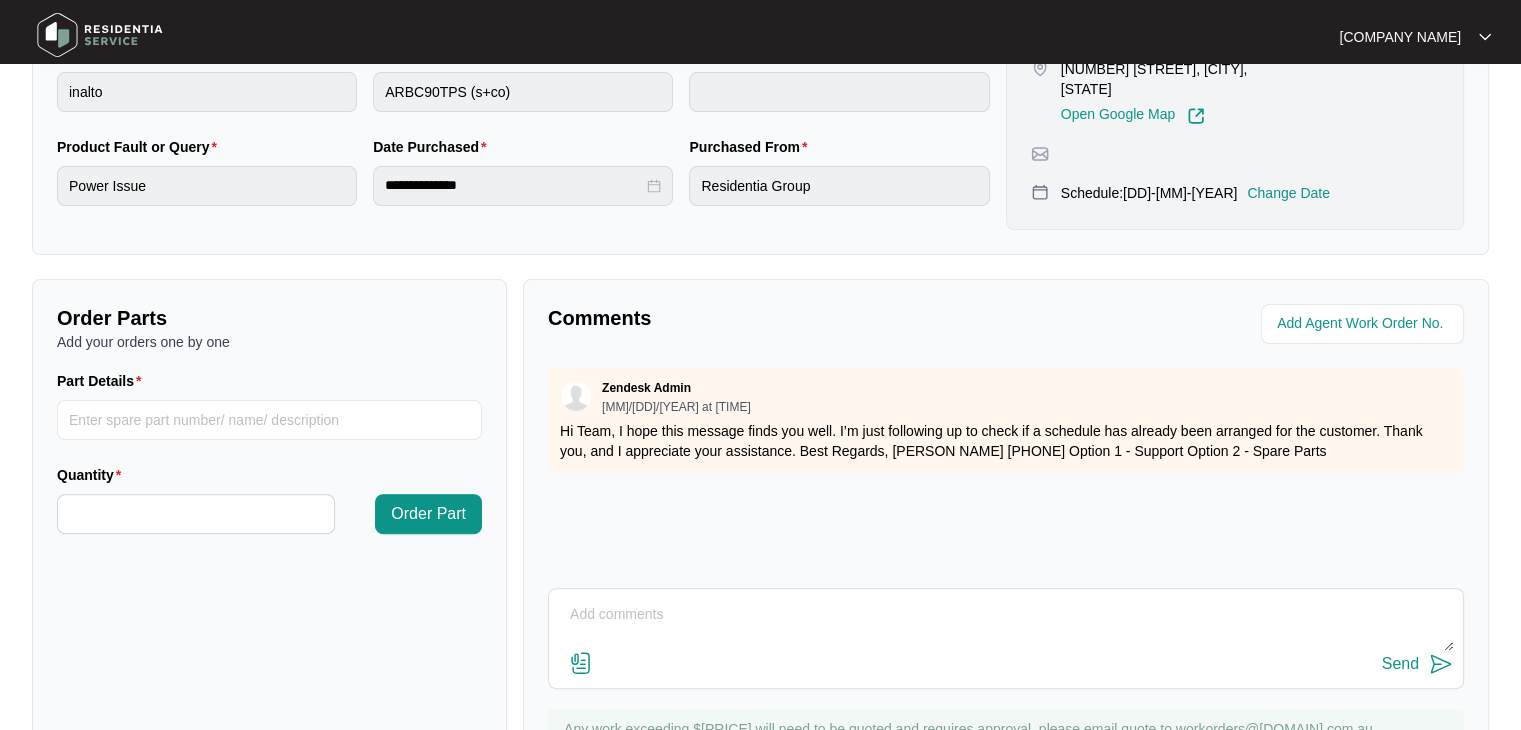 scroll, scrollTop: 594, scrollLeft: 0, axis: vertical 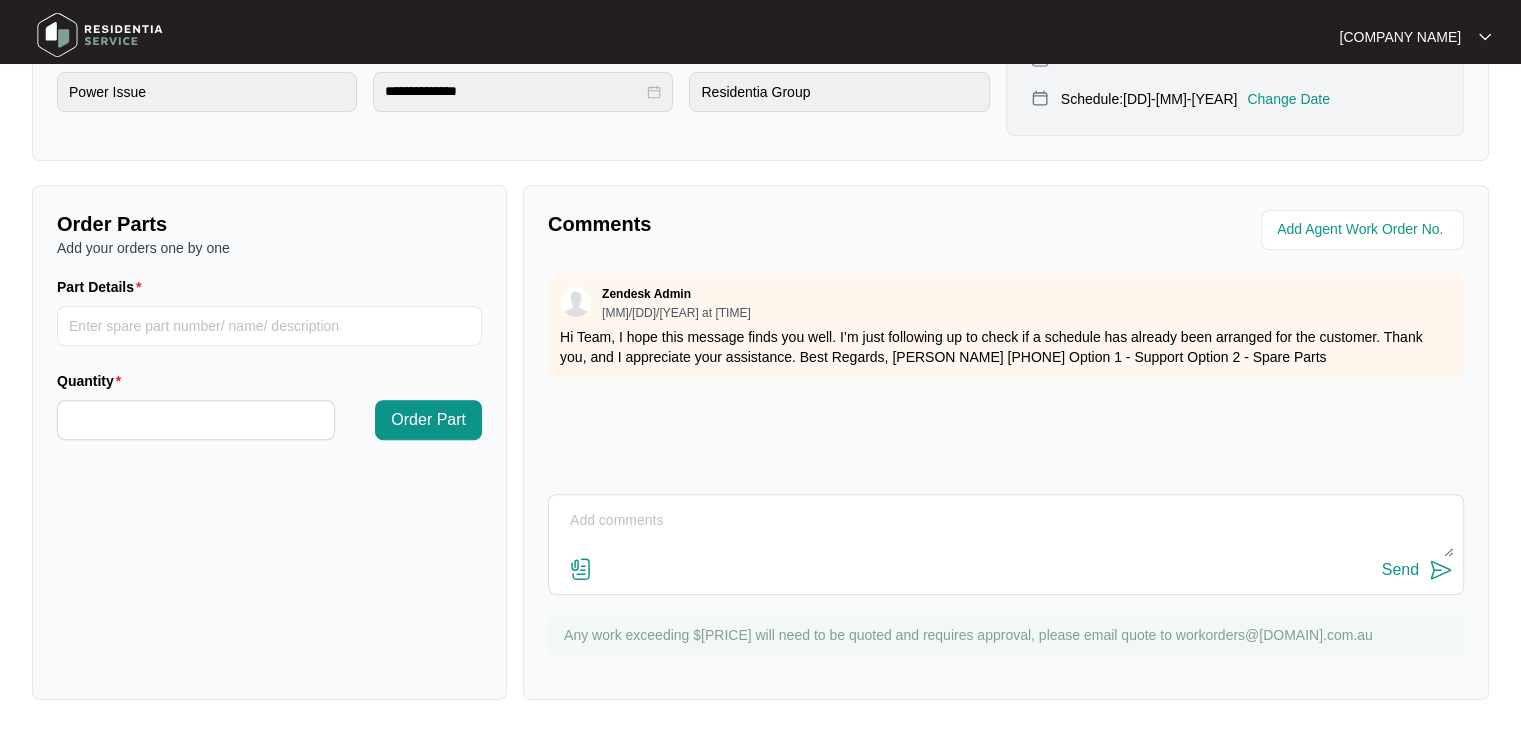 click at bounding box center (1006, 531) 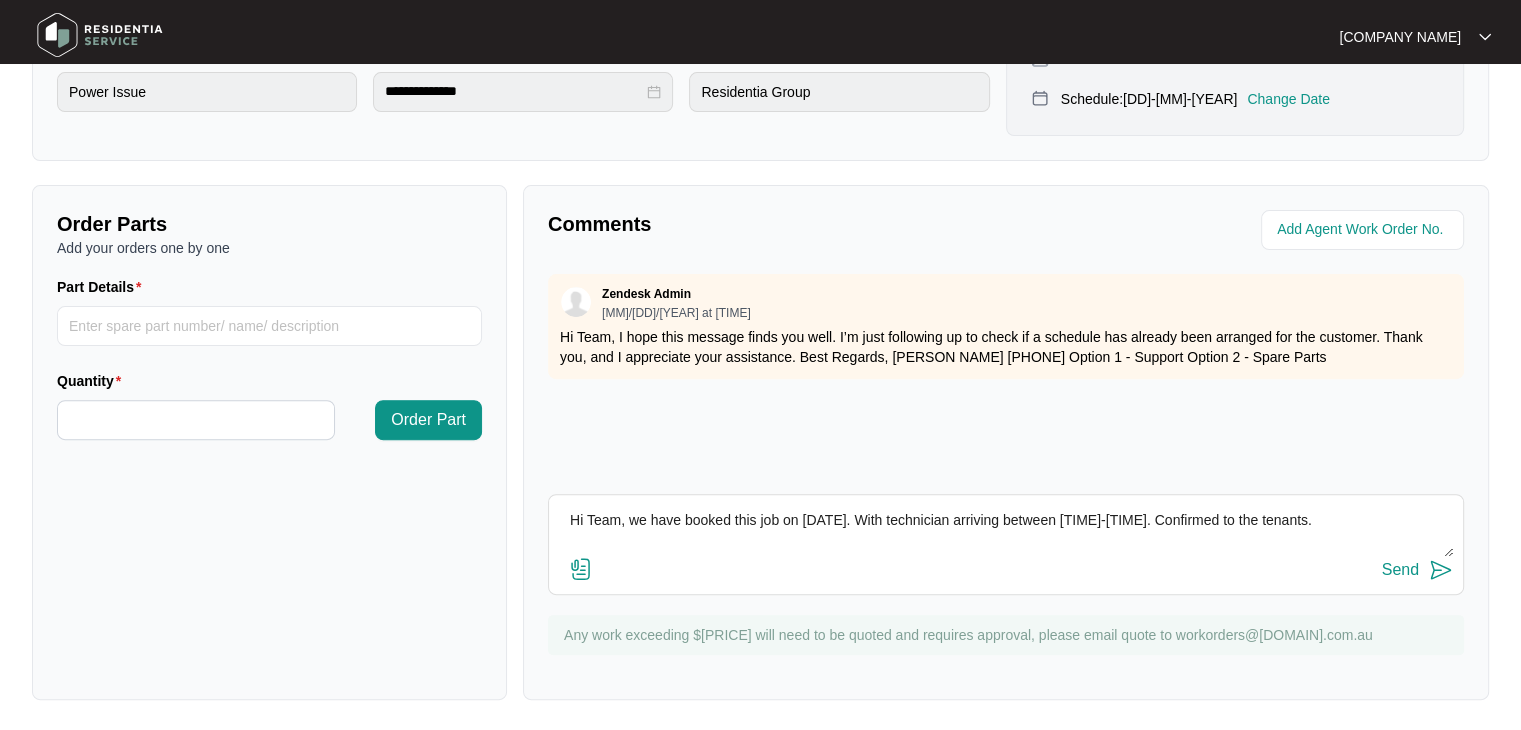 type on "Hi Team, we have booked this job on 8/7/25. With technician arriving between 1:00PM-4:00PM. Confirmed to the tenants." 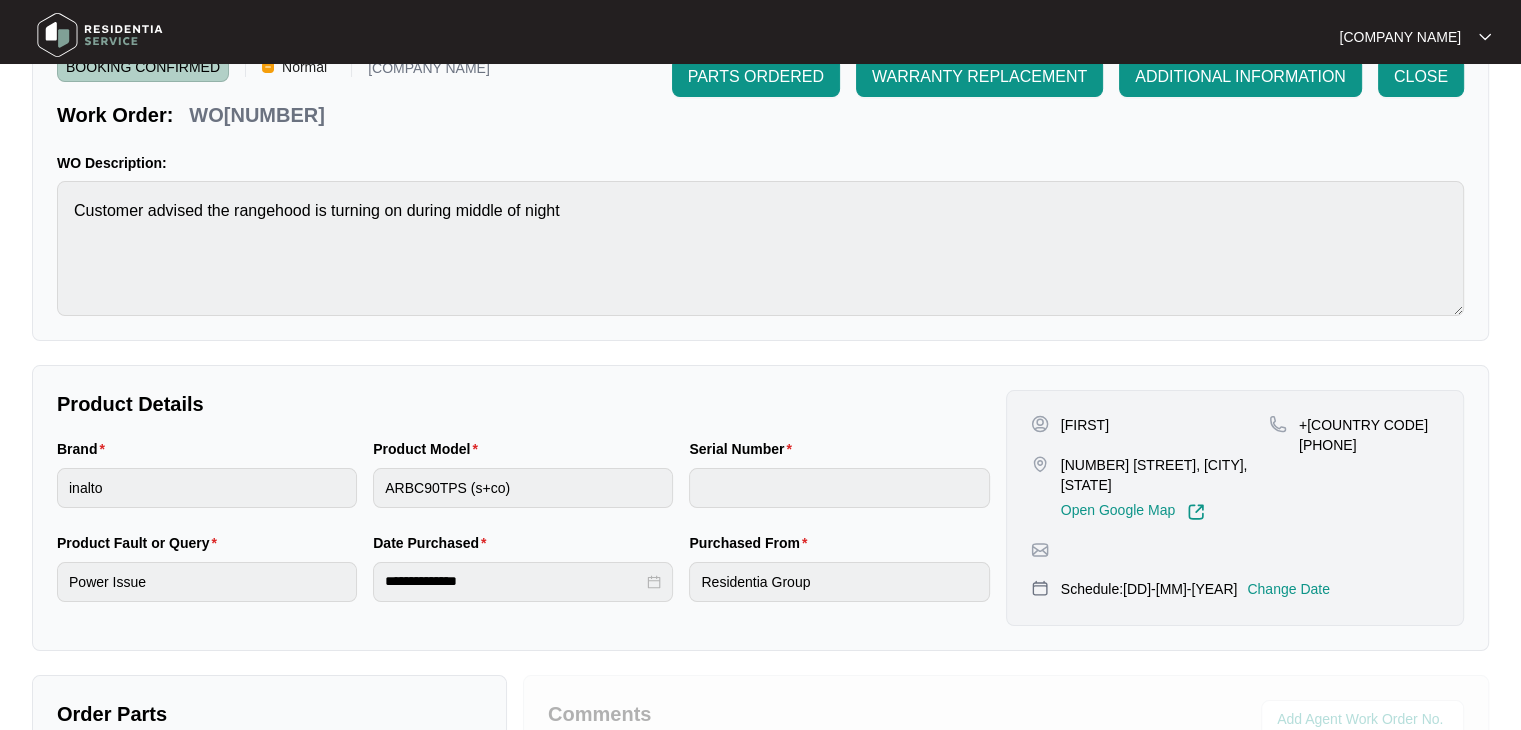 scroll, scrollTop: 0, scrollLeft: 0, axis: both 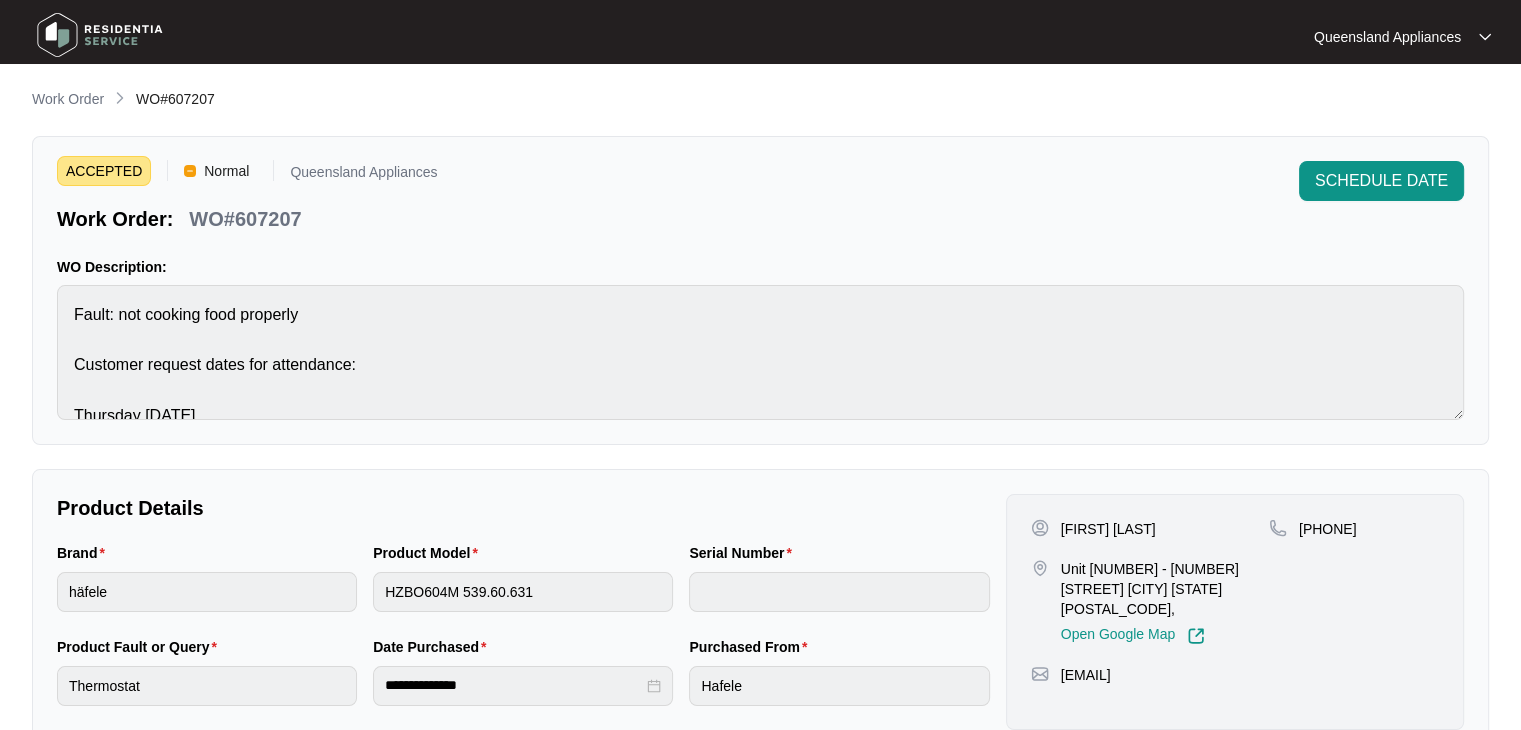 click on "WO#607207" at bounding box center [245, 219] 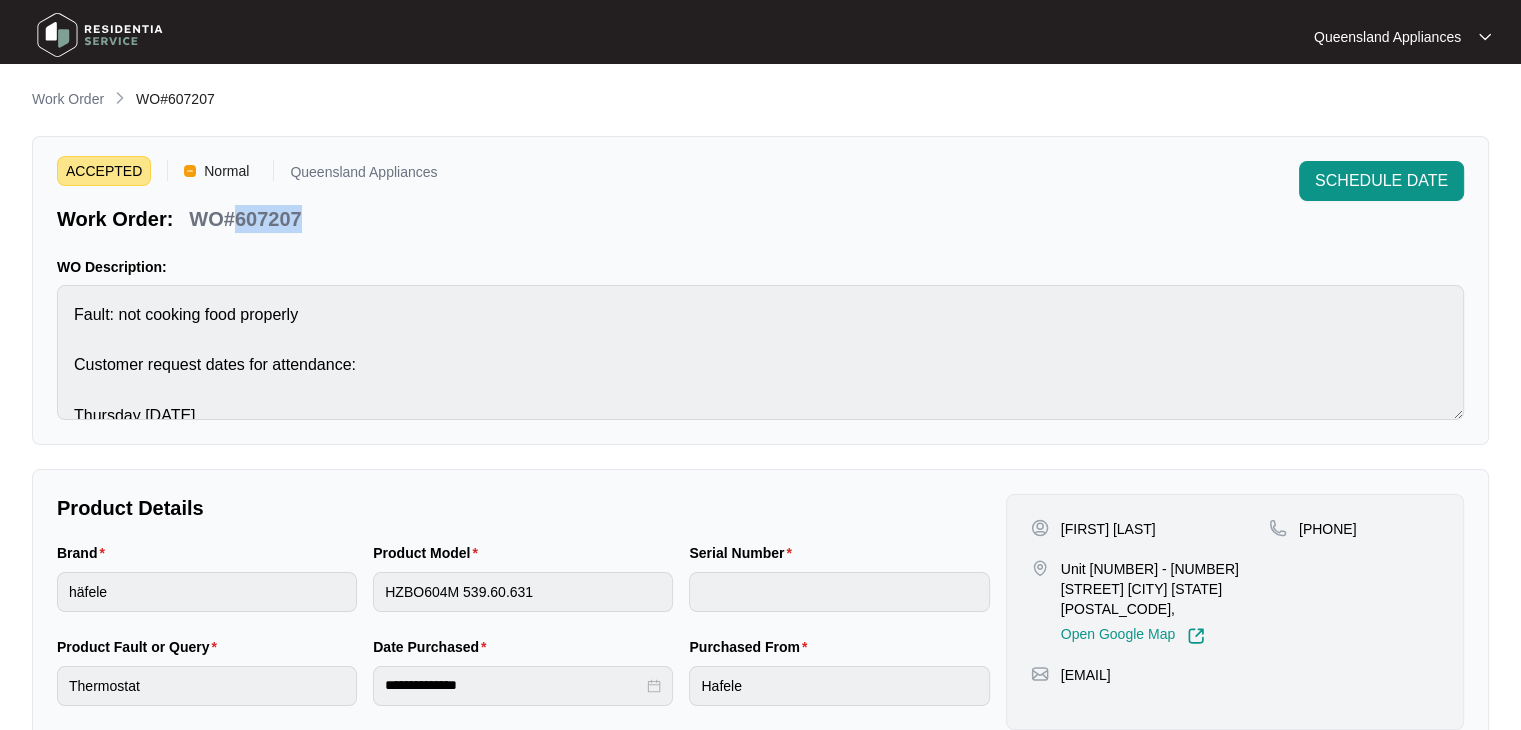 click on "WO#607207" at bounding box center [245, 219] 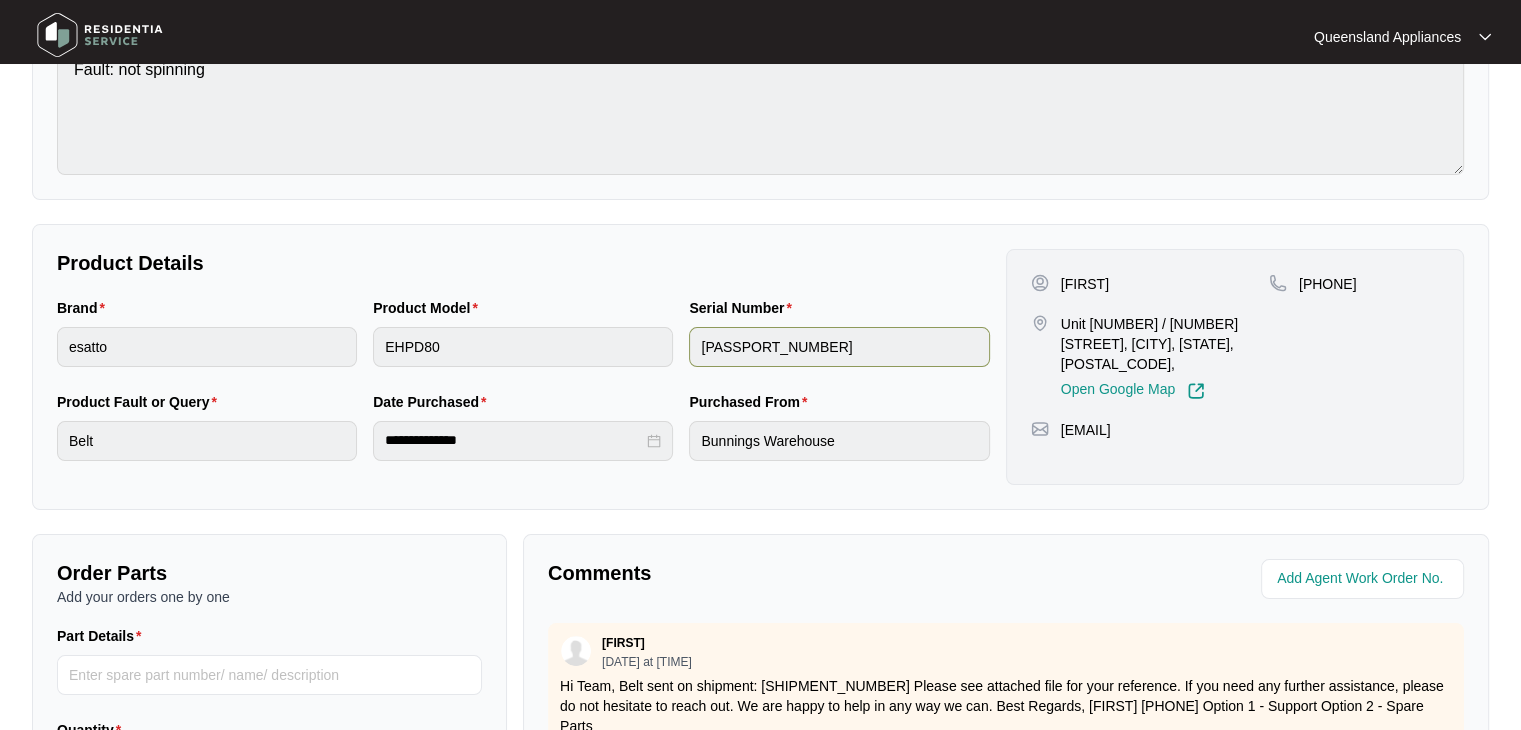 scroll, scrollTop: 400, scrollLeft: 0, axis: vertical 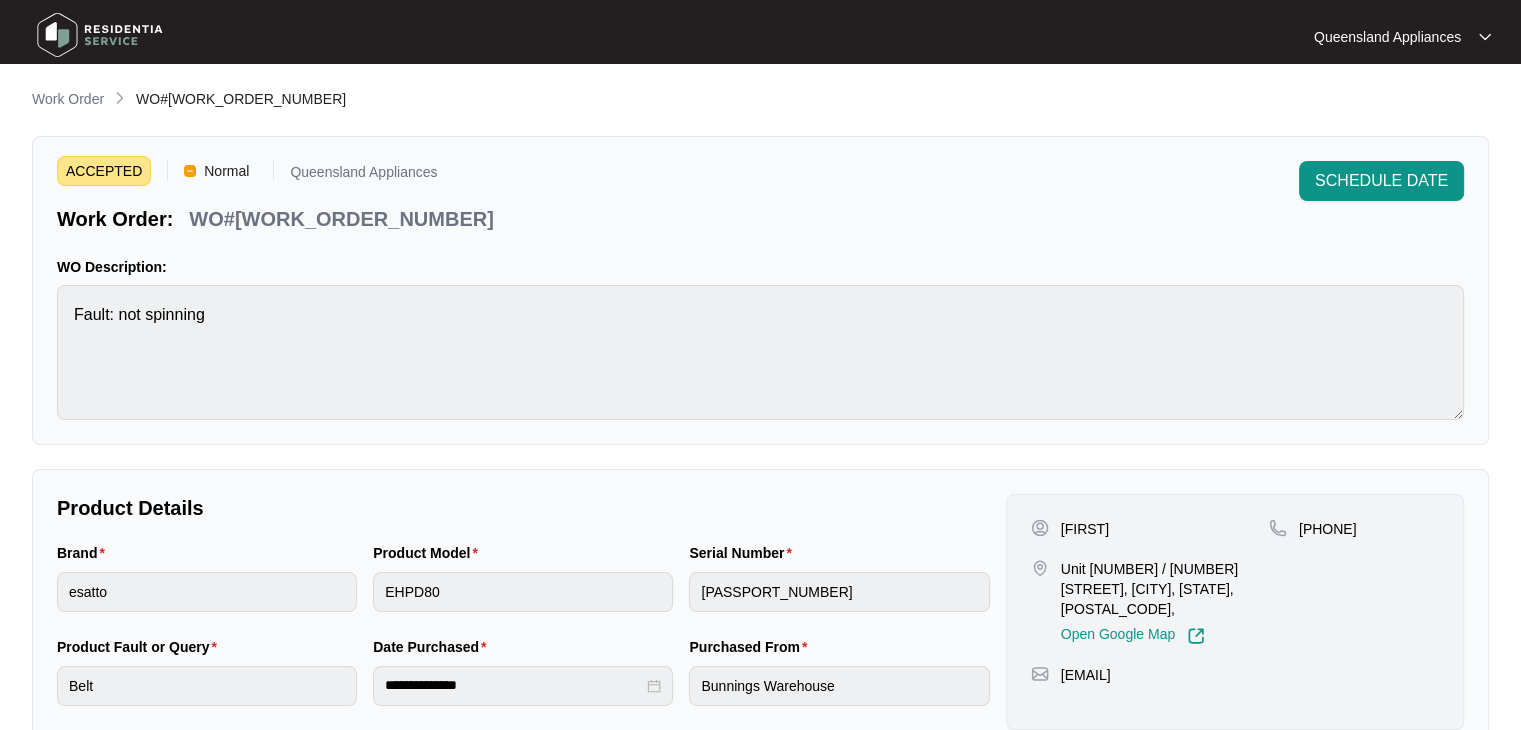 click on "WO#606789" at bounding box center (341, 219) 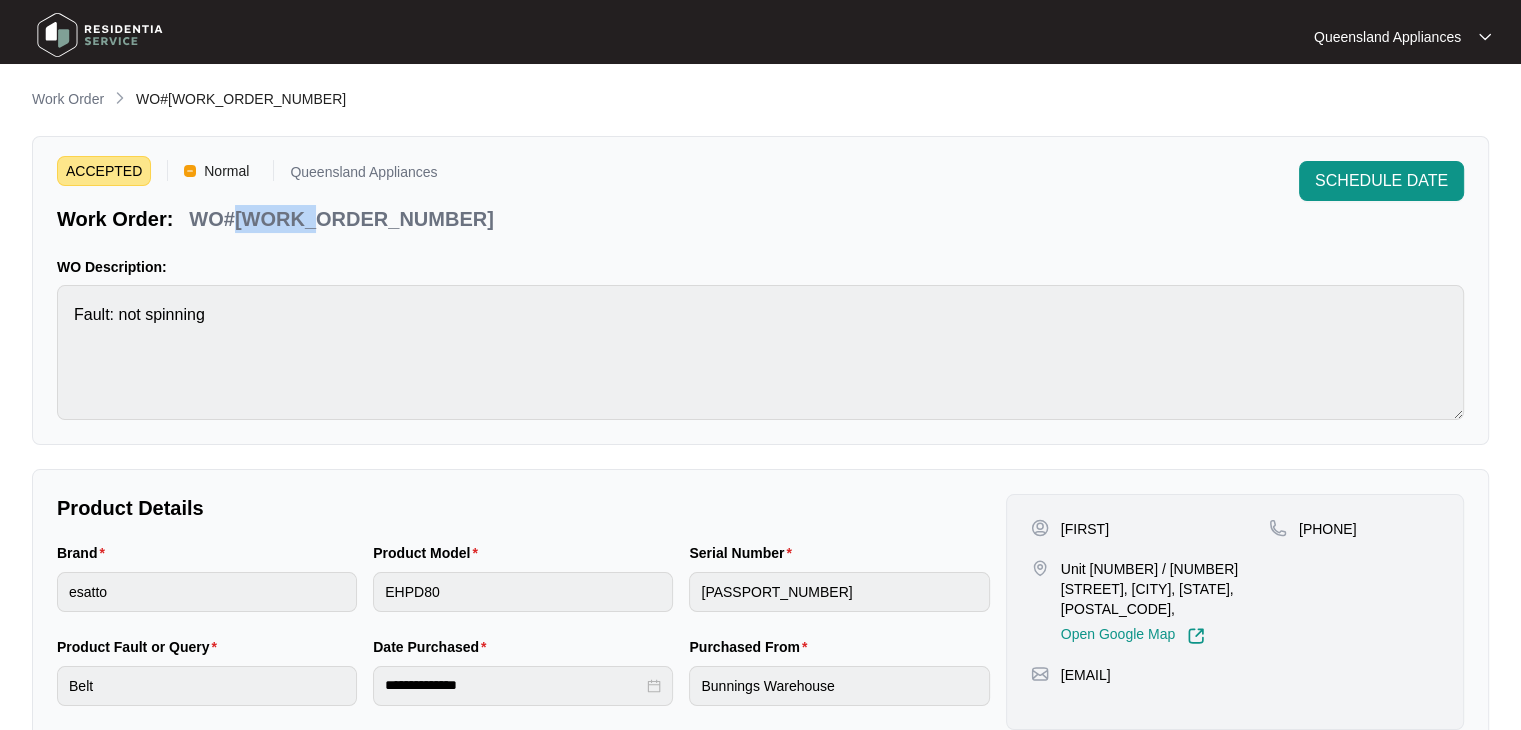 click on "WO#606789" at bounding box center (341, 219) 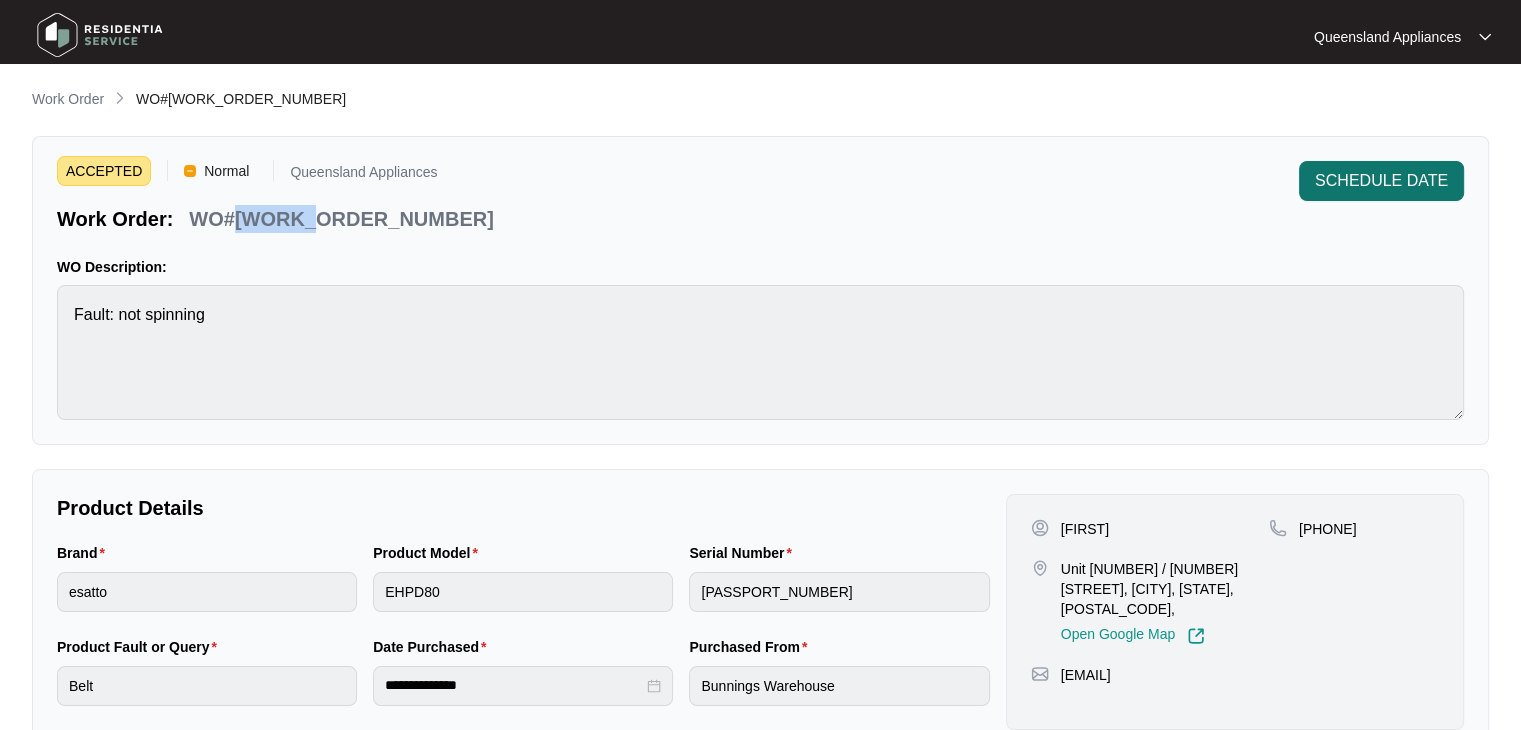 click on "SCHEDULE DATE" at bounding box center [1381, 181] 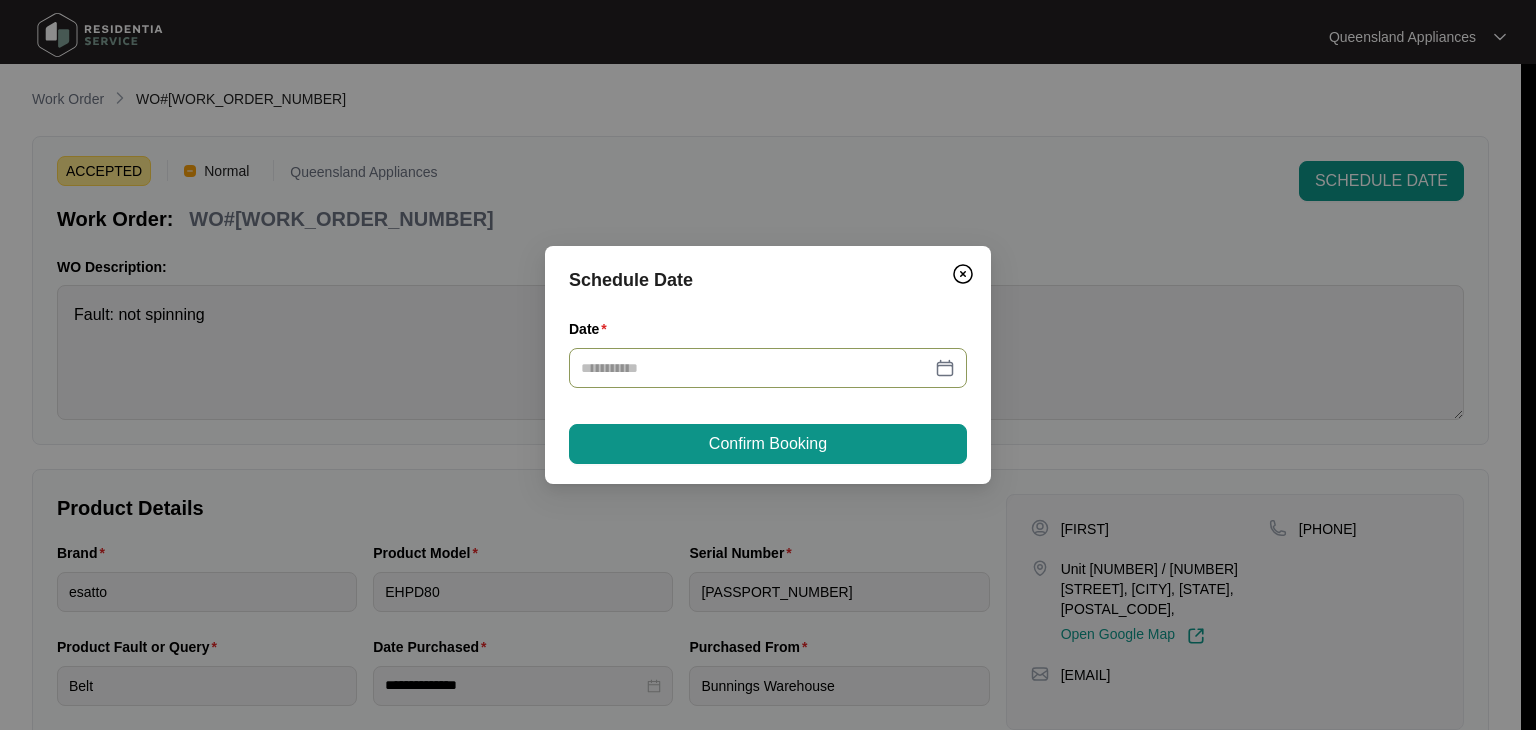 click on "Date" at bounding box center [756, 368] 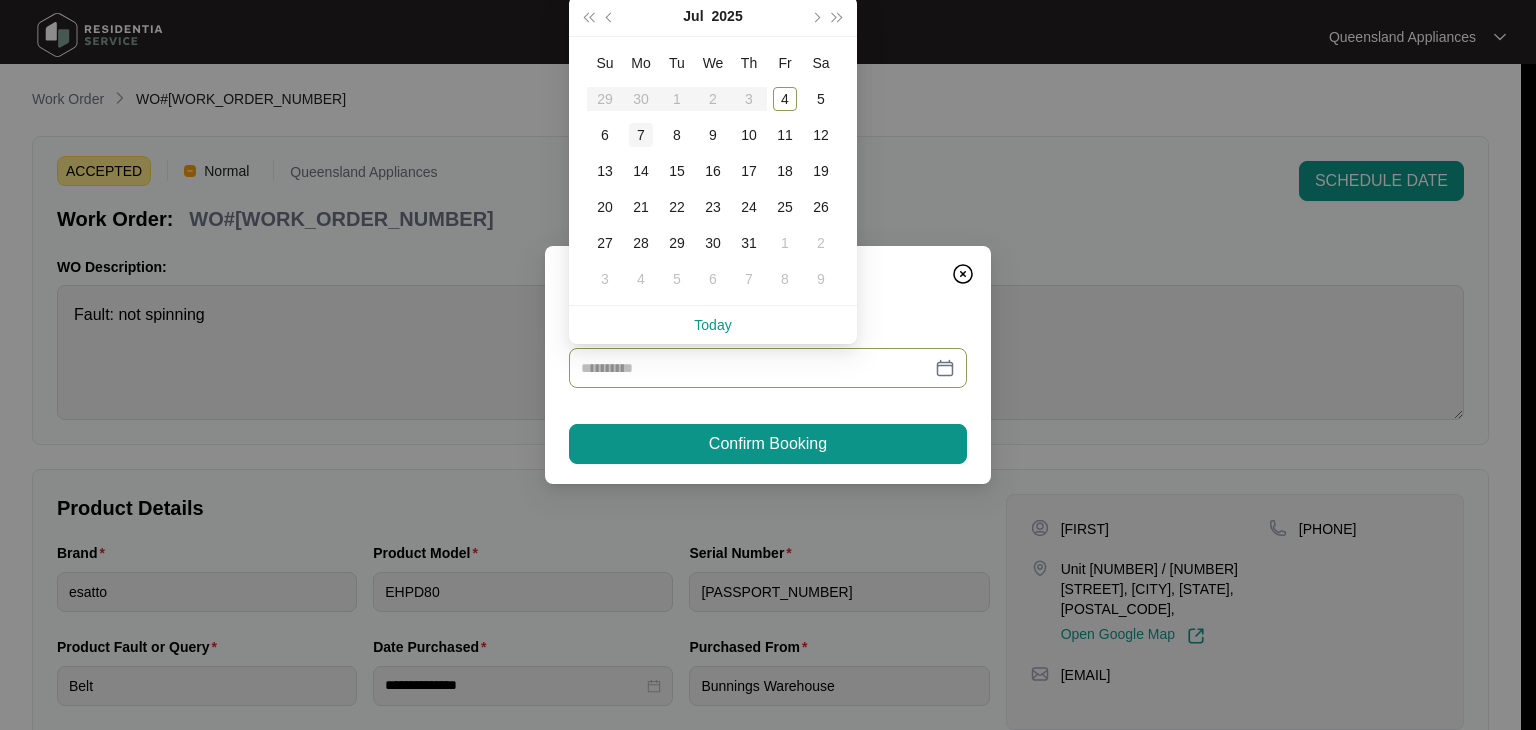 click on "7" at bounding box center (641, 135) 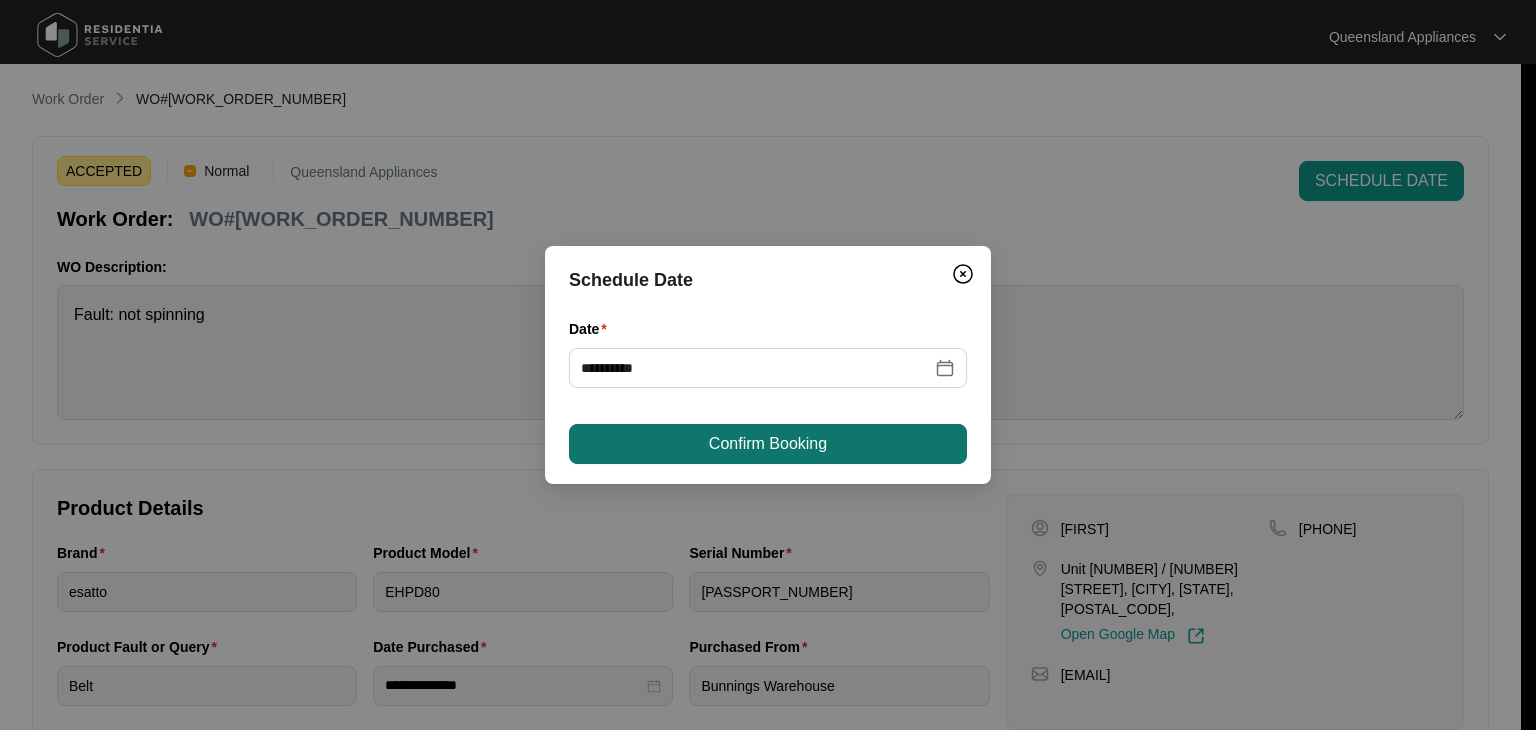 click on "Confirm Booking" at bounding box center [768, 444] 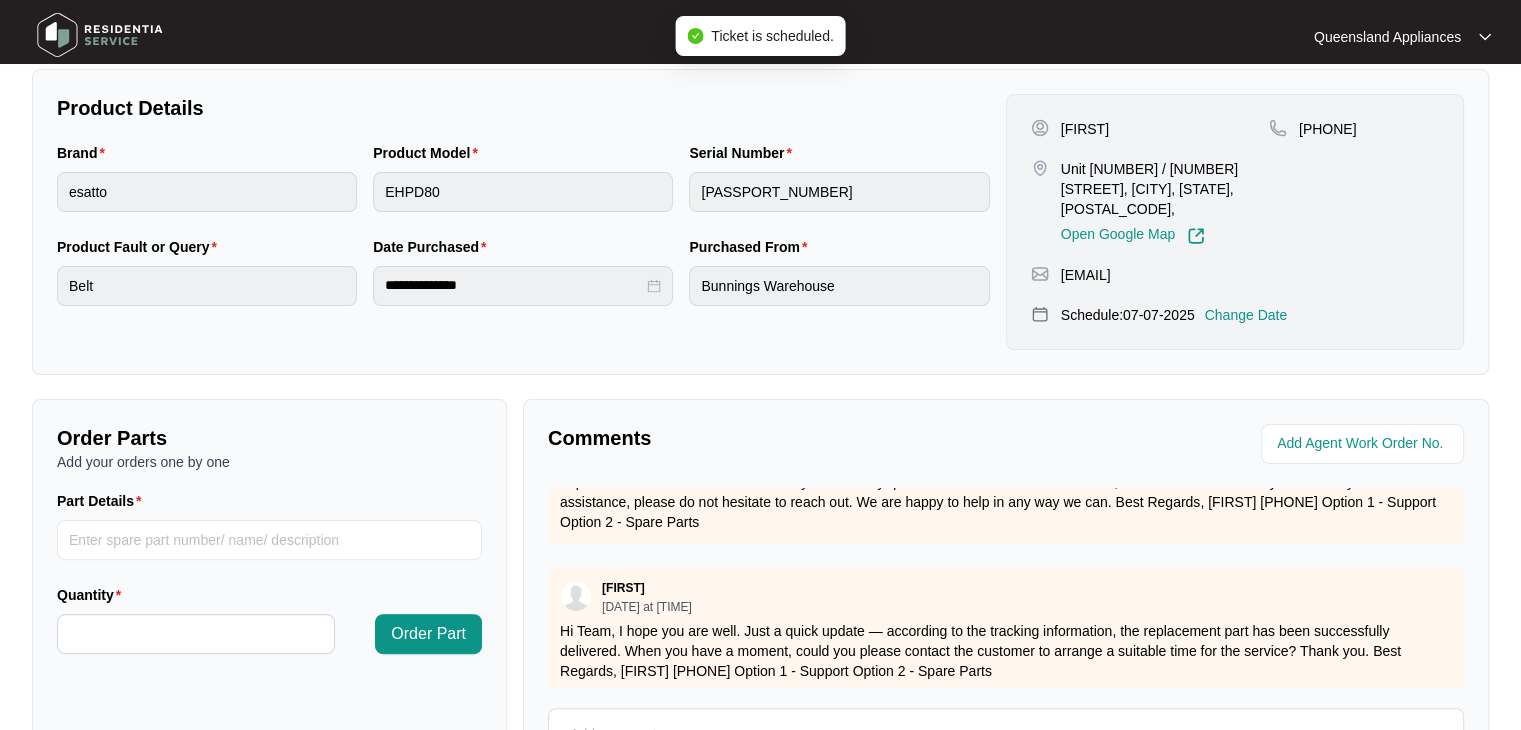scroll, scrollTop: 594, scrollLeft: 0, axis: vertical 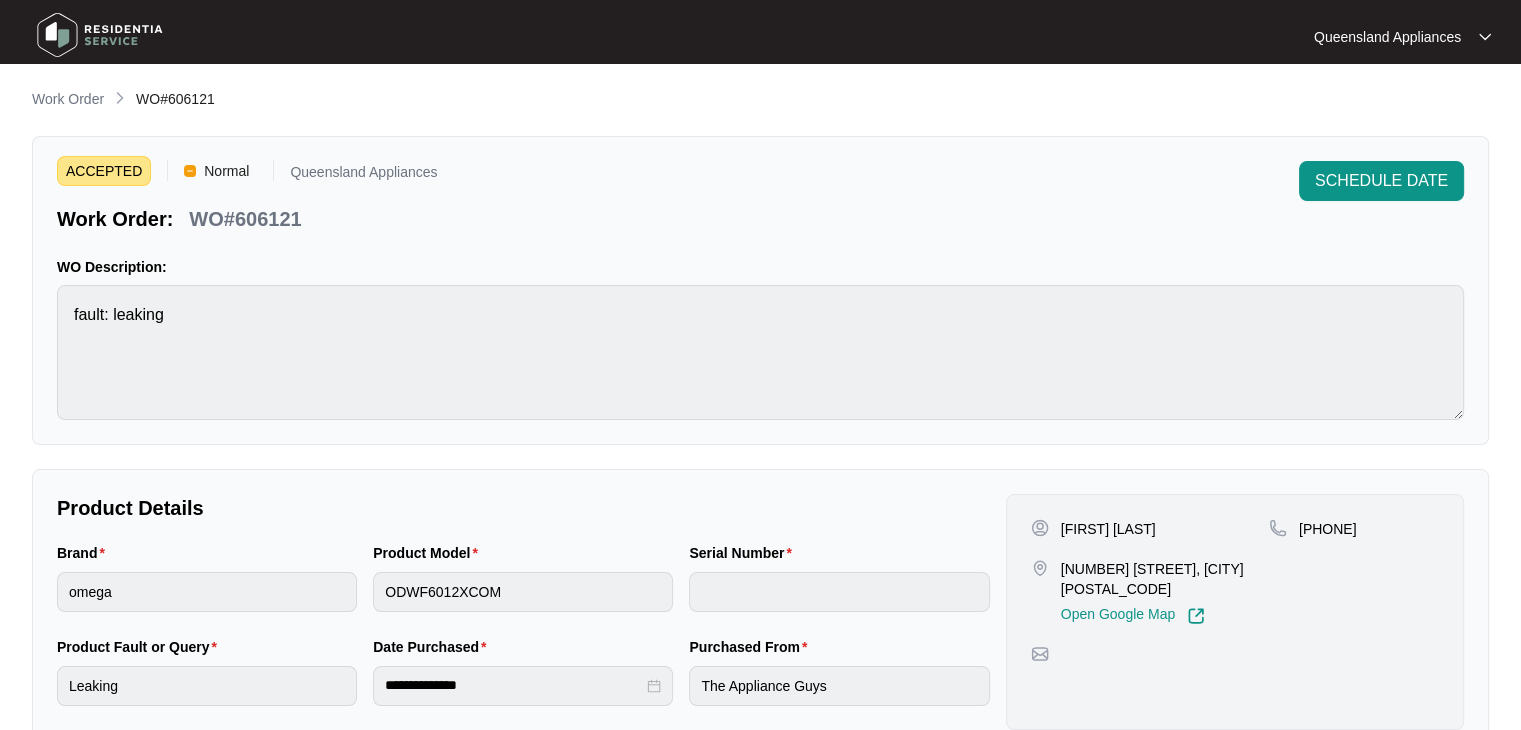 click on "WO#606121" at bounding box center (245, 219) 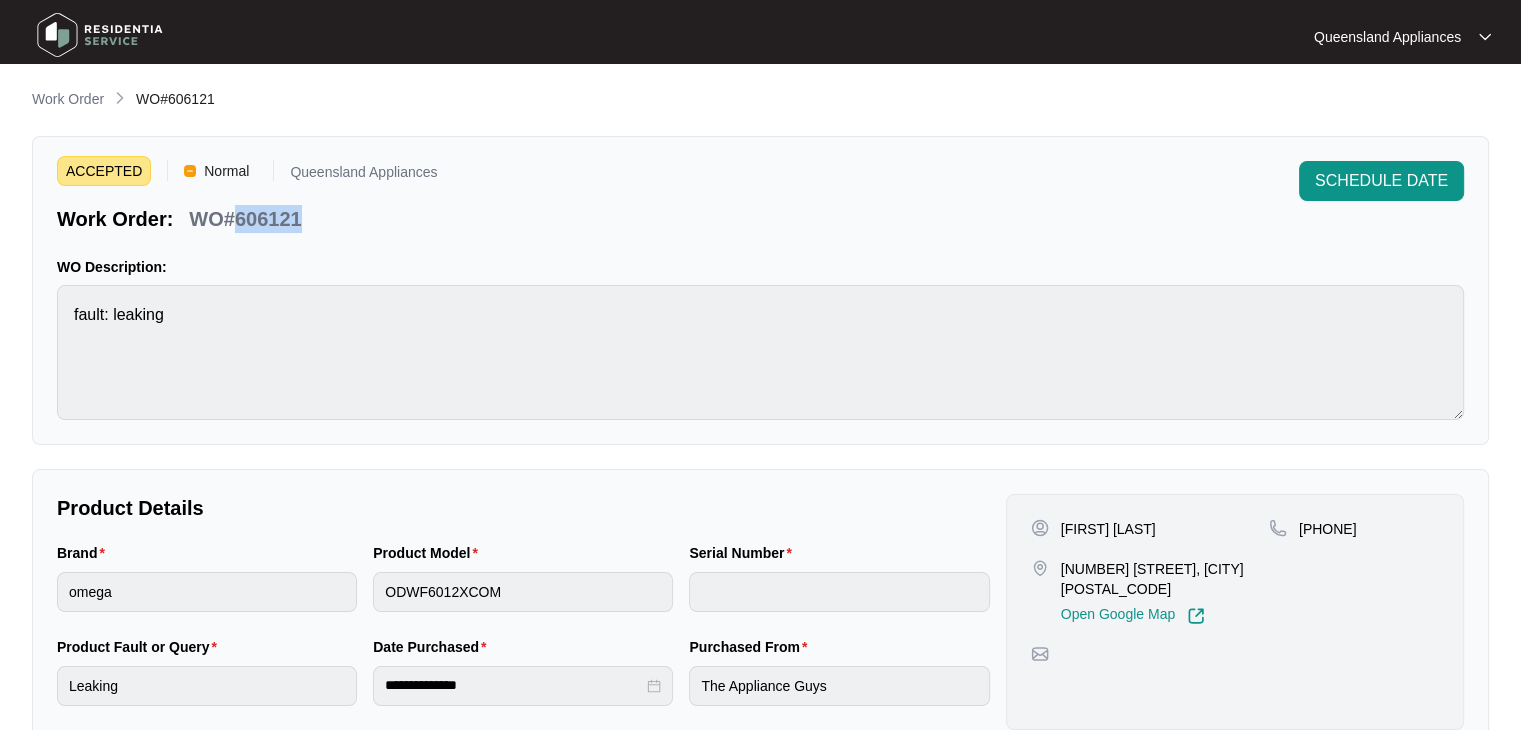 click on "WO#606121" at bounding box center (245, 219) 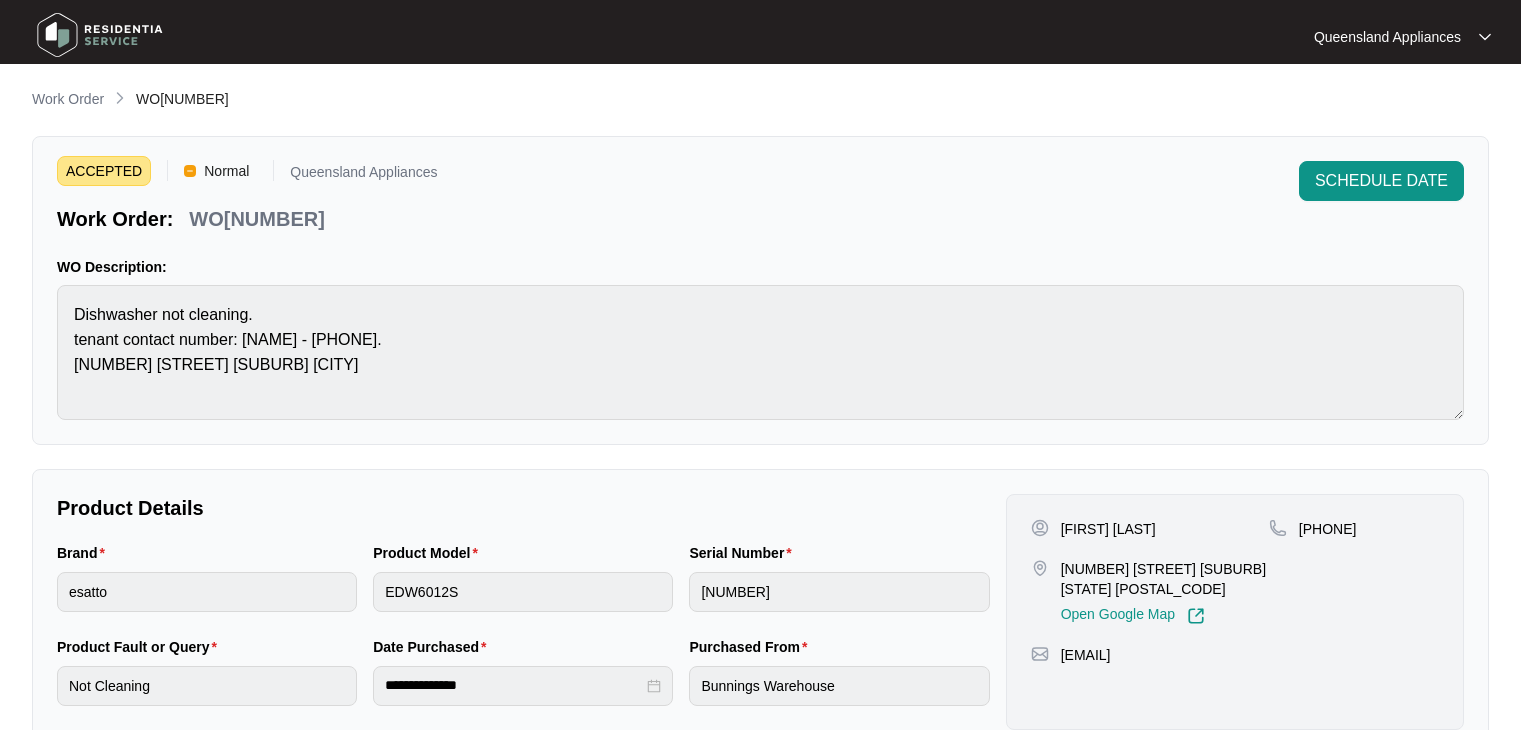 scroll, scrollTop: 0, scrollLeft: 0, axis: both 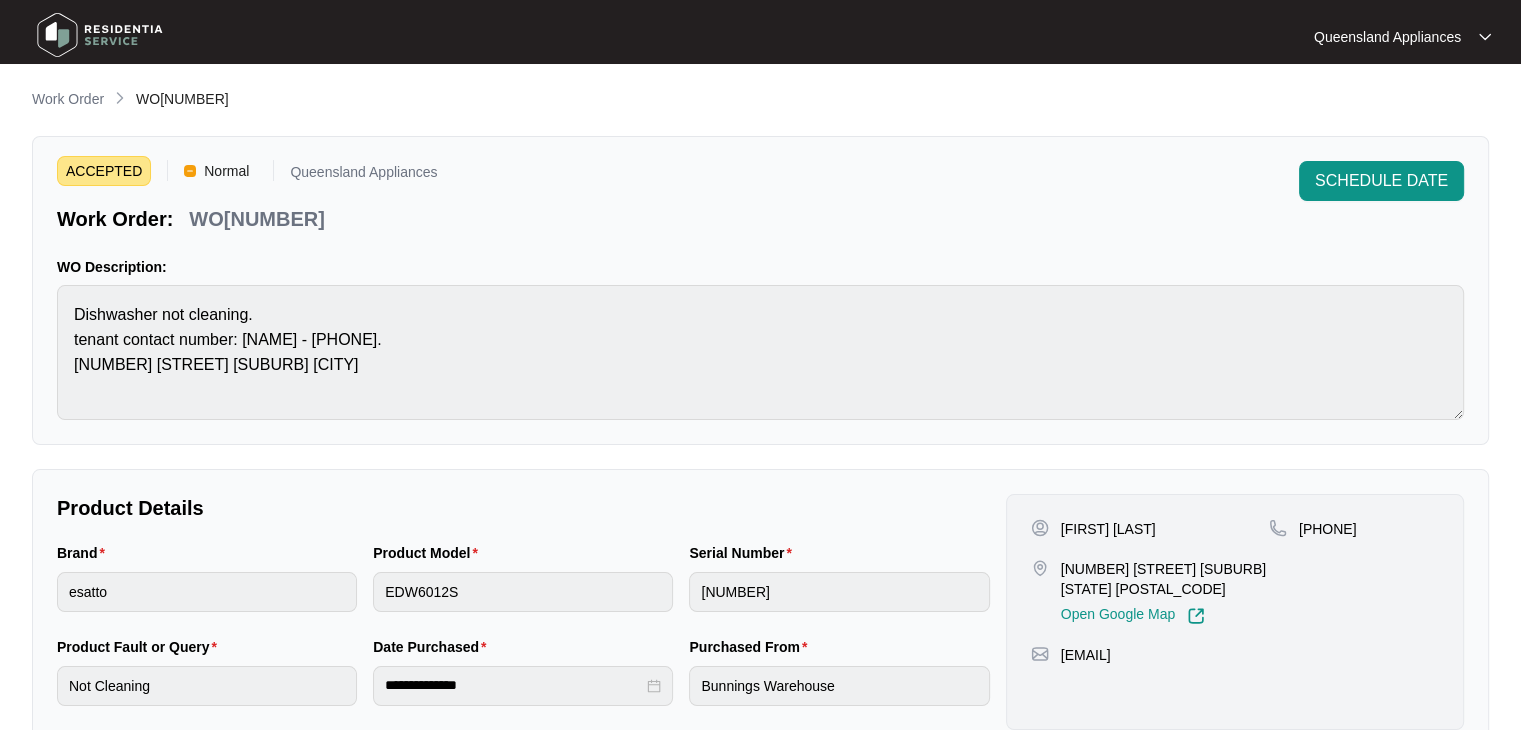 click on "WO#606077" at bounding box center [257, 219] 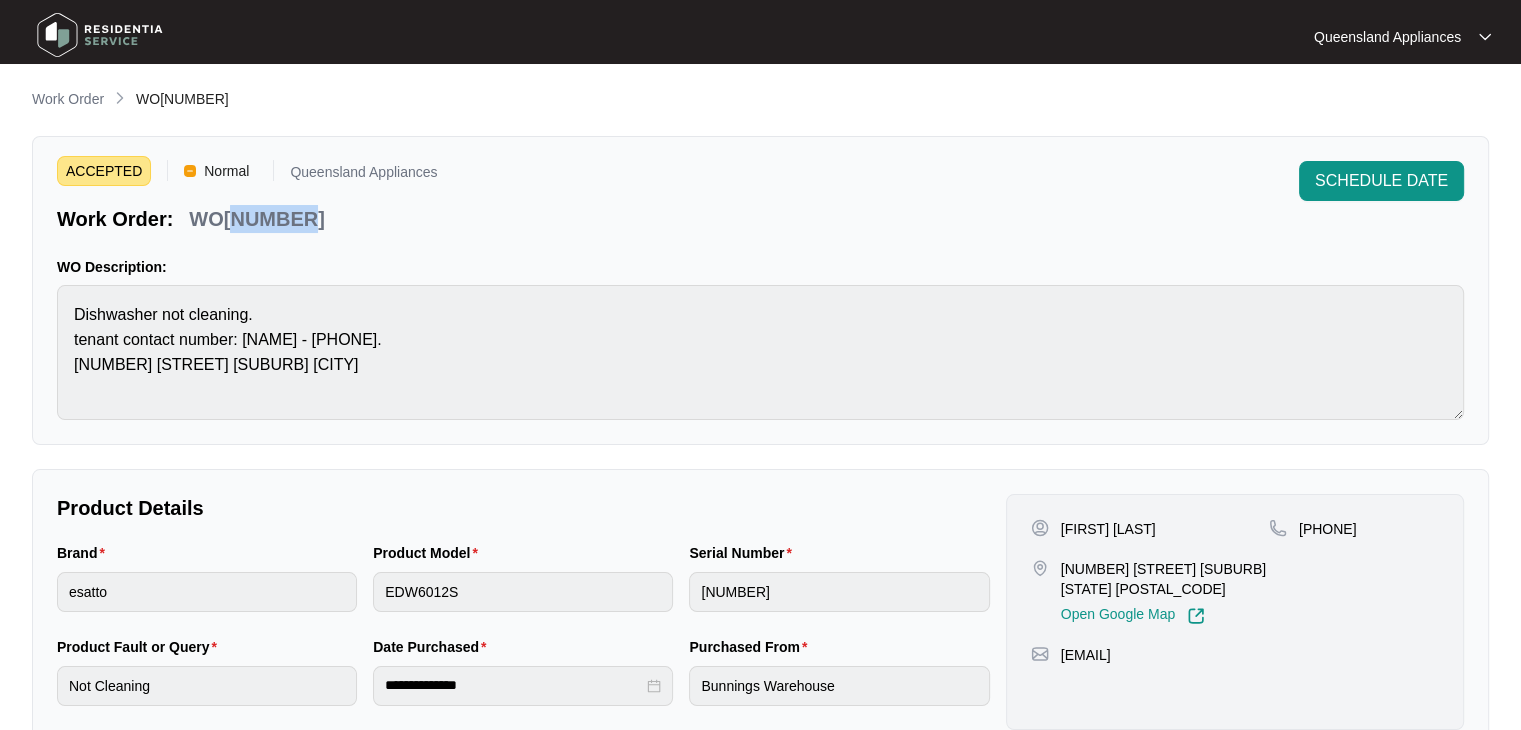 click on "WO#606077" at bounding box center (257, 219) 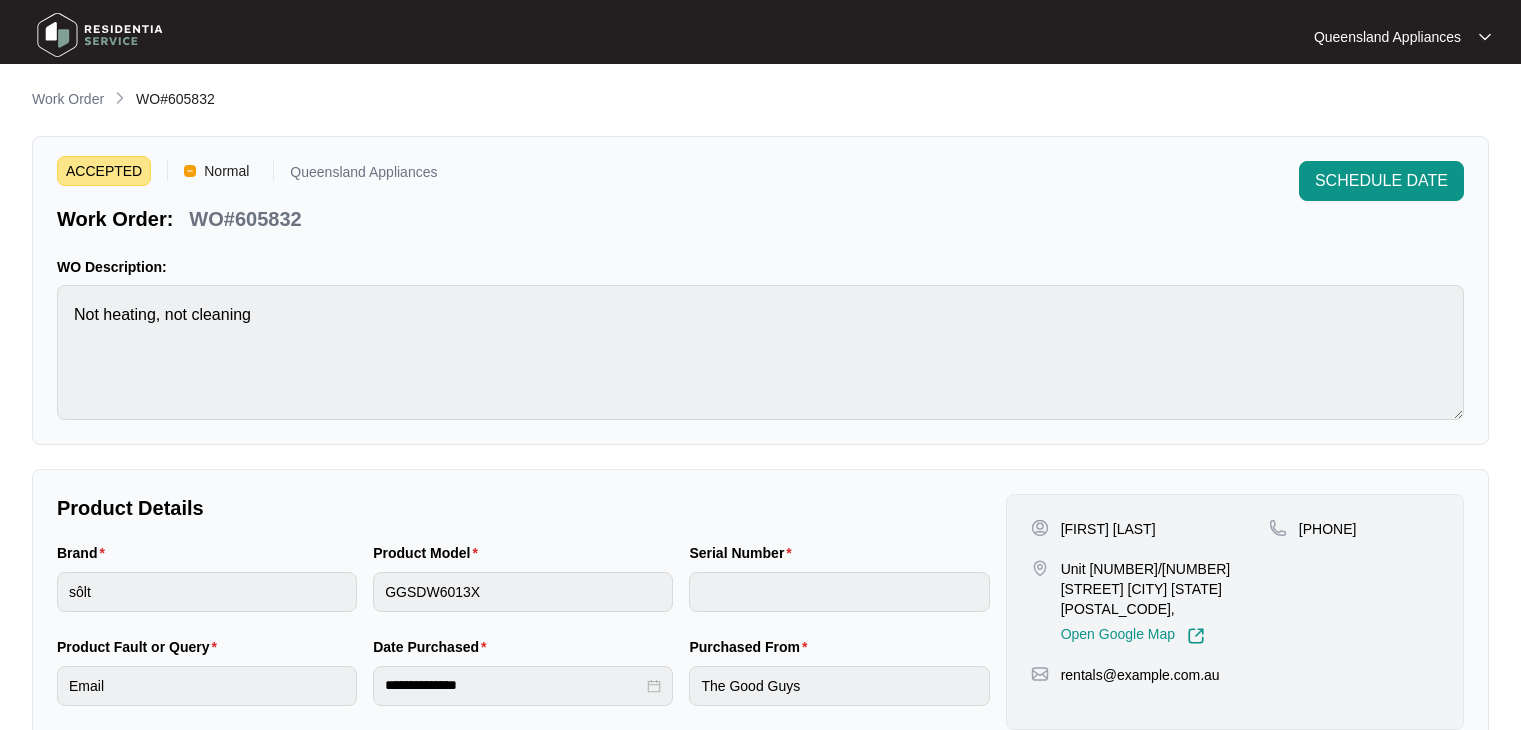 scroll, scrollTop: 0, scrollLeft: 0, axis: both 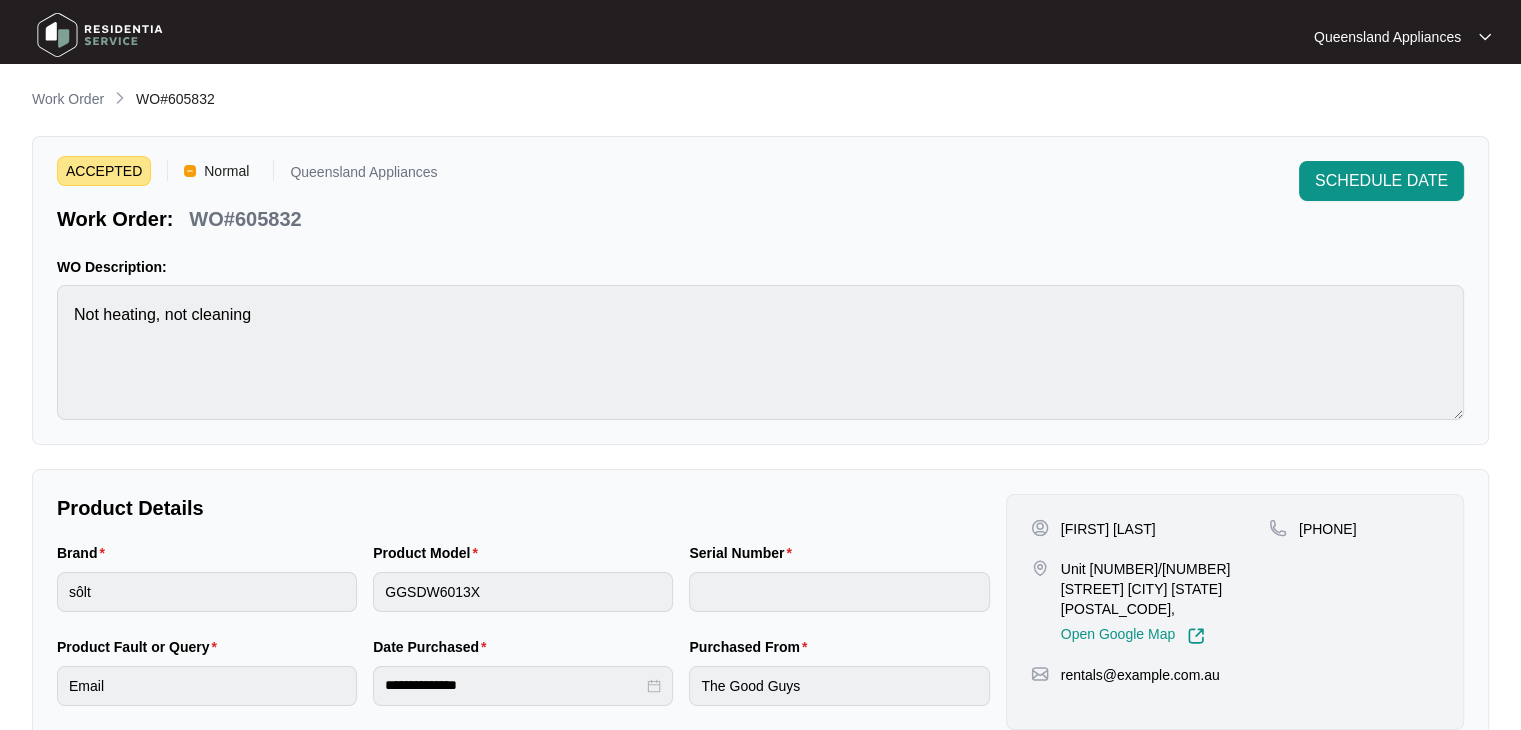 click on "WO#605832" at bounding box center (245, 219) 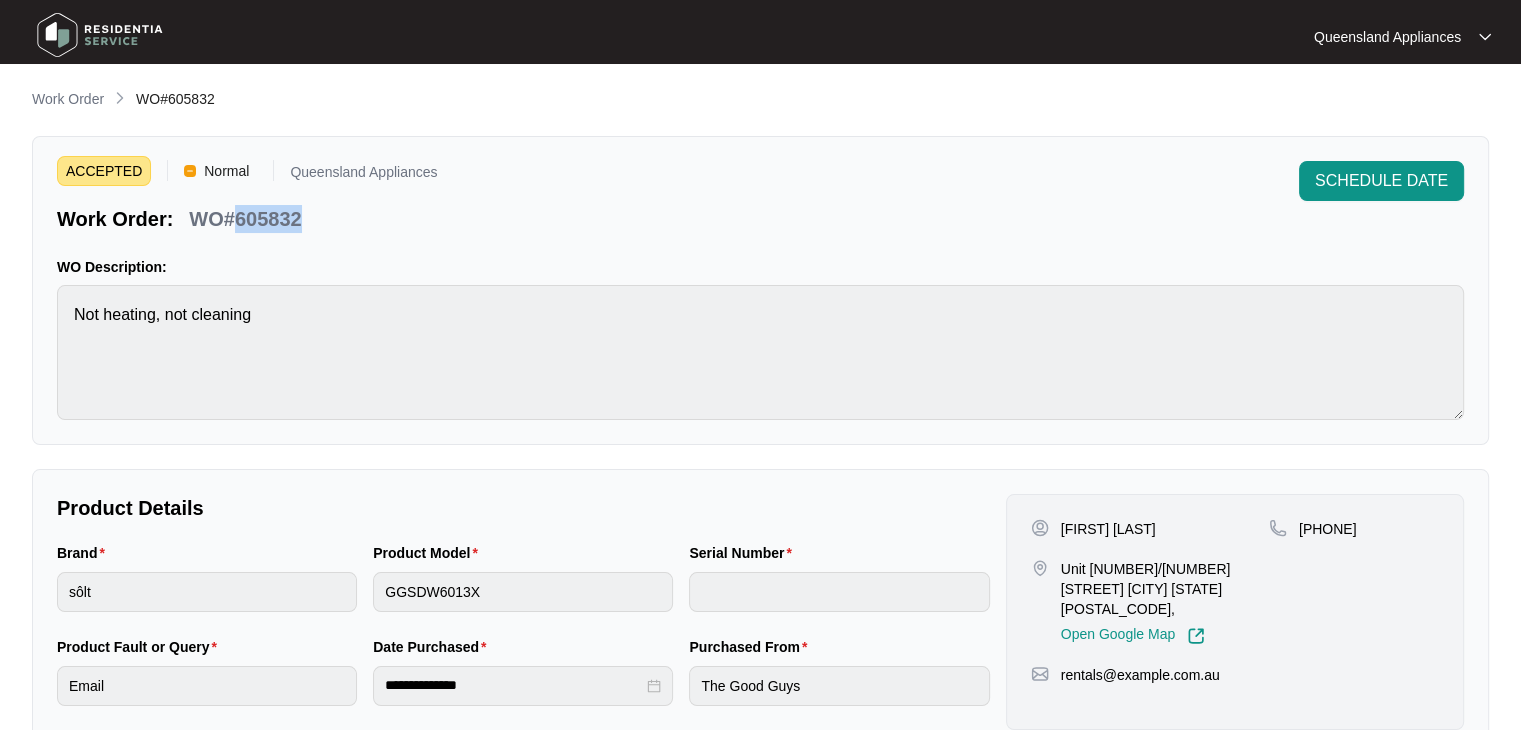 click on "WO#605832" at bounding box center [245, 219] 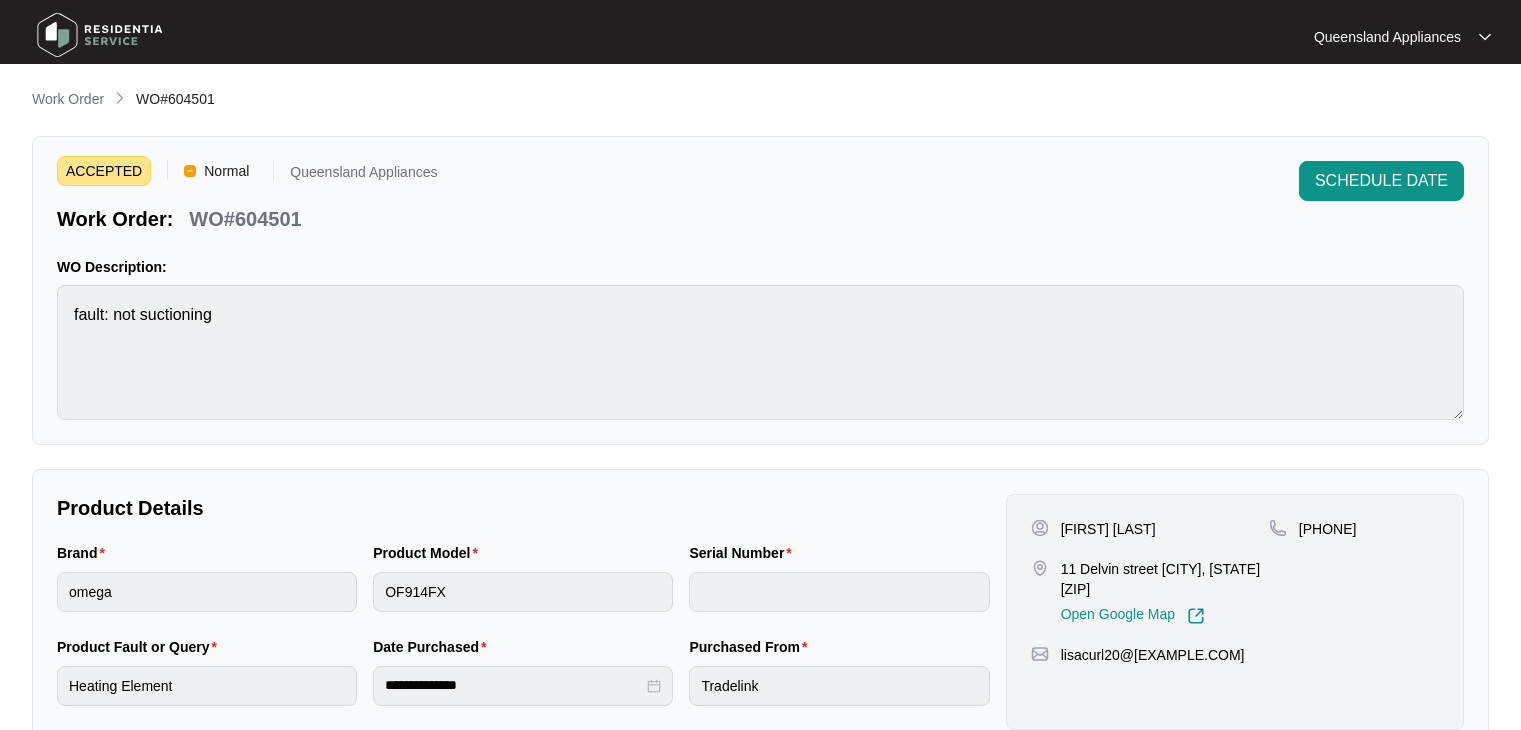 scroll, scrollTop: 0, scrollLeft: 0, axis: both 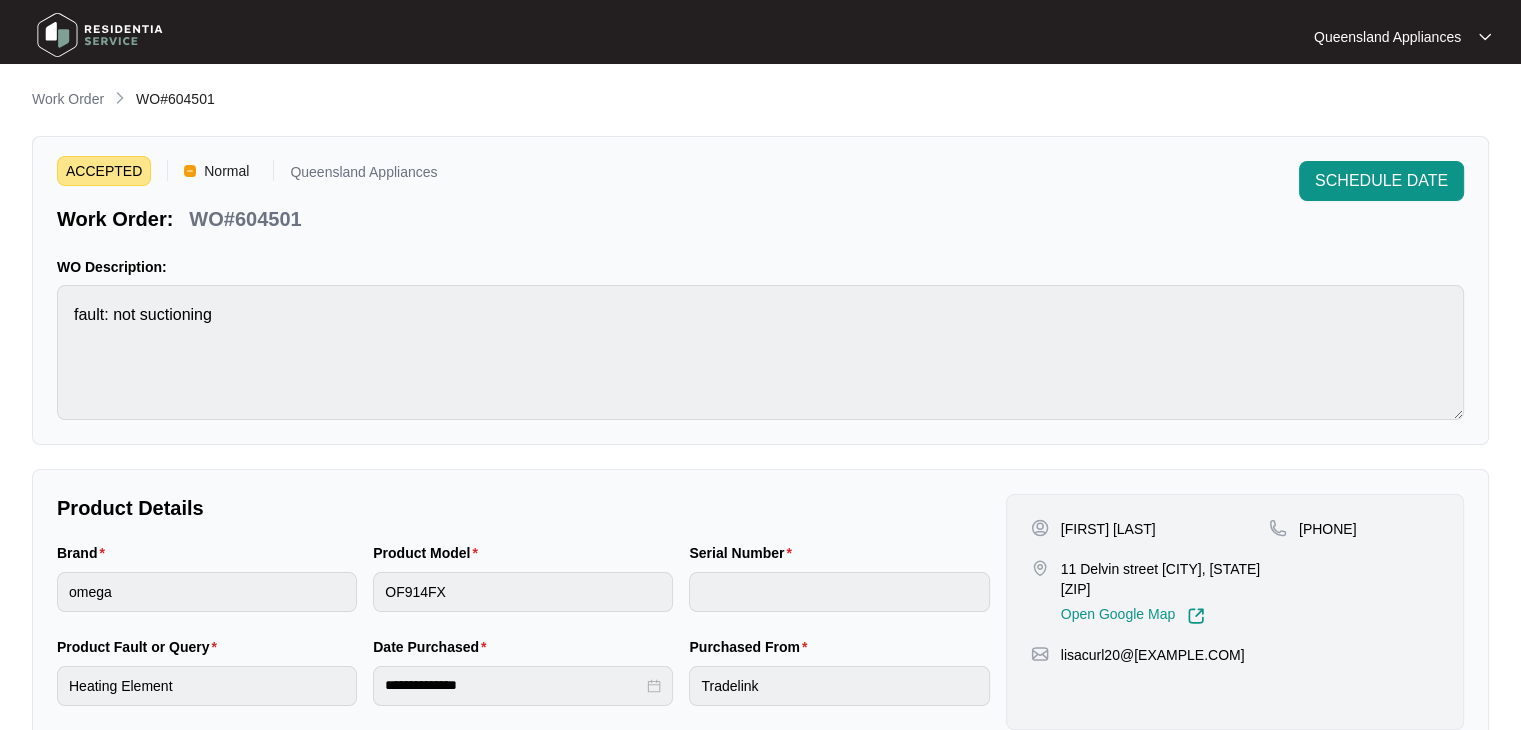 click on "WO#604501" at bounding box center [245, 219] 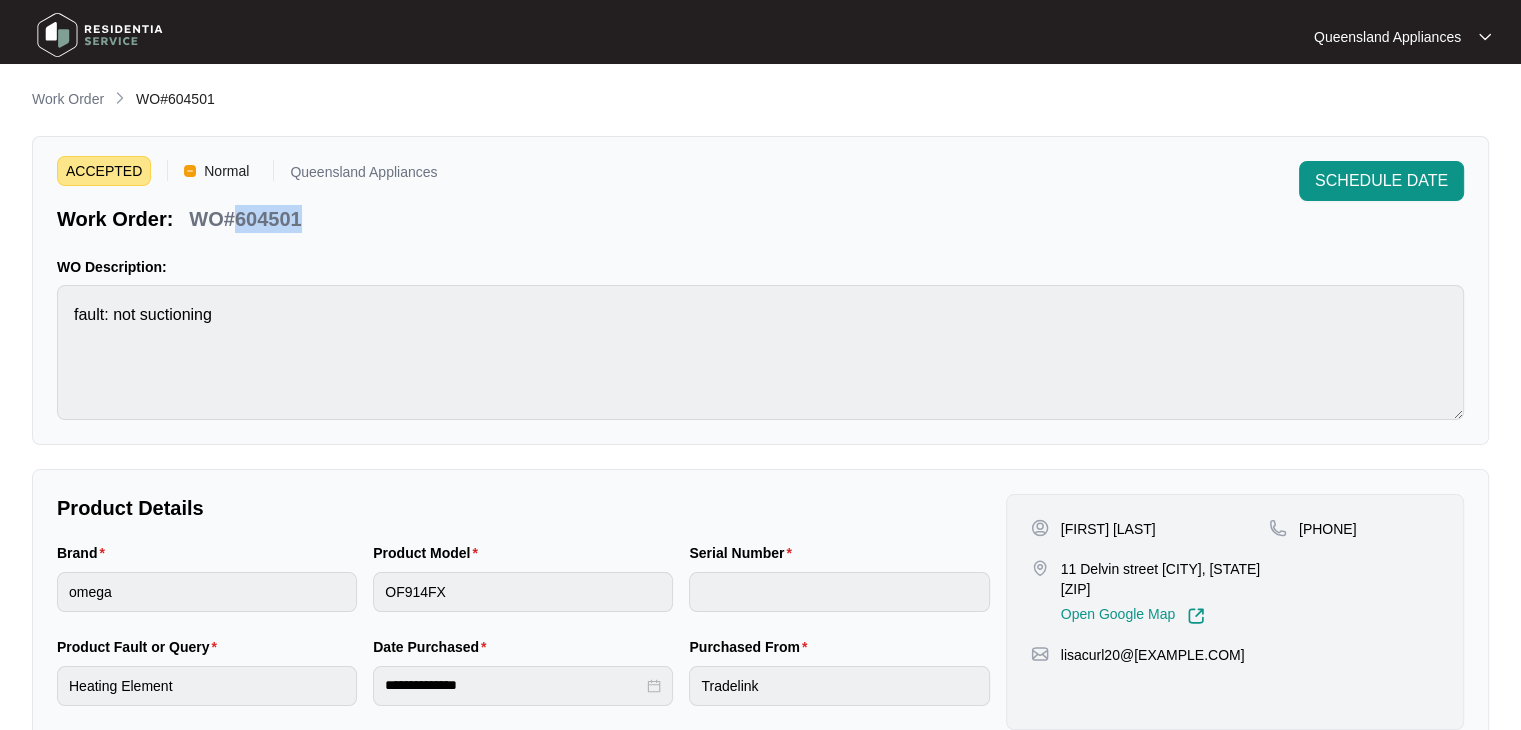 click on "WO#604501" at bounding box center (245, 219) 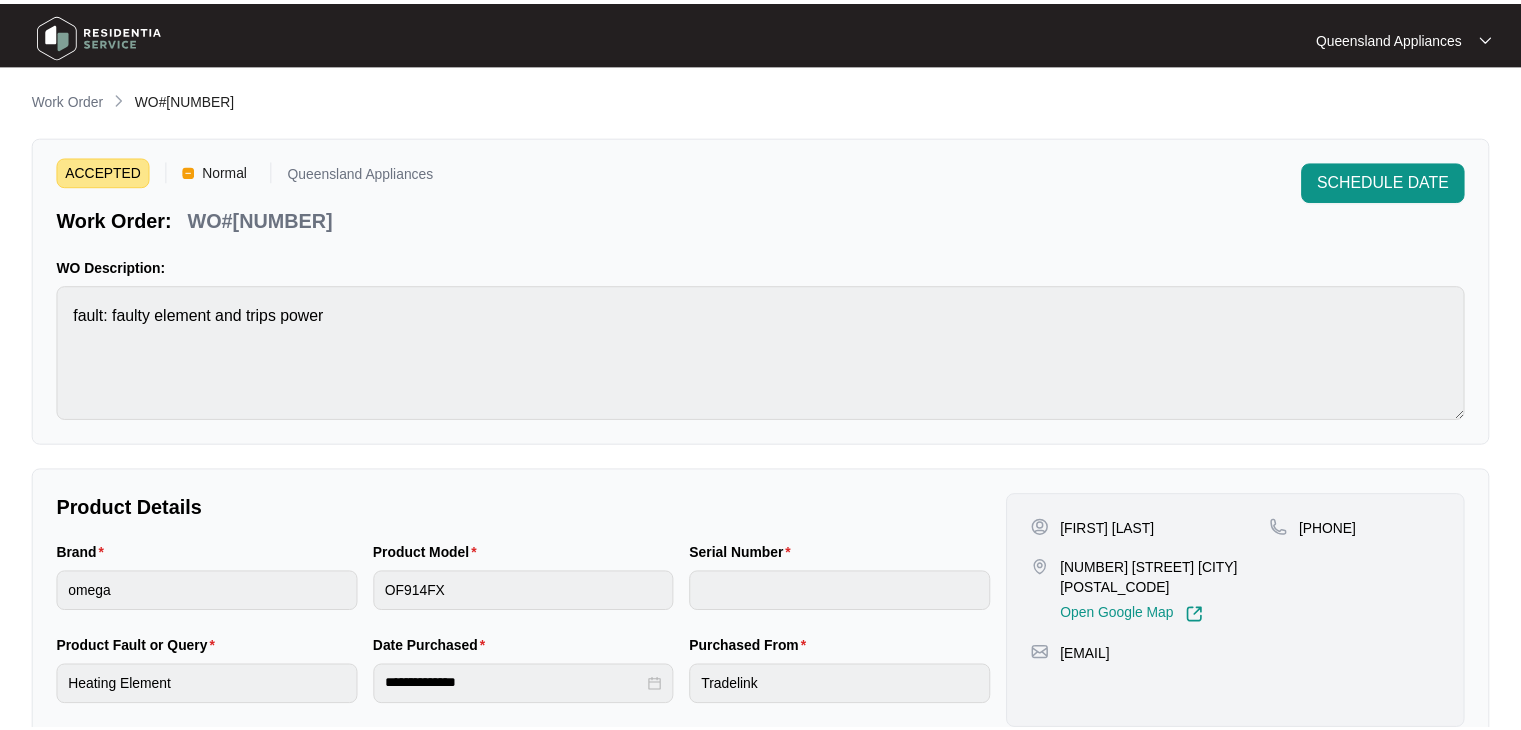 scroll, scrollTop: 0, scrollLeft: 0, axis: both 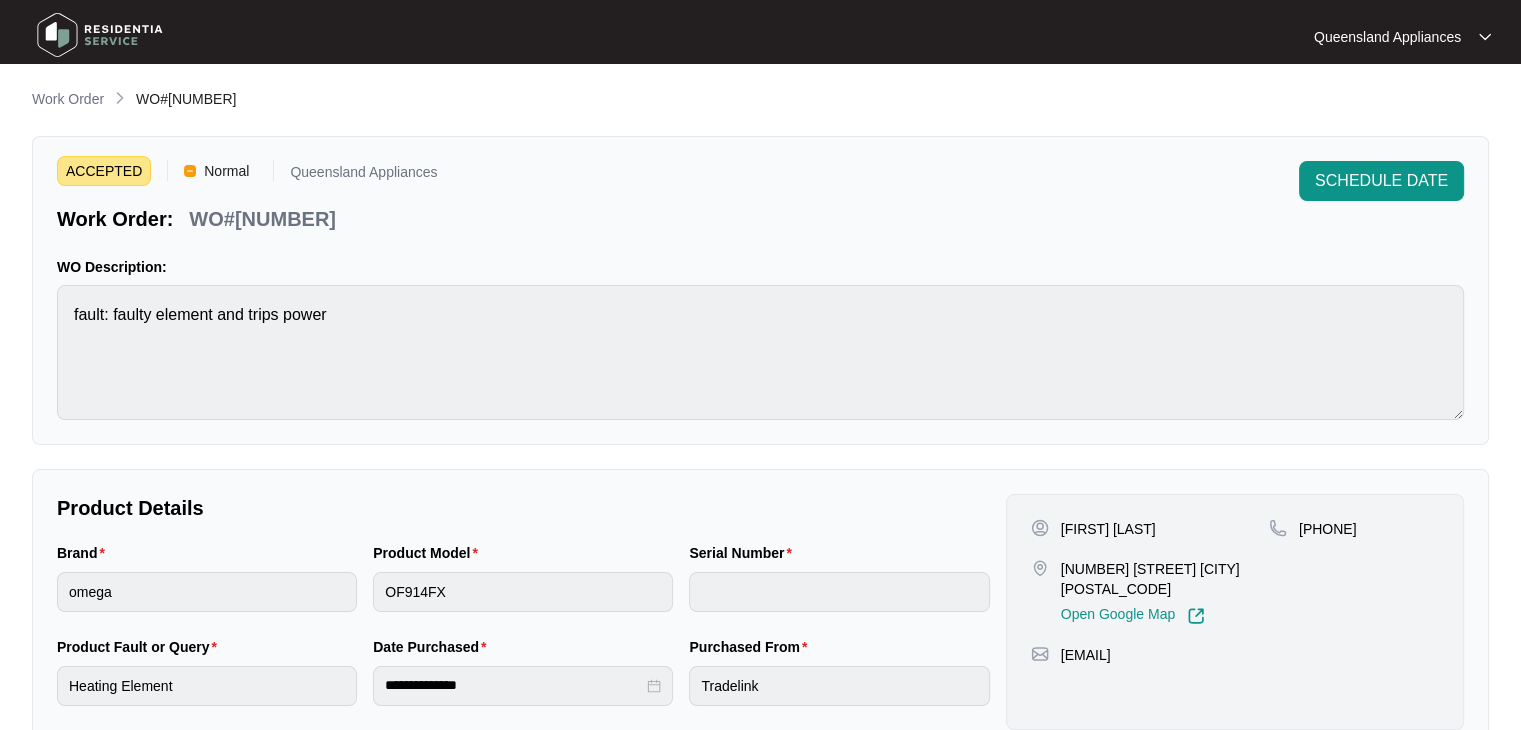 click on "WO#[NUMBER]" at bounding box center (262, 219) 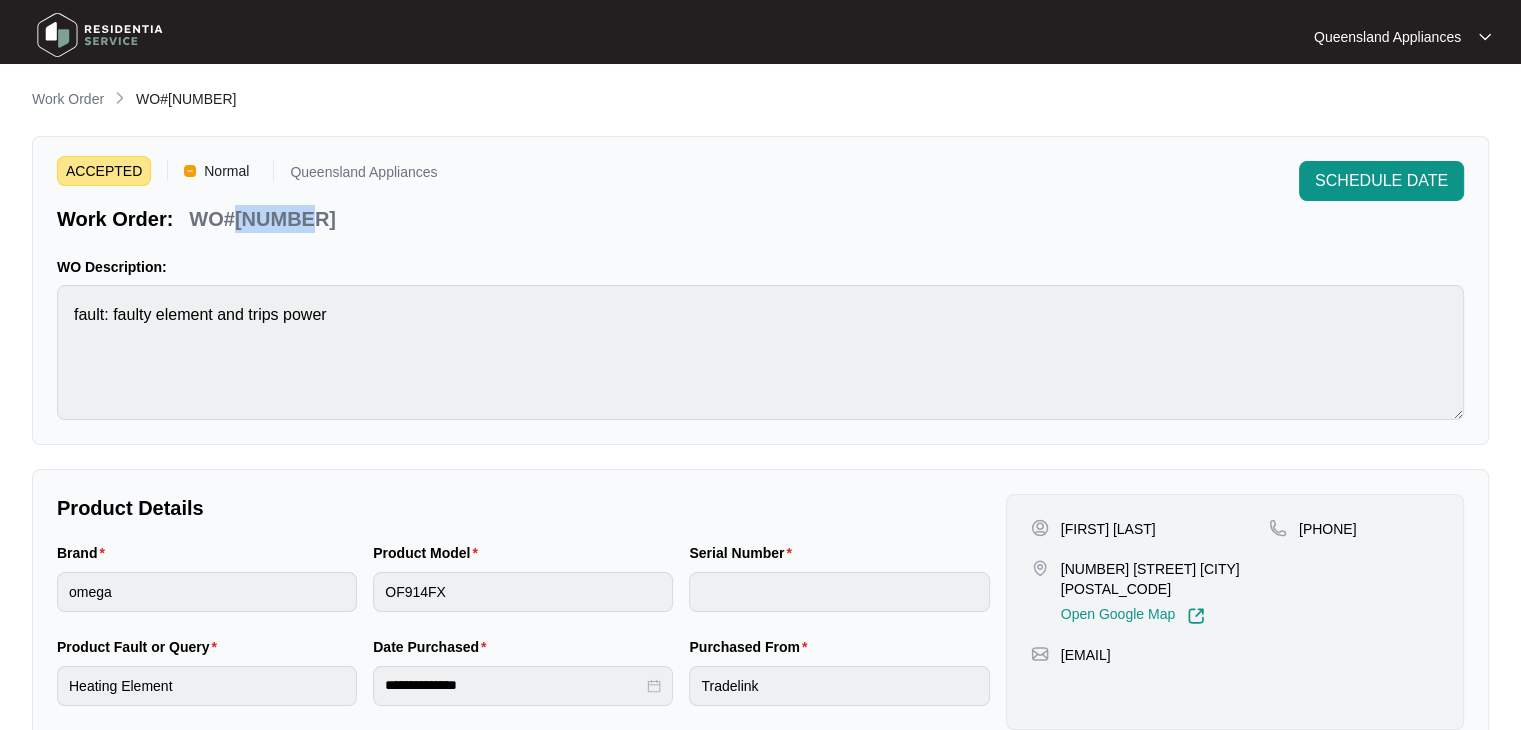 click on "WO#[NUMBER]" at bounding box center (262, 219) 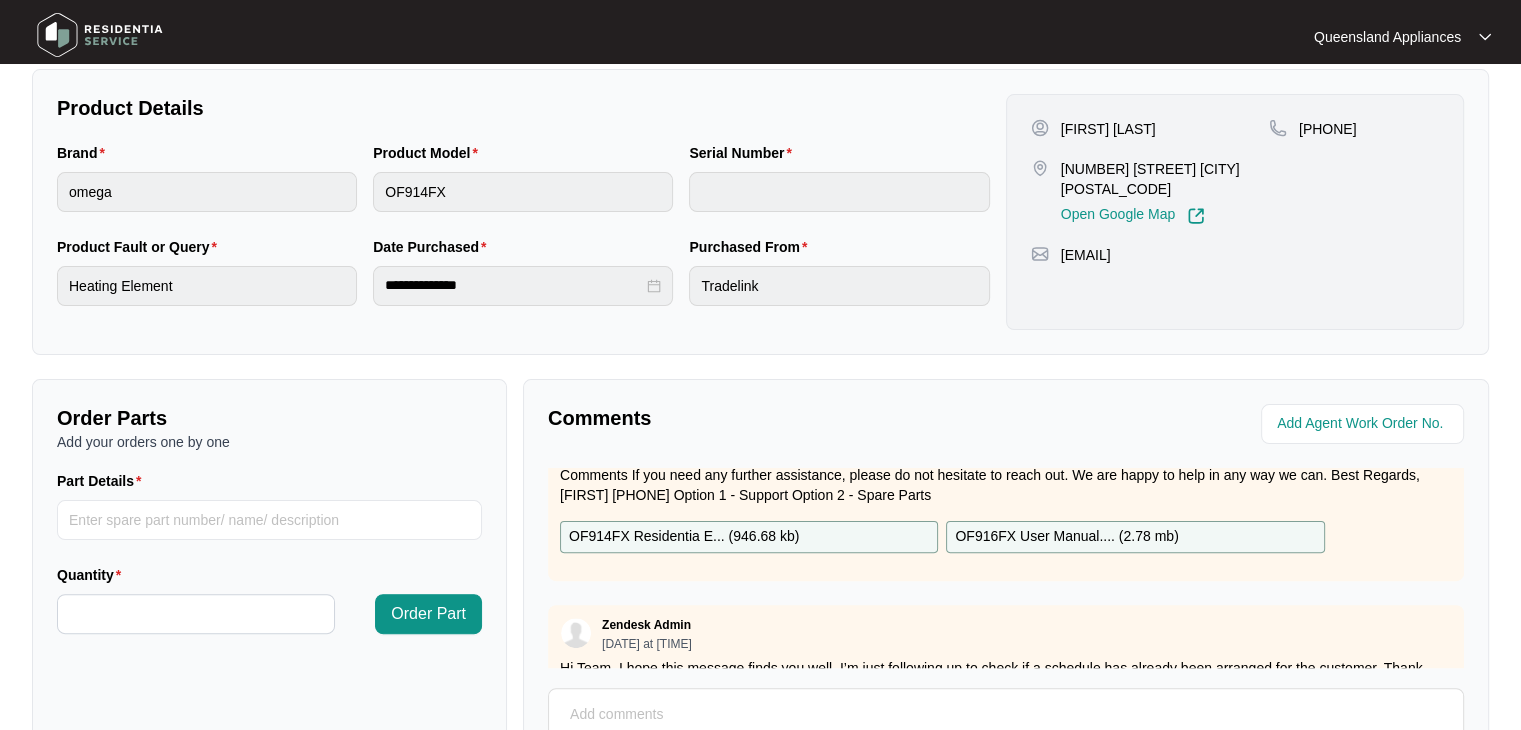 scroll, scrollTop: 113, scrollLeft: 0, axis: vertical 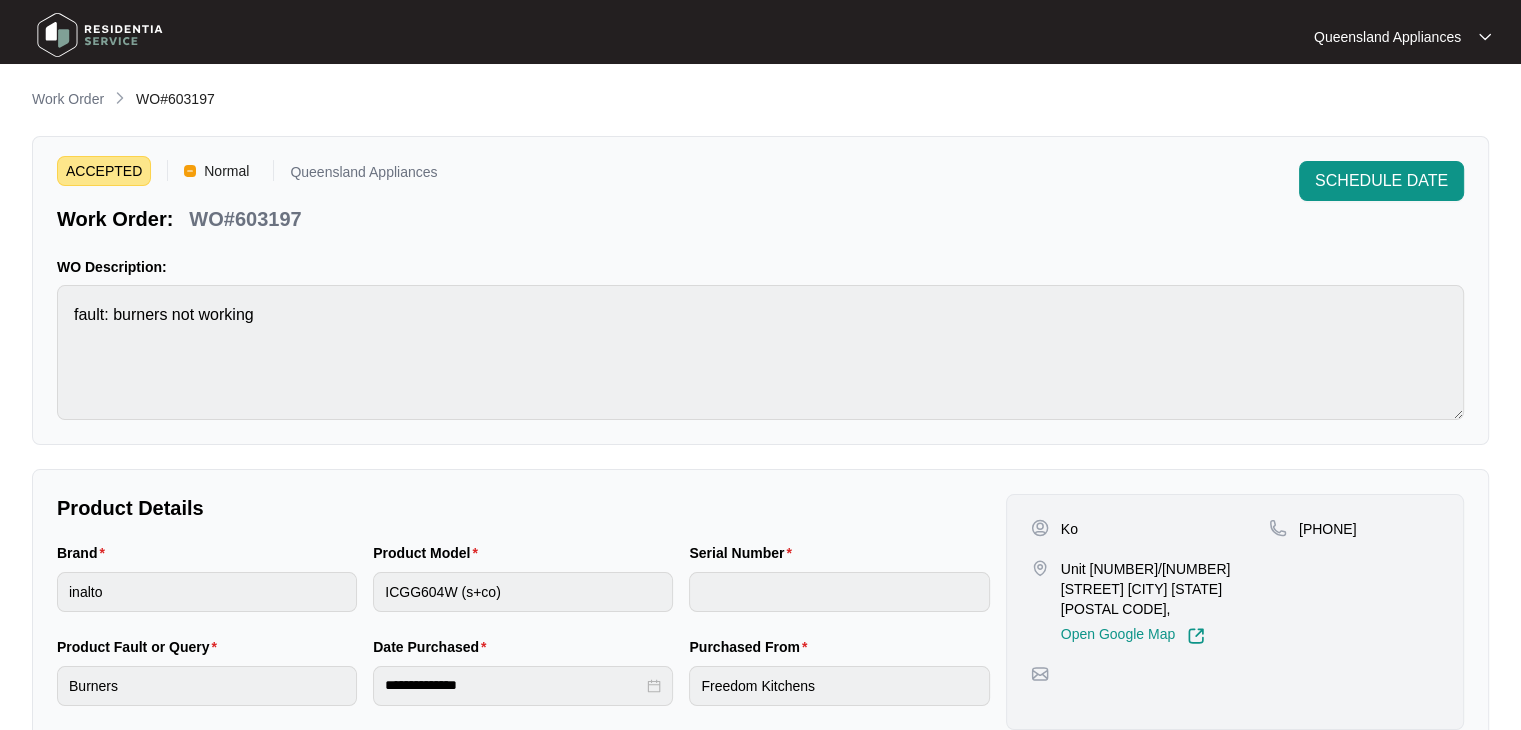 click on "WO#603197" at bounding box center [245, 219] 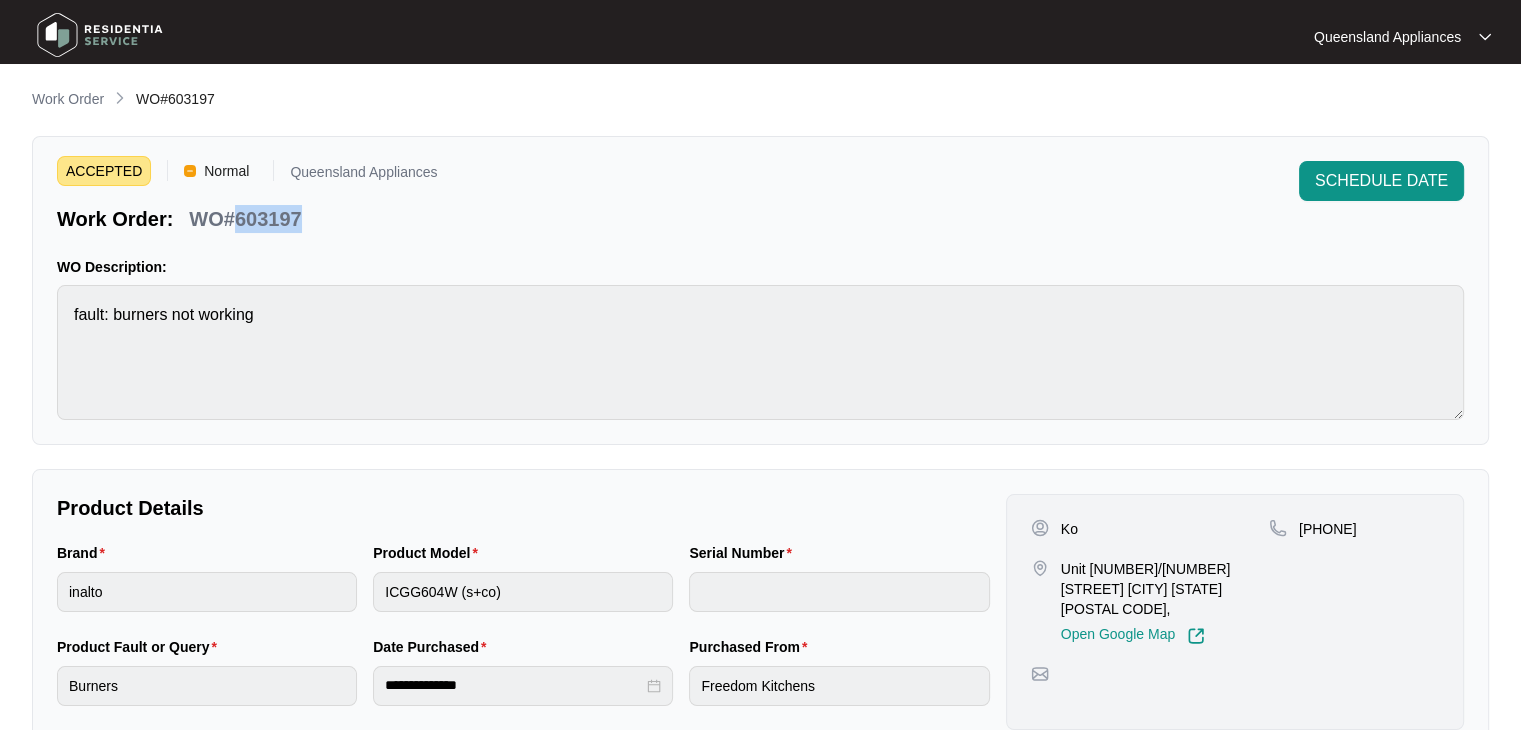 click on "WO#603197" at bounding box center [245, 219] 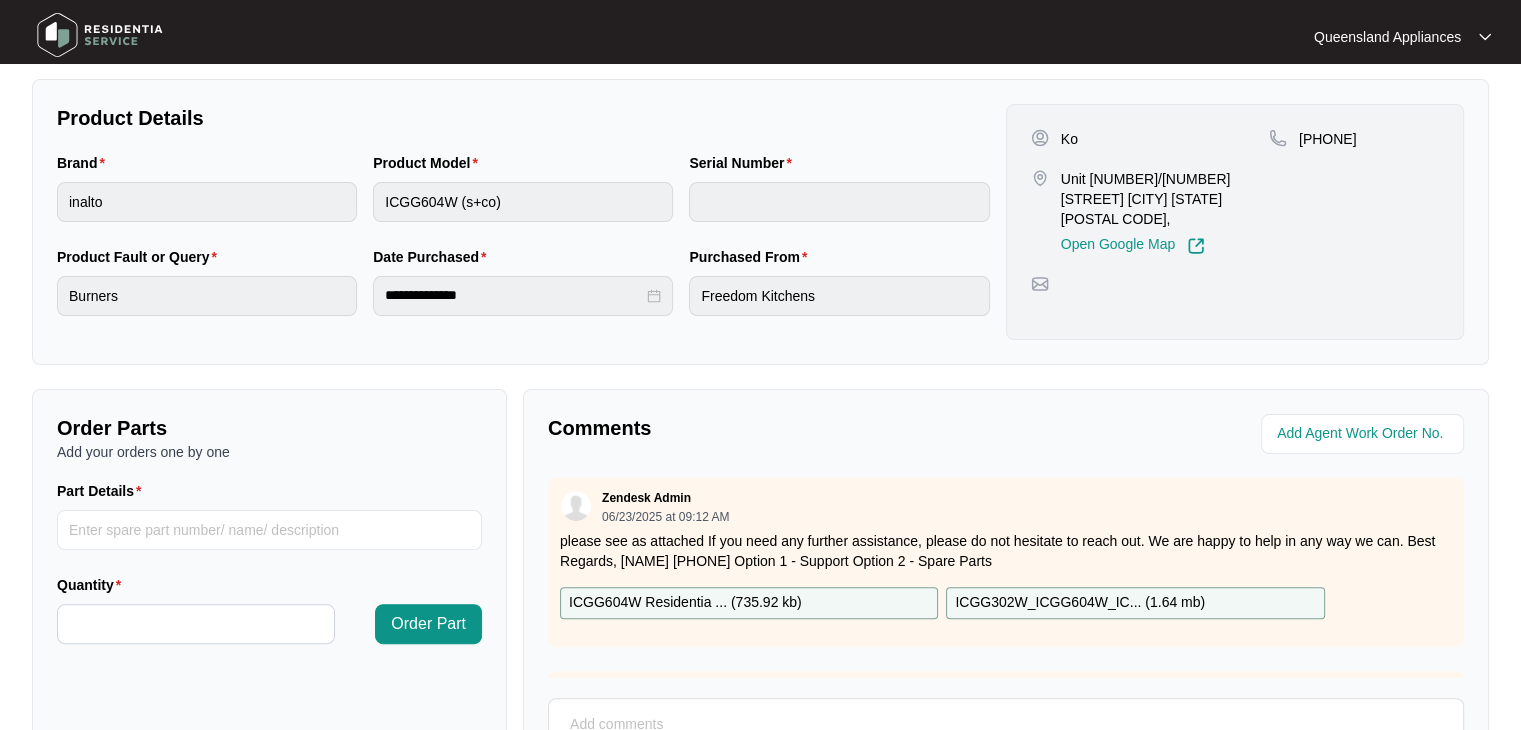 scroll, scrollTop: 594, scrollLeft: 0, axis: vertical 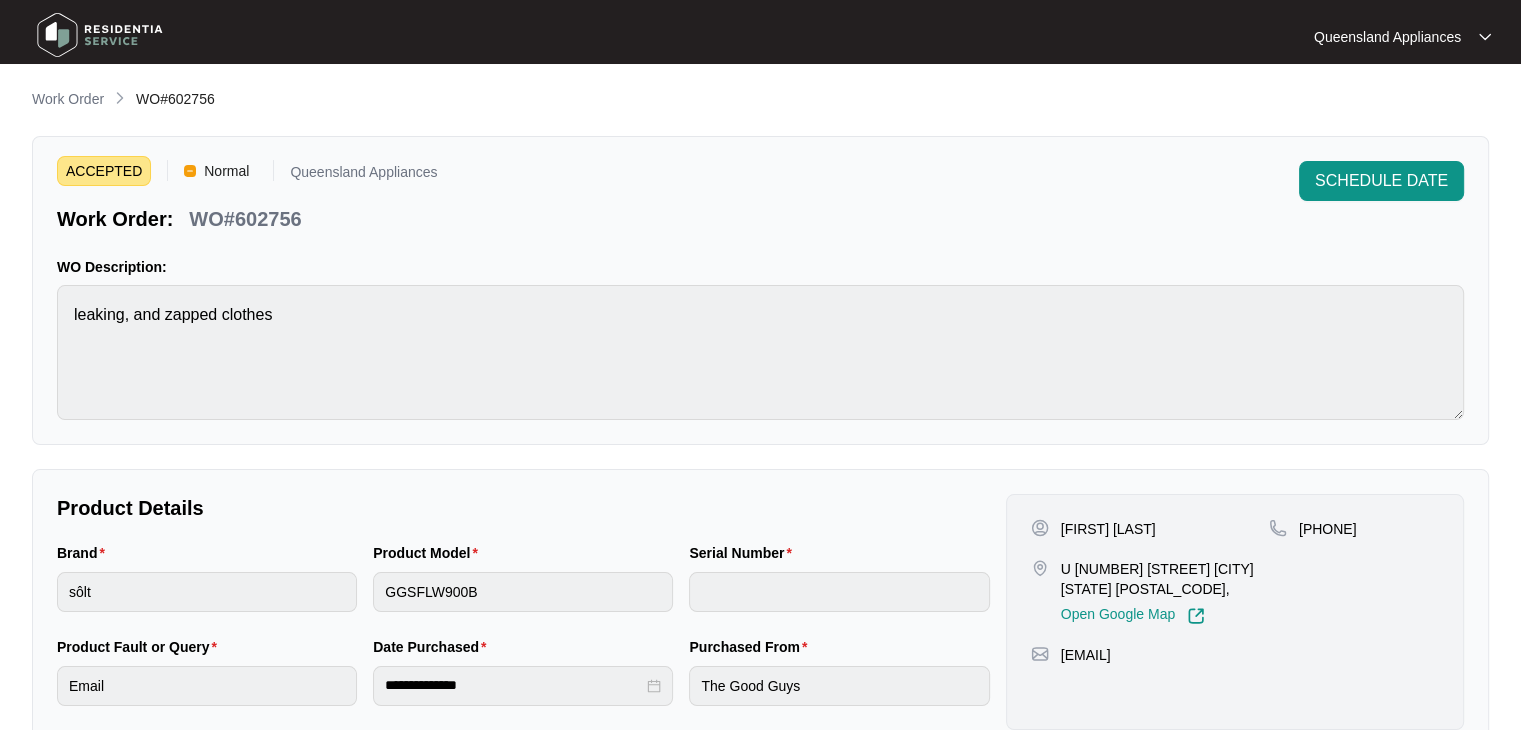 click on "WO#602756" at bounding box center (245, 219) 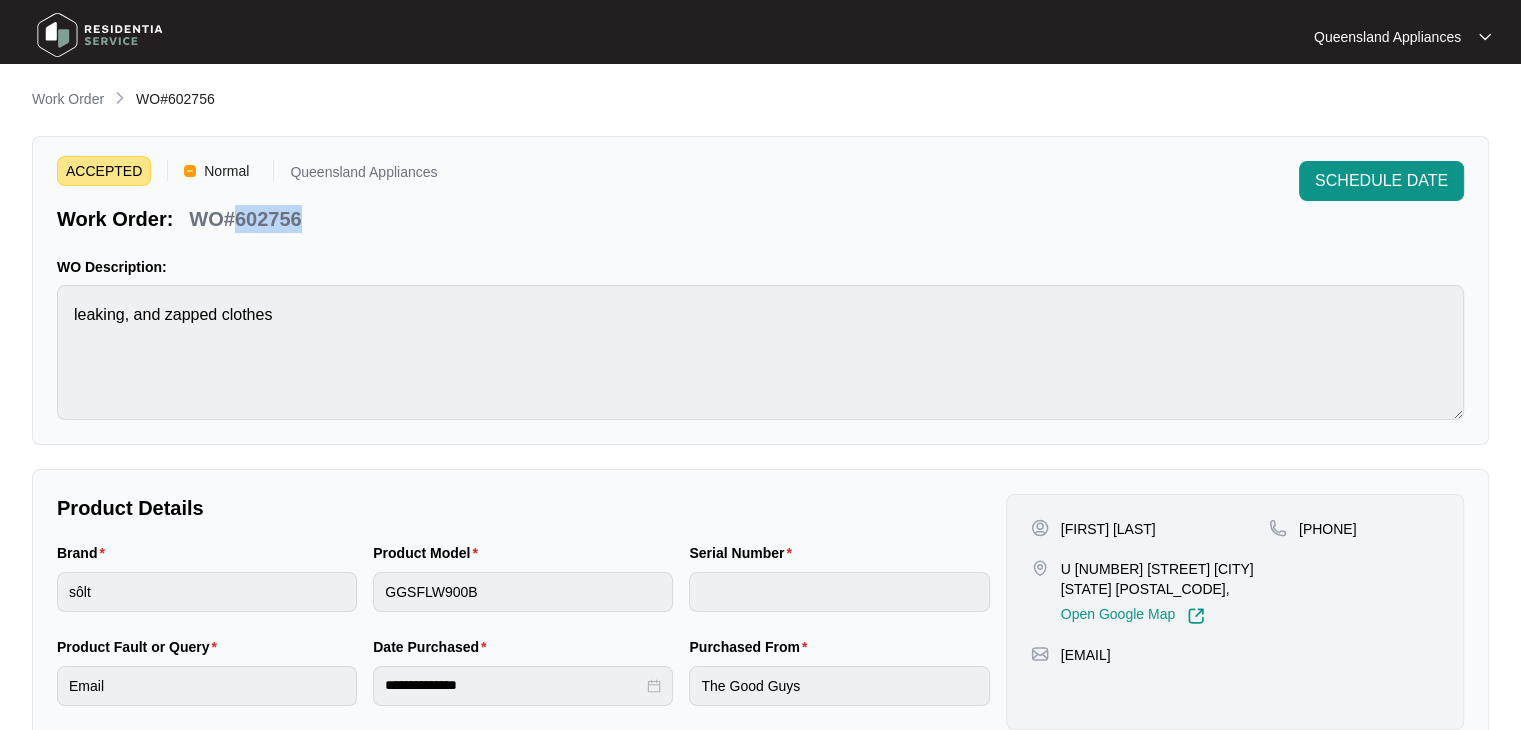 click on "WO#602756" at bounding box center (245, 219) 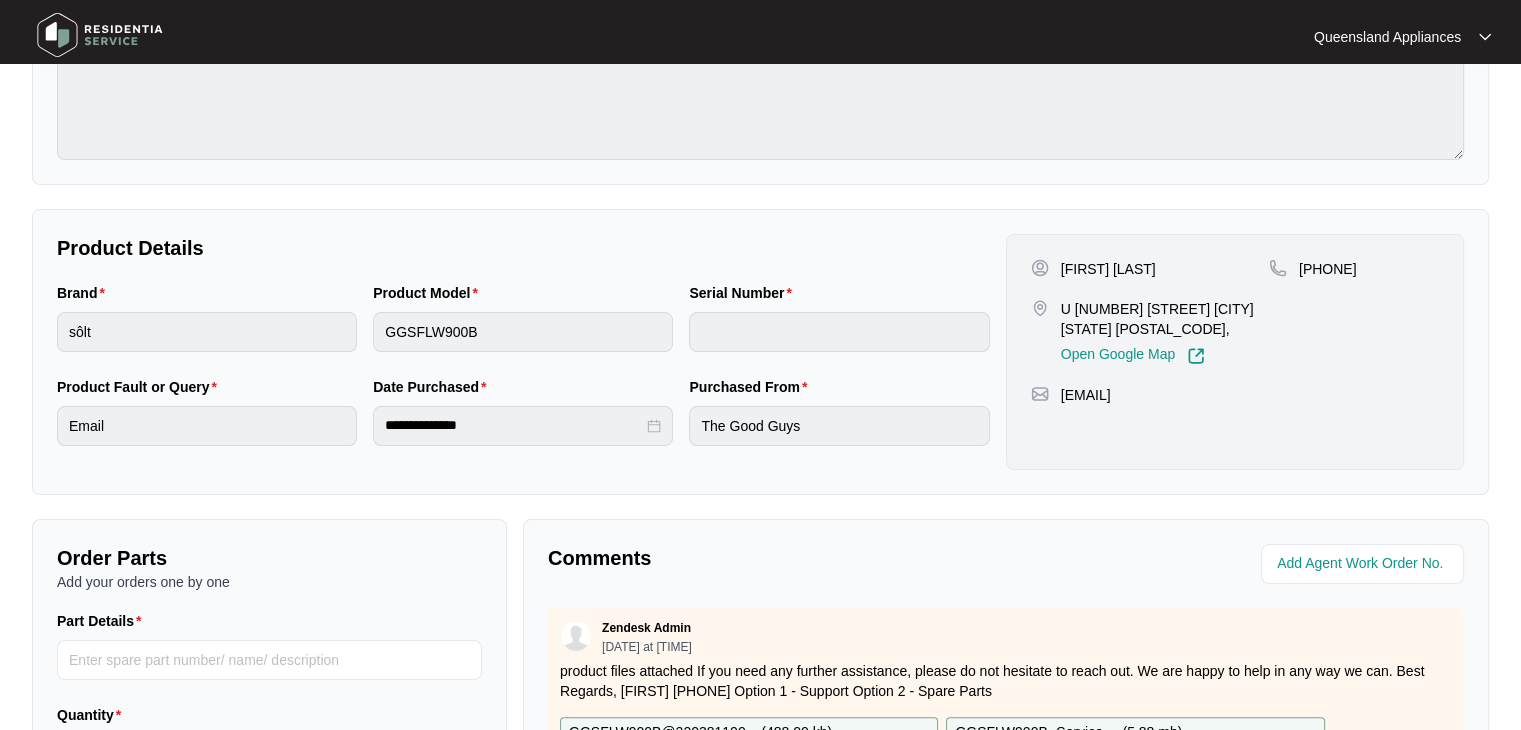 scroll, scrollTop: 594, scrollLeft: 0, axis: vertical 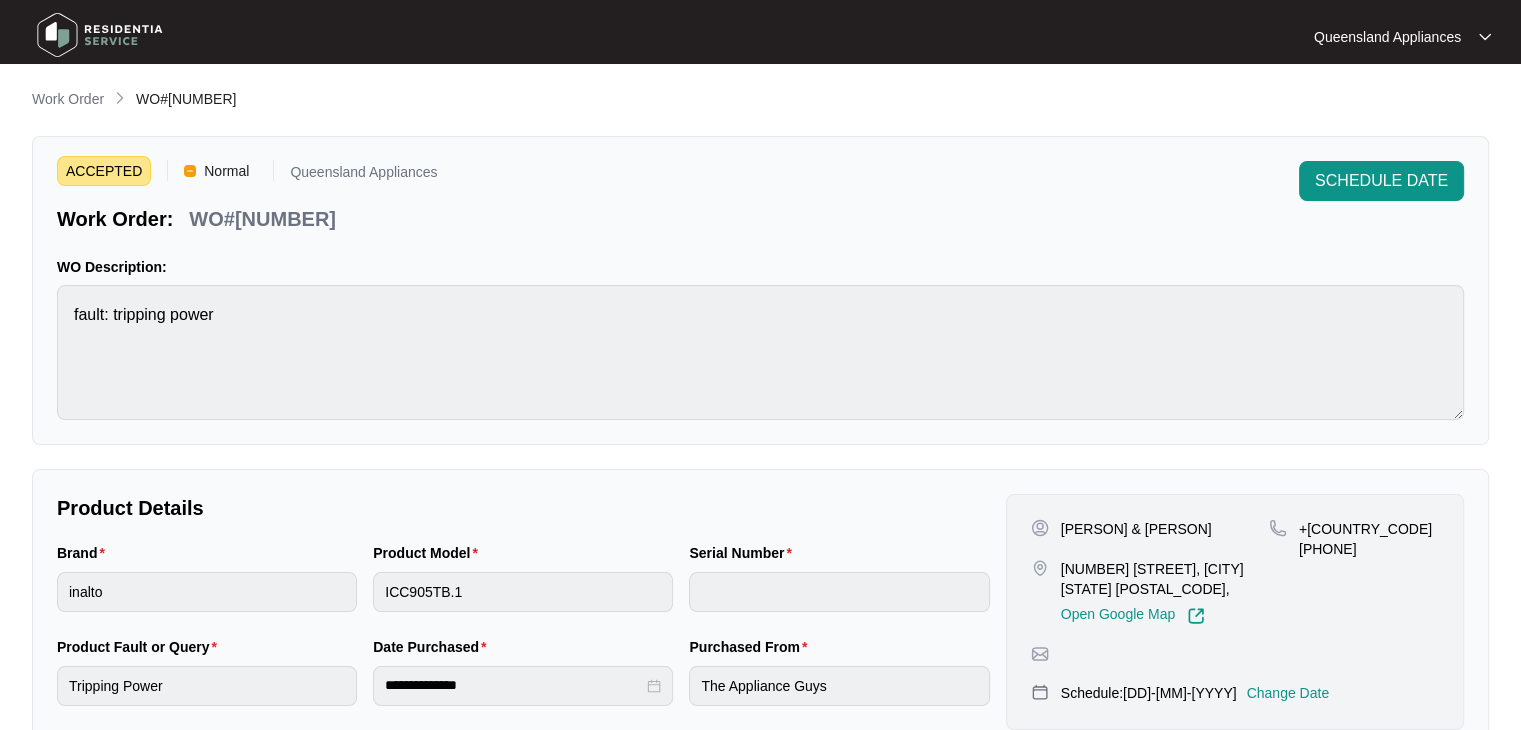 click on "WO#[NUMBER]" at bounding box center [262, 219] 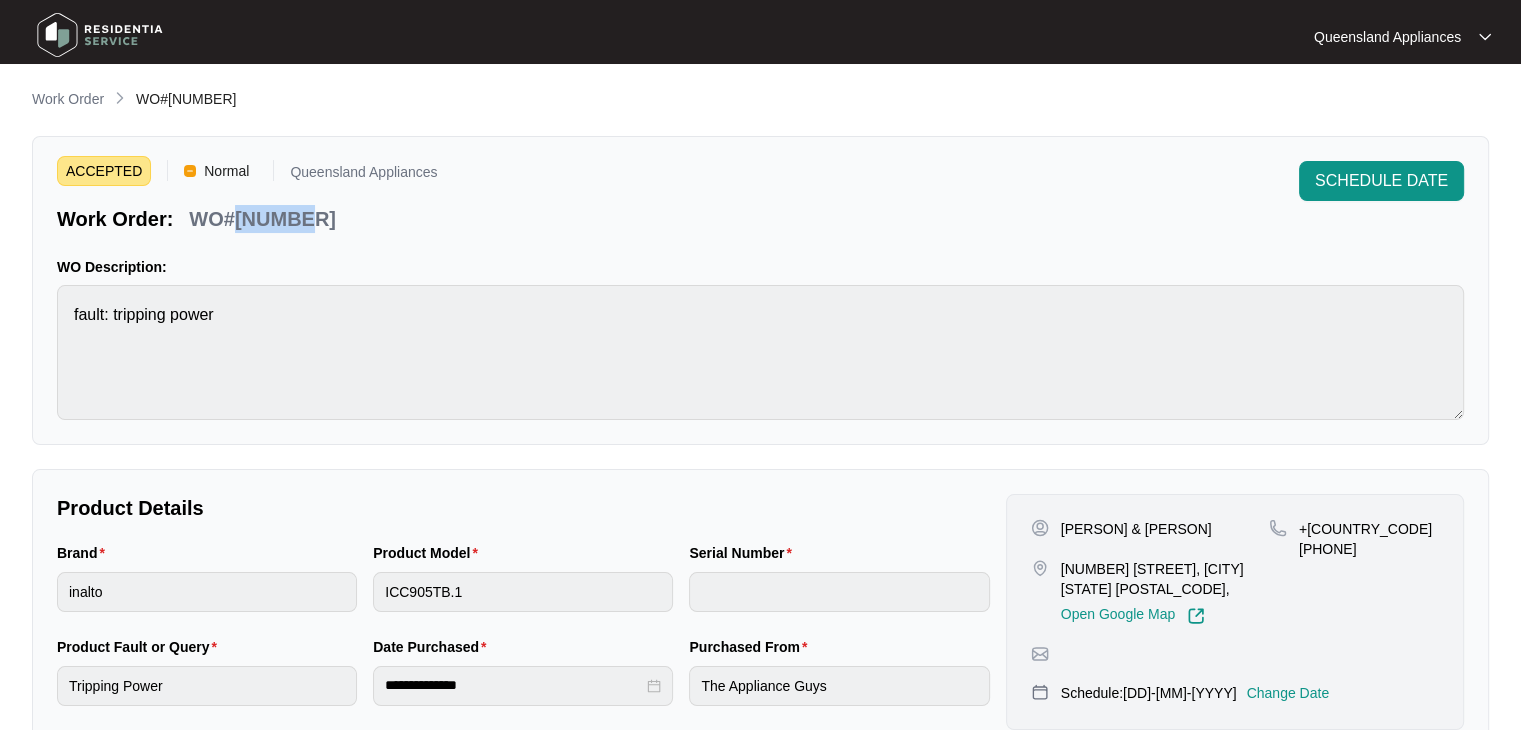 click on "WO#[NUMBER]" at bounding box center (262, 219) 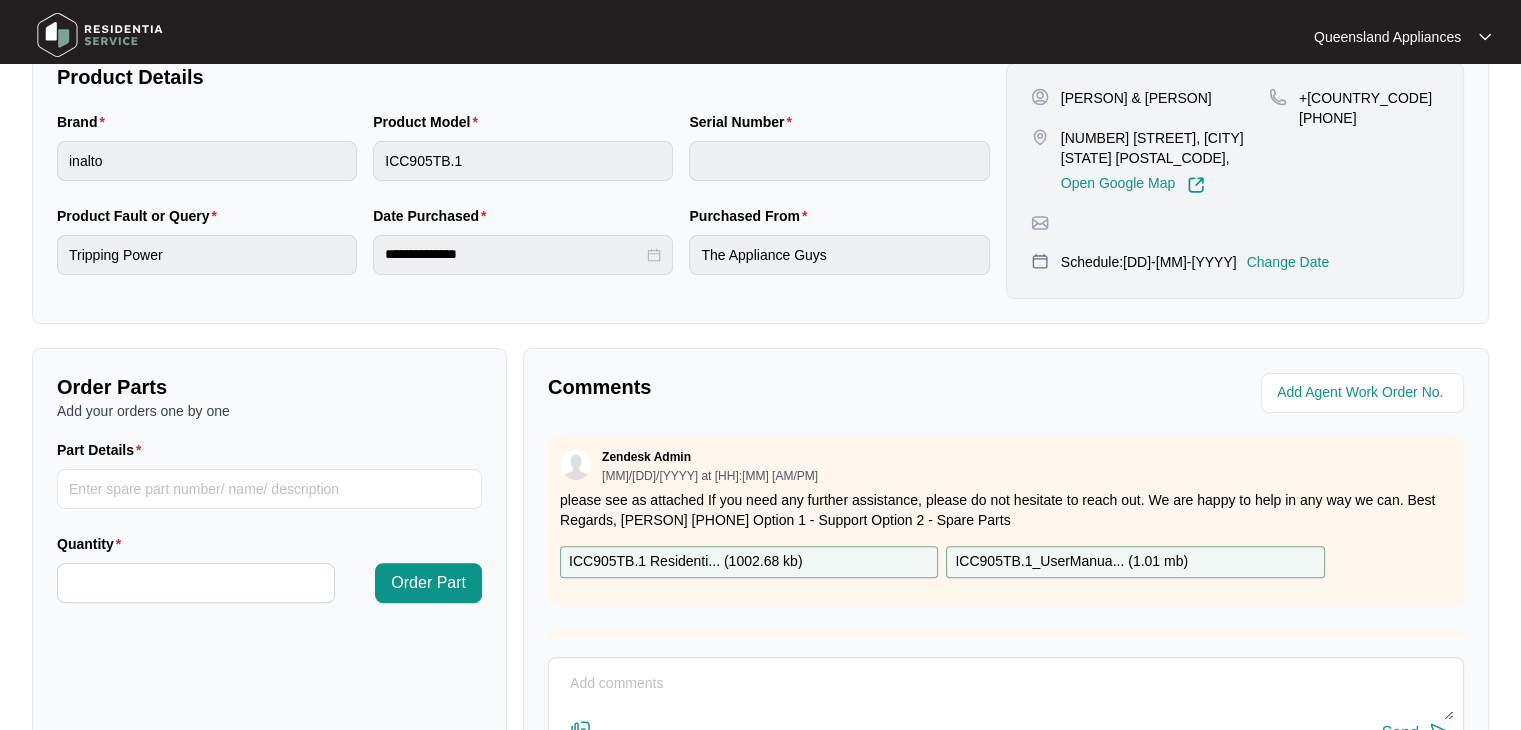 scroll, scrollTop: 612, scrollLeft: 0, axis: vertical 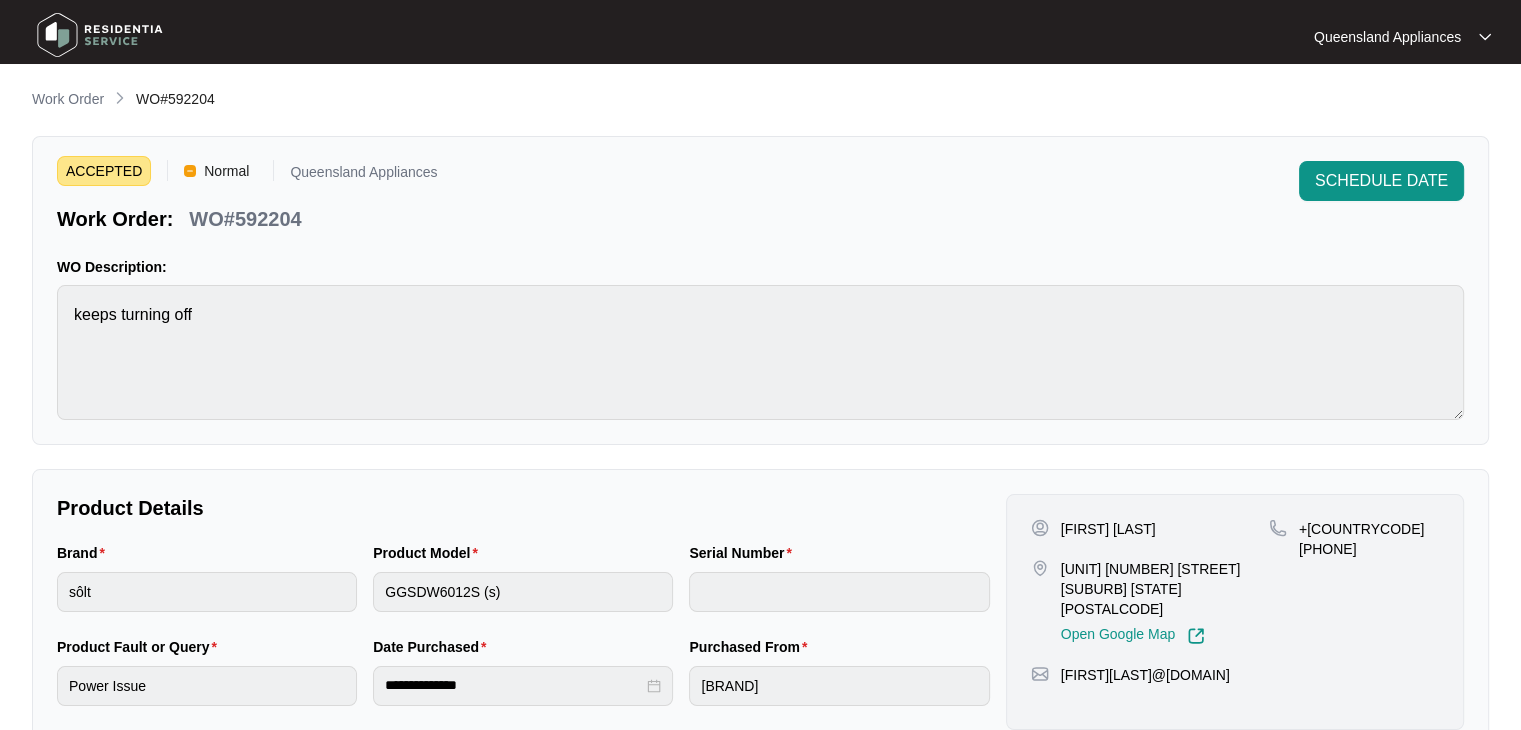 click on "WO#592204" at bounding box center [245, 219] 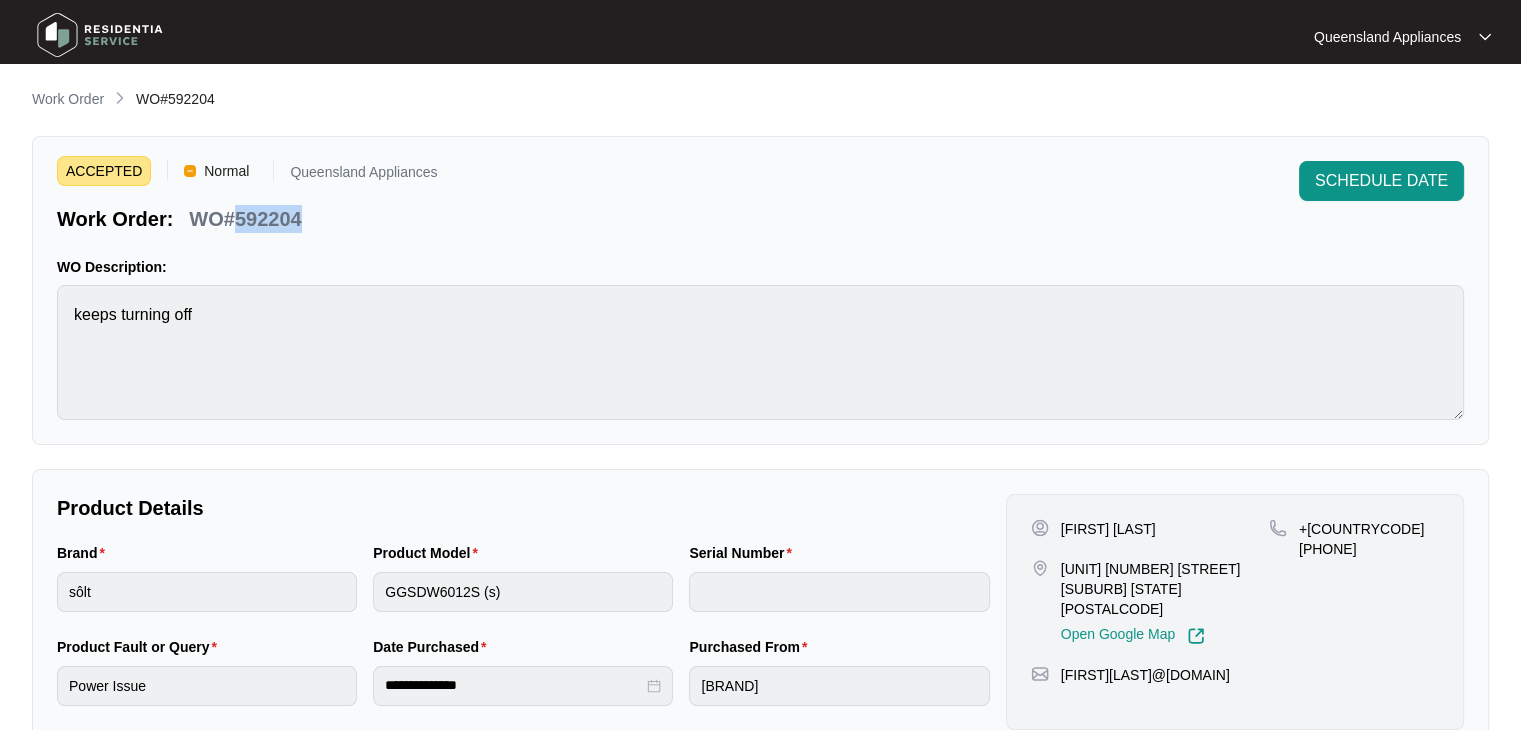 click on "WO#592204" at bounding box center [245, 219] 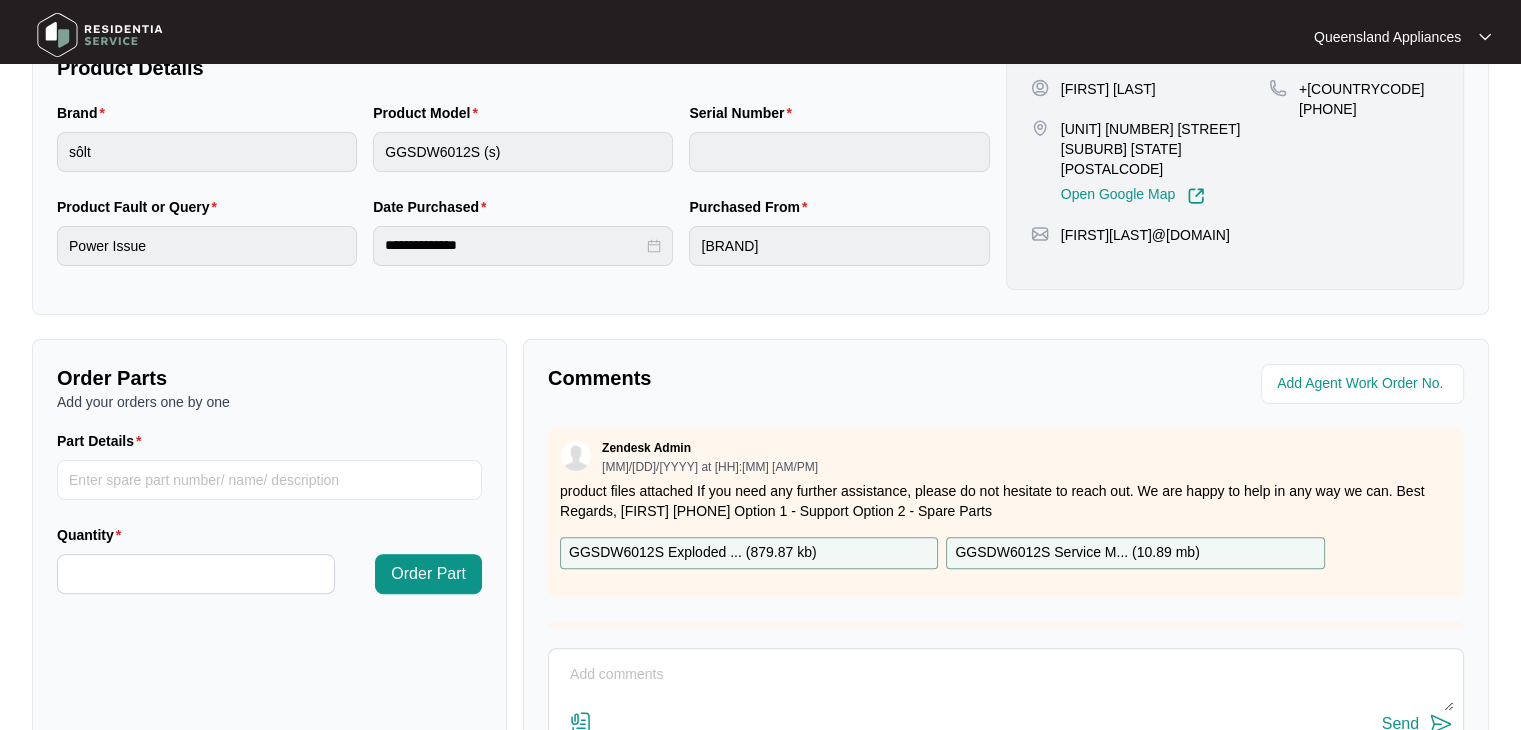 scroll, scrollTop: 594, scrollLeft: 0, axis: vertical 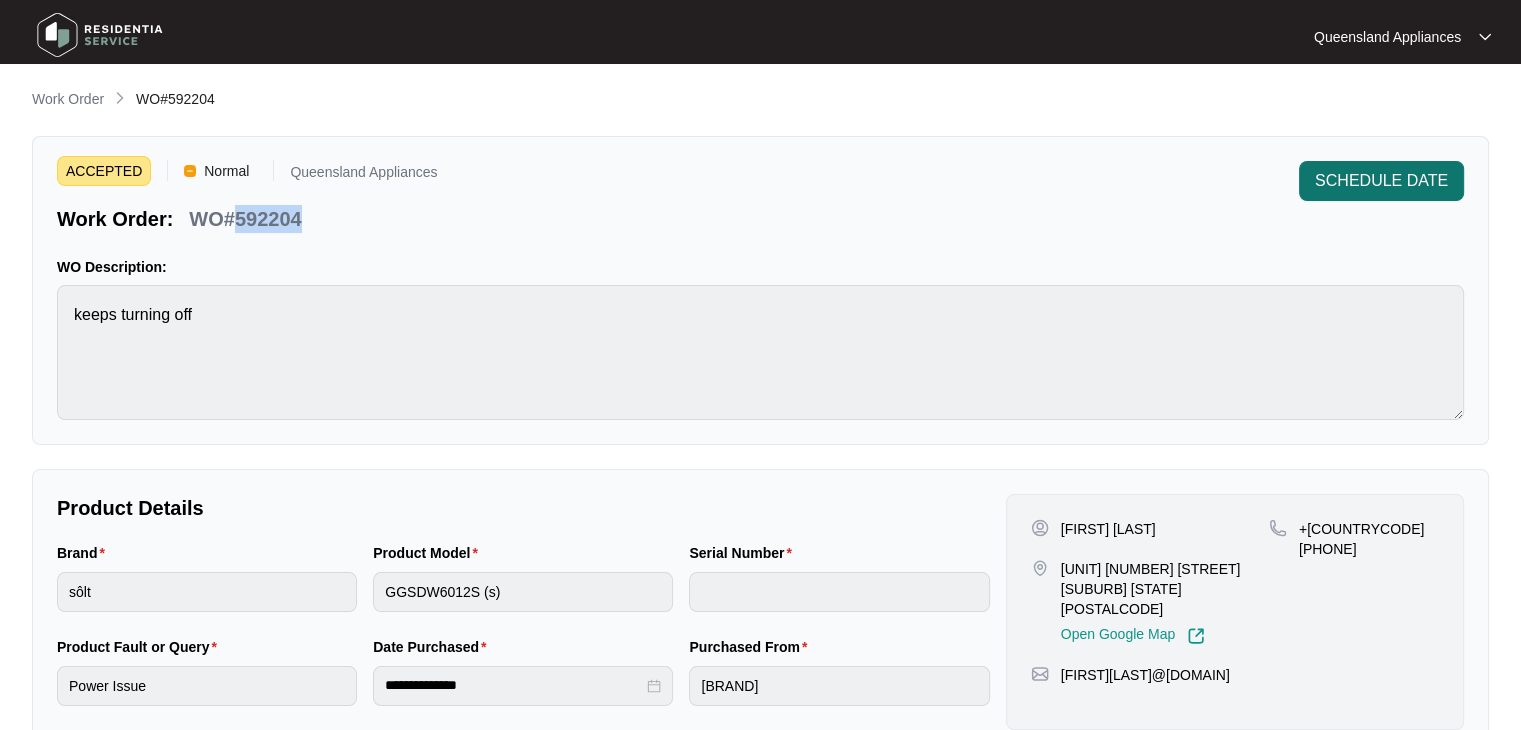 click on "SCHEDULE DATE" at bounding box center (1381, 181) 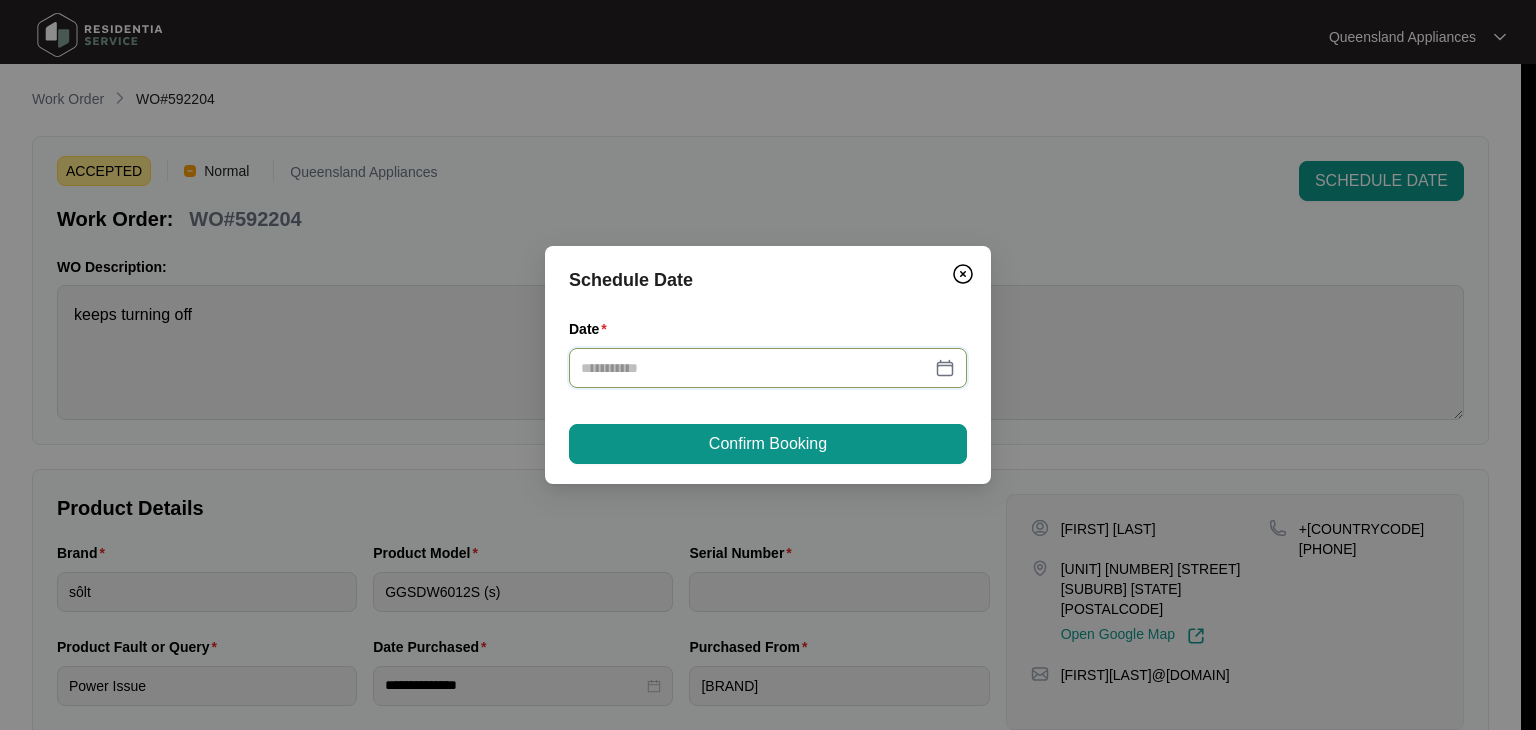 click on "Date" at bounding box center [756, 368] 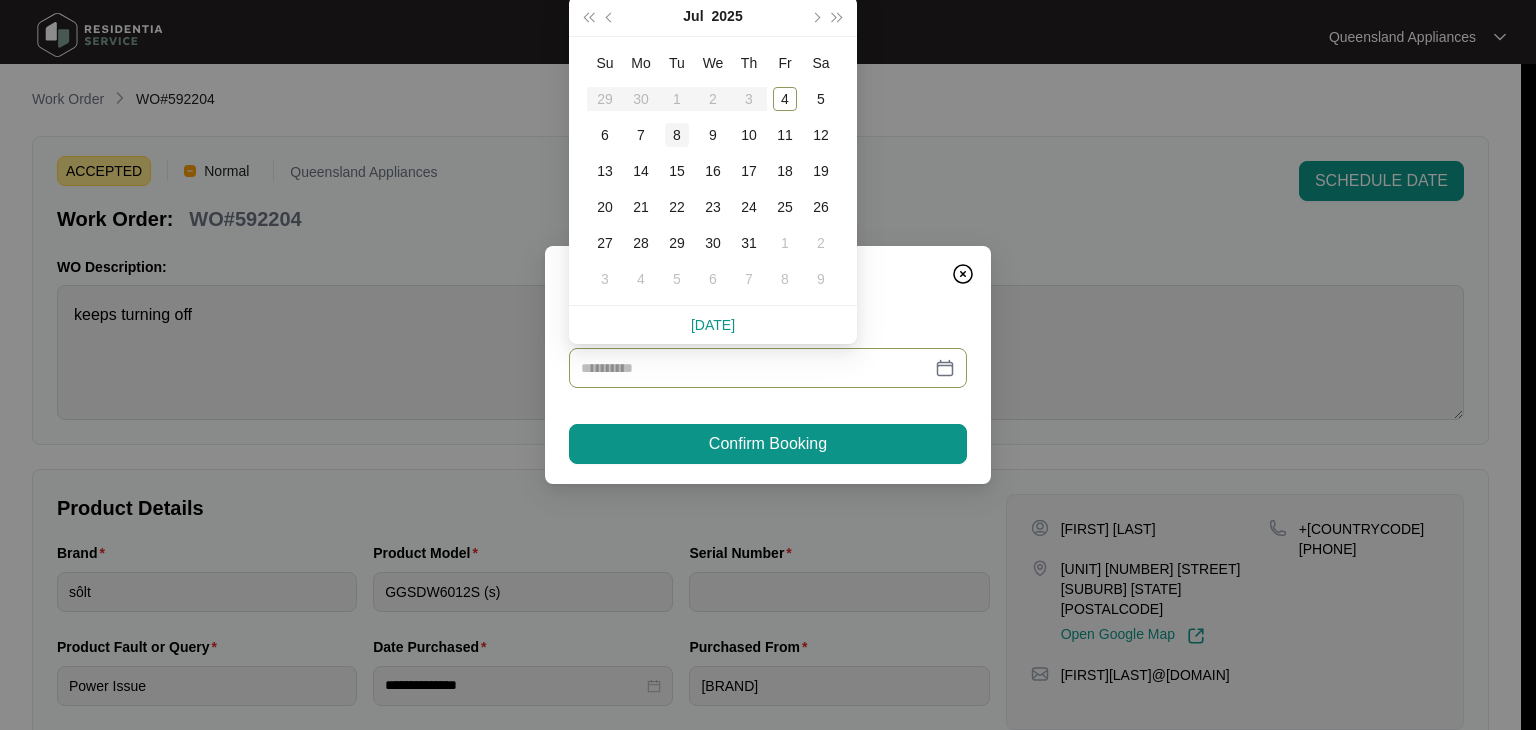 click on "8" at bounding box center [677, 135] 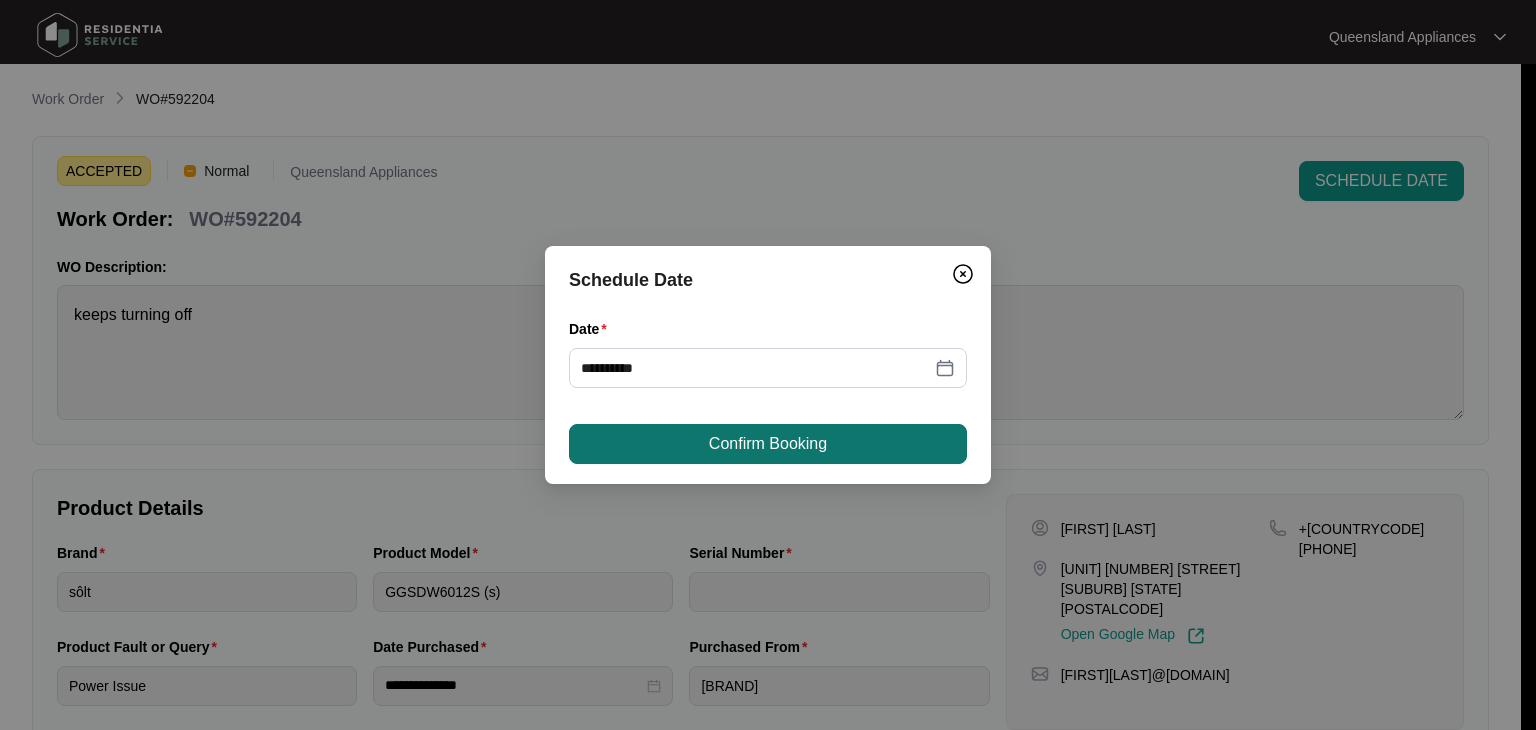 click on "Confirm Booking" at bounding box center [768, 444] 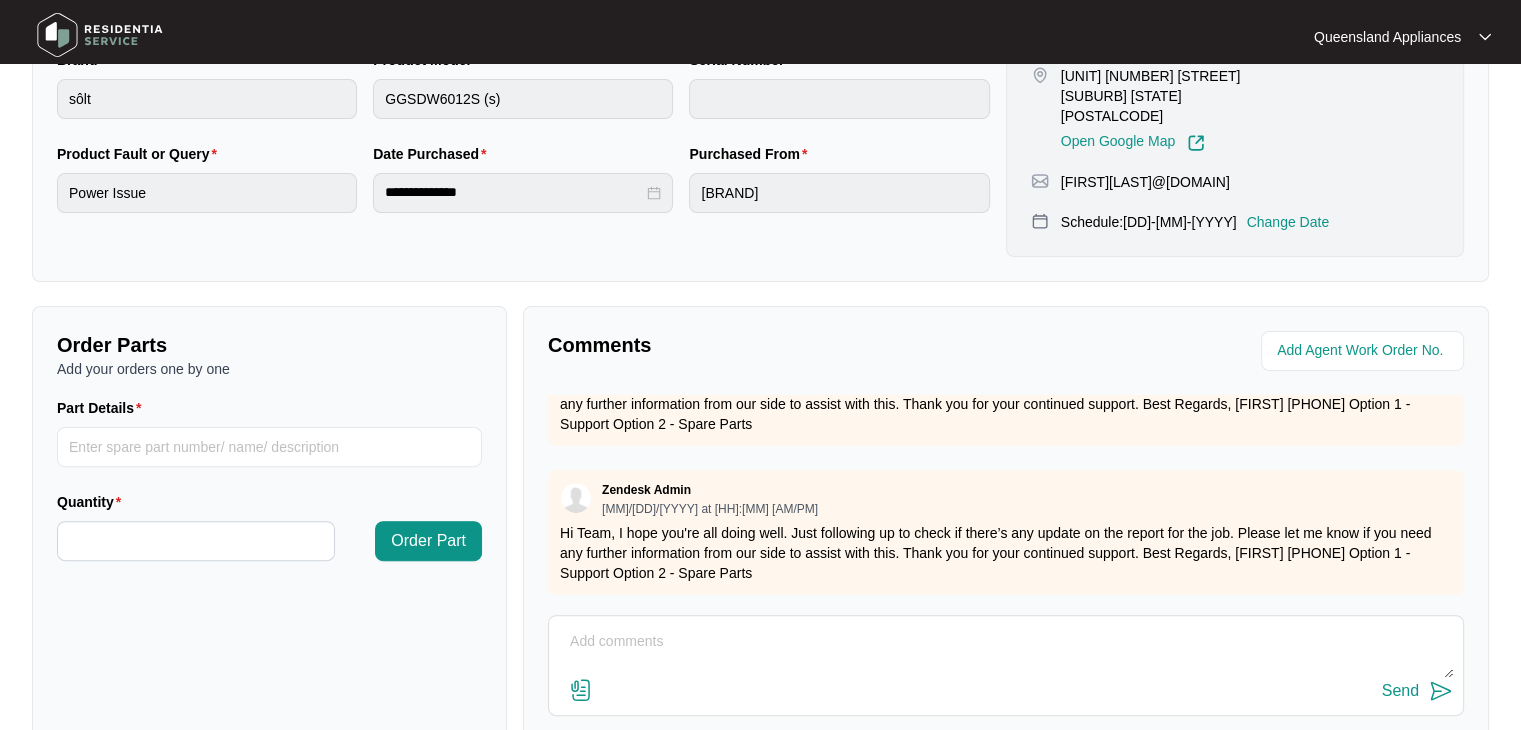 scroll, scrollTop: 594, scrollLeft: 0, axis: vertical 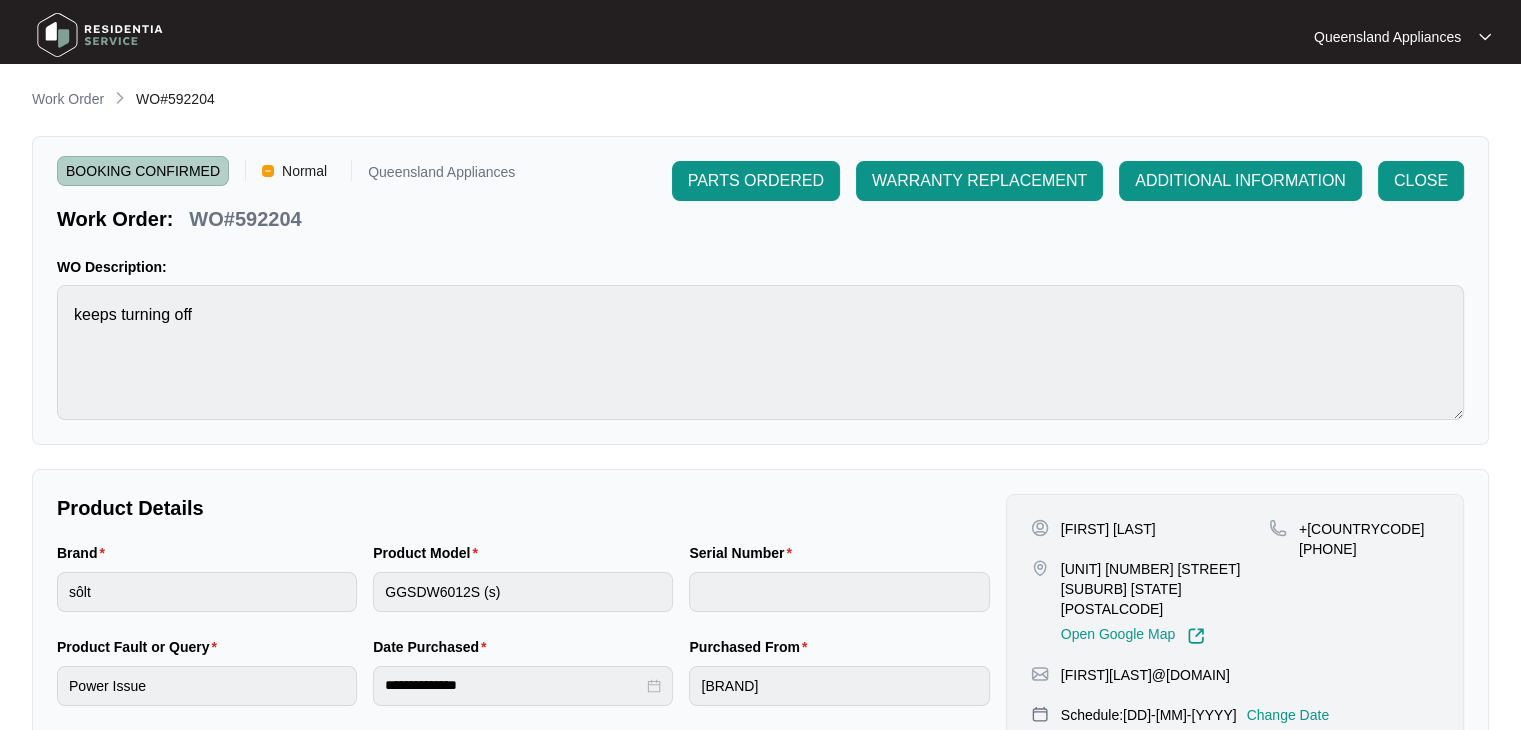 click on "WO#592204" at bounding box center [245, 219] 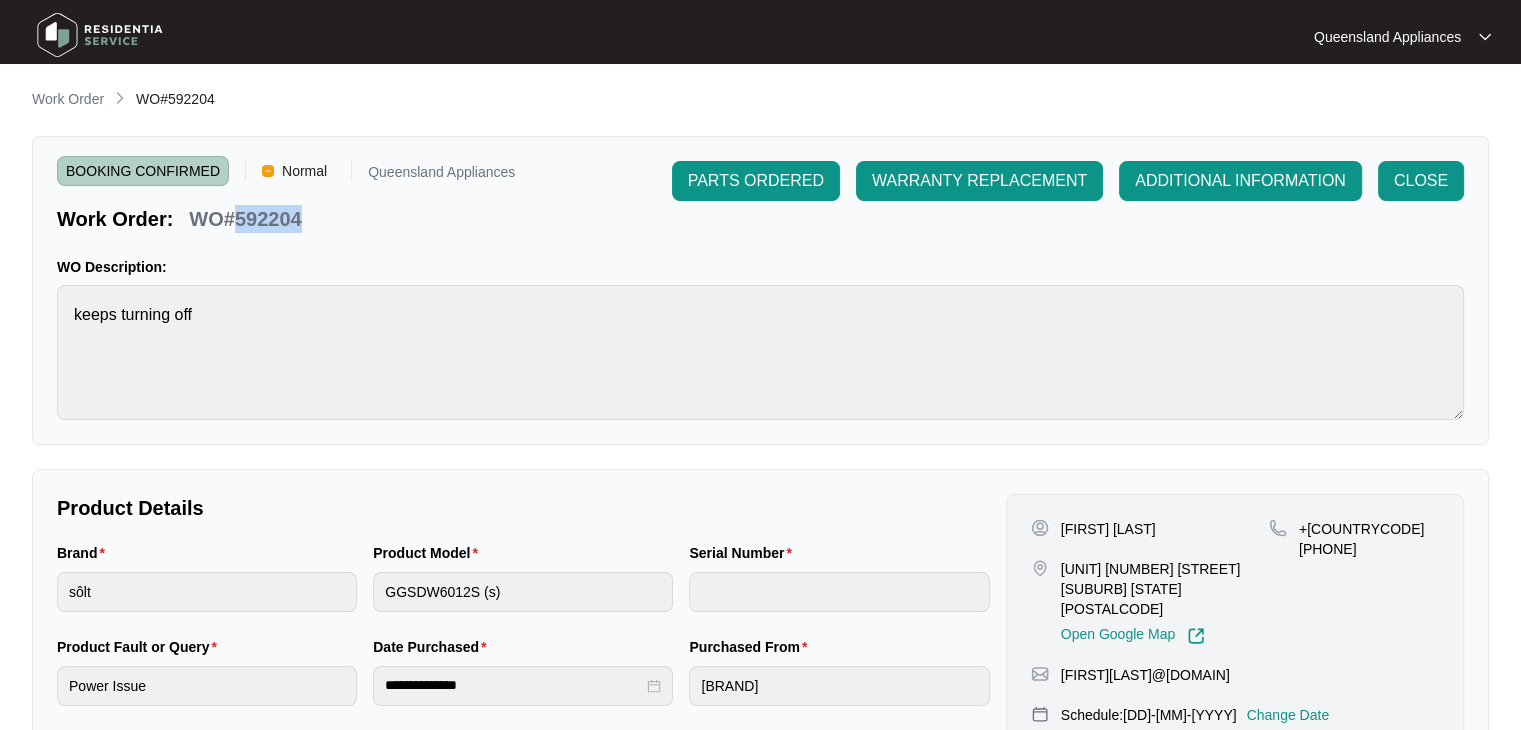 click on "WO#592204" at bounding box center (245, 219) 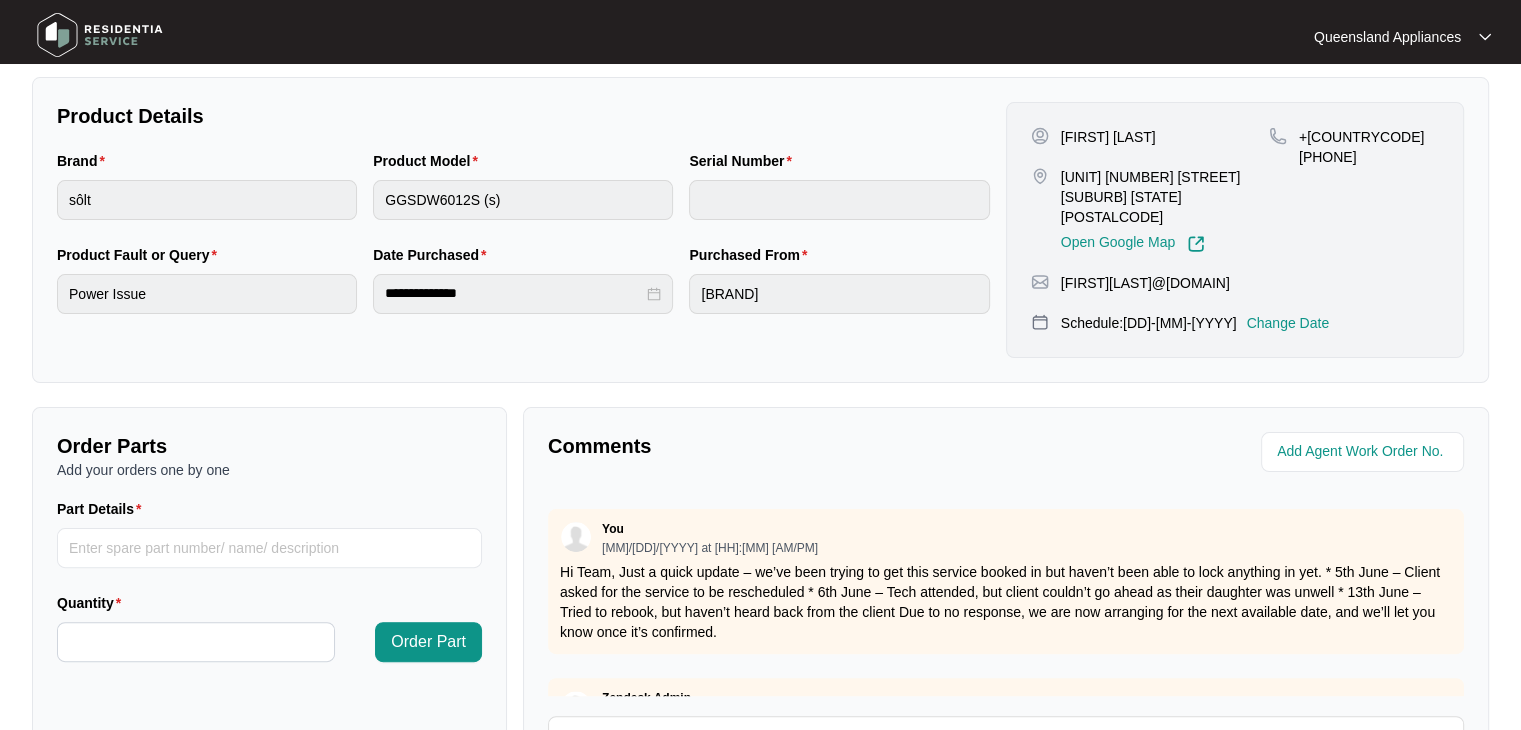 scroll, scrollTop: 594, scrollLeft: 0, axis: vertical 